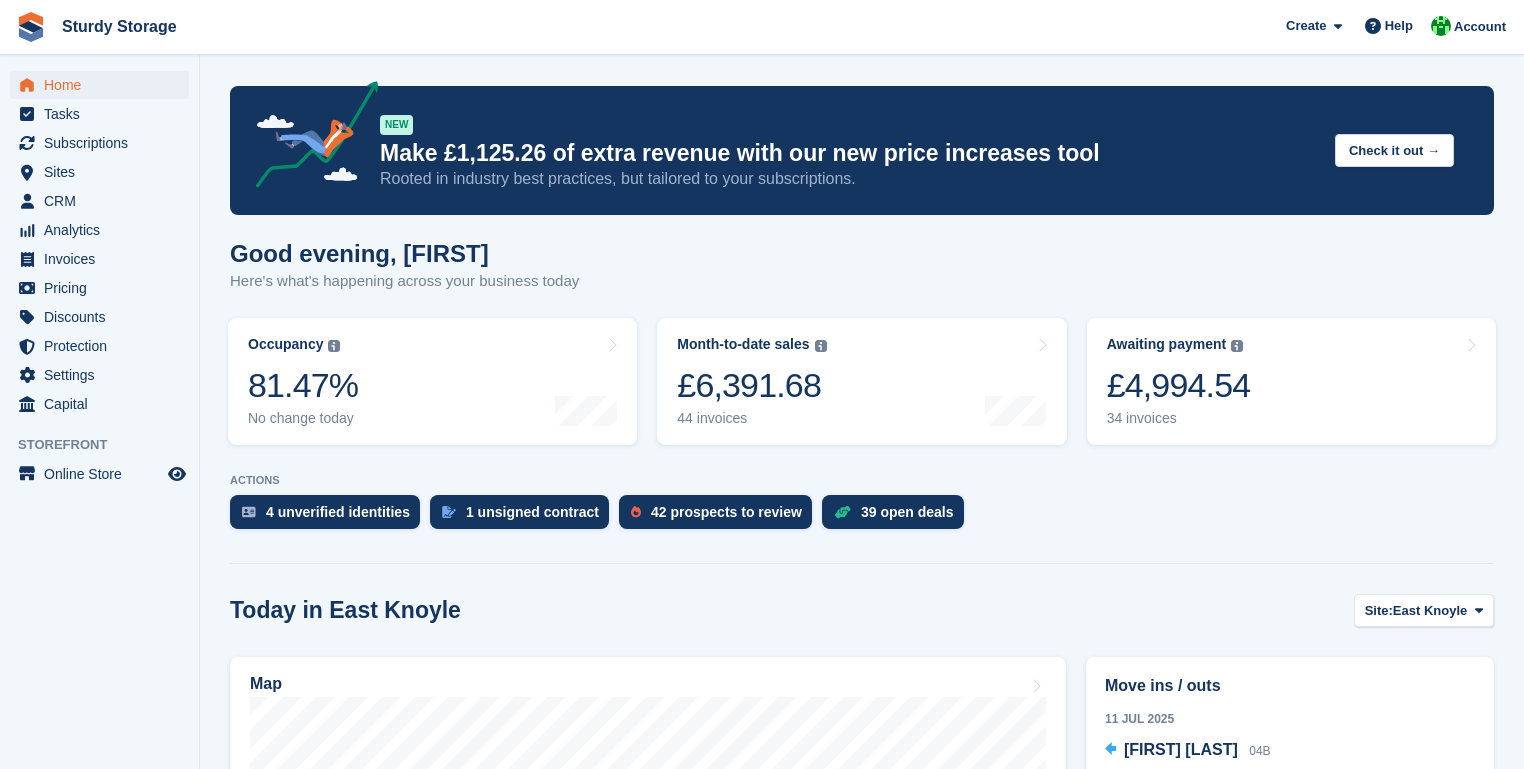 scroll, scrollTop: 0, scrollLeft: 0, axis: both 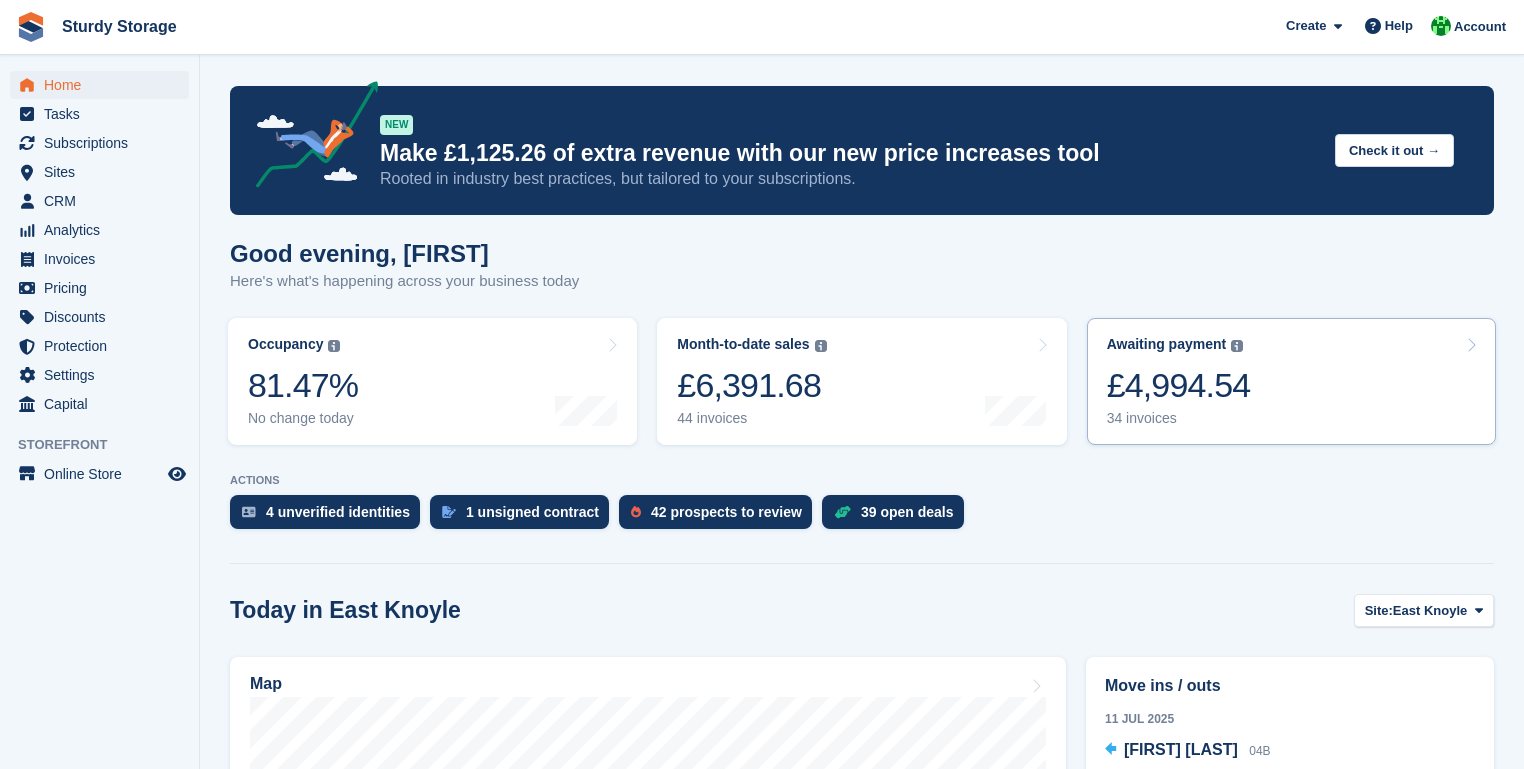 click at bounding box center (1471, 345) 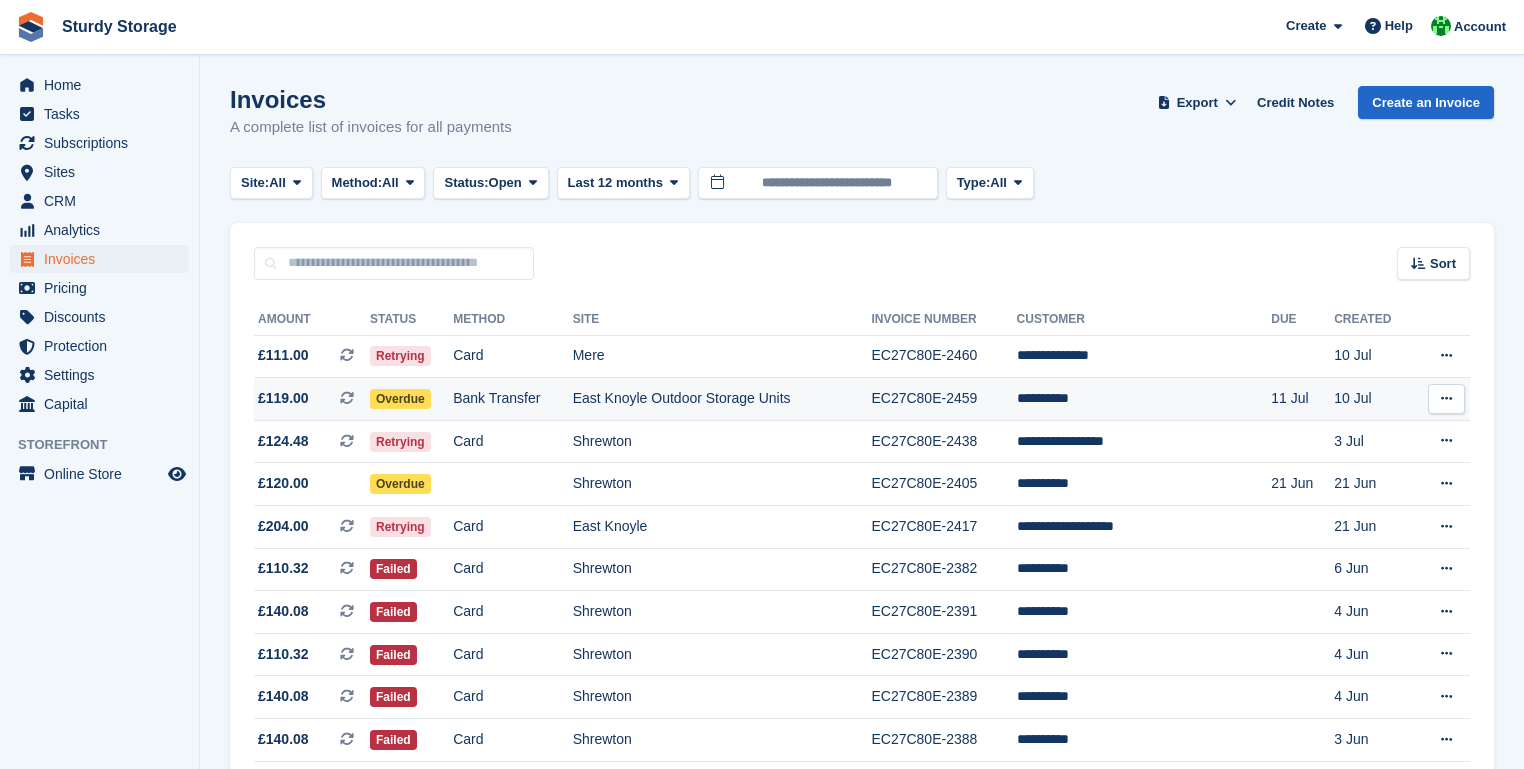 scroll, scrollTop: 0, scrollLeft: 0, axis: both 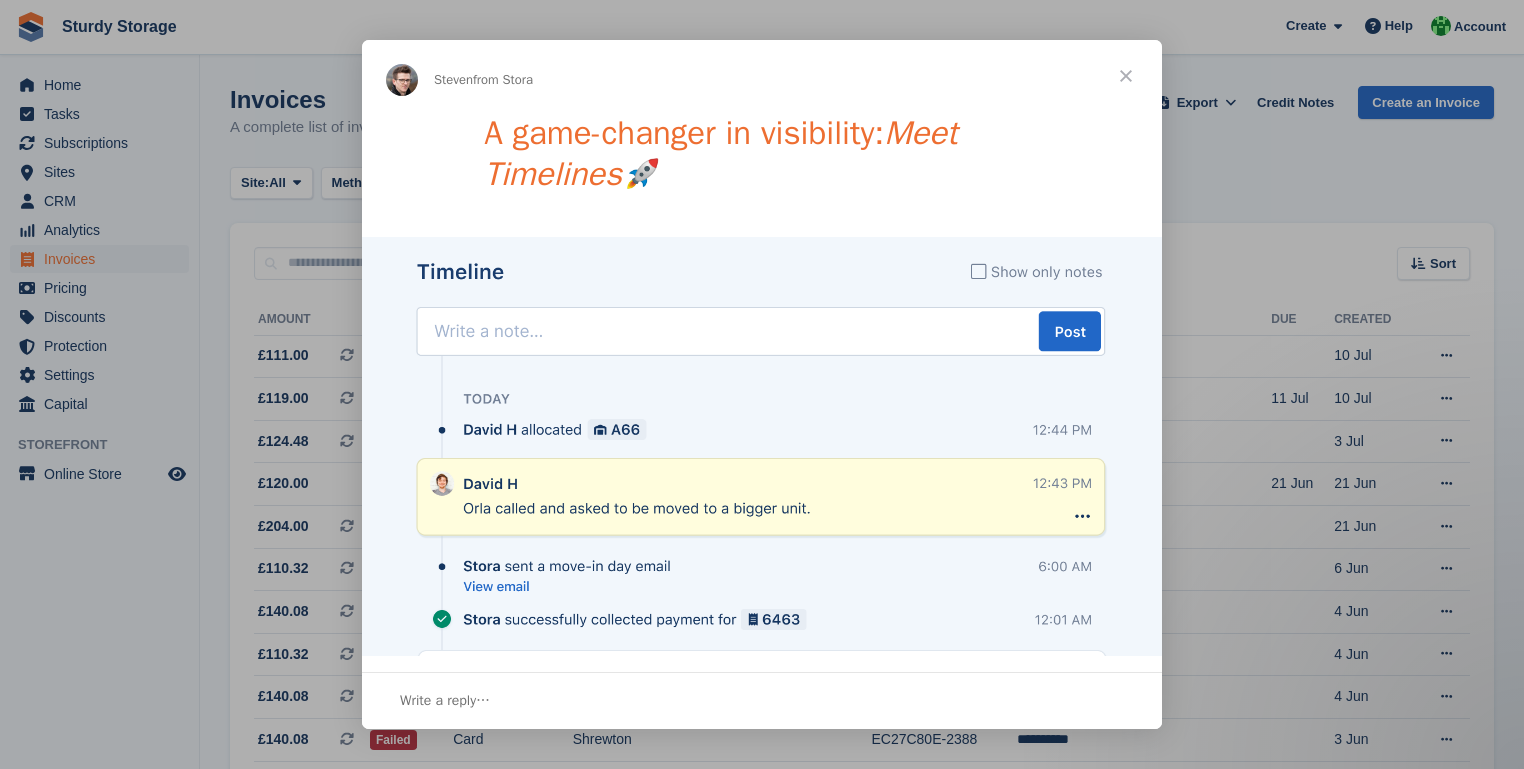 click at bounding box center (762, 509) 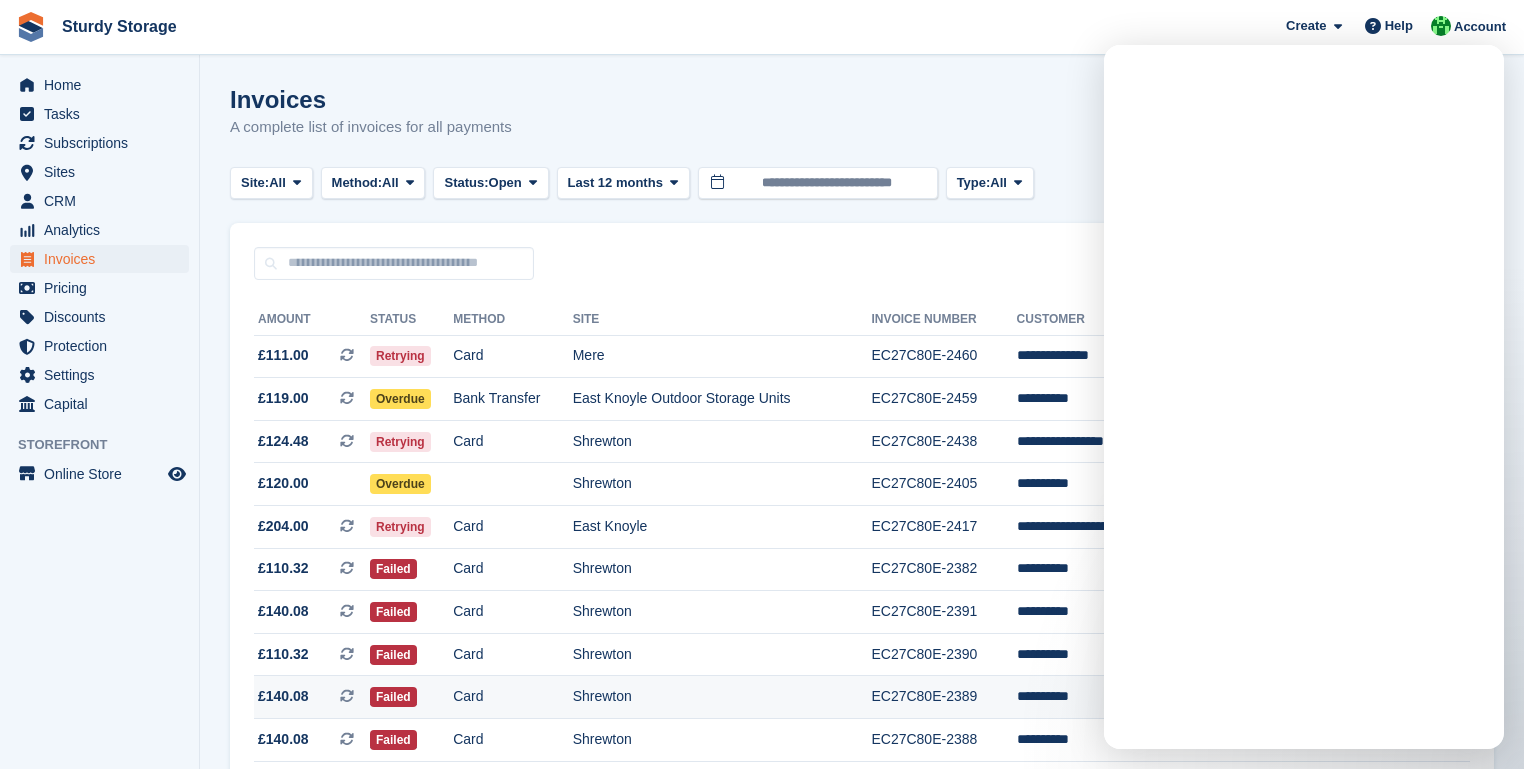 scroll, scrollTop: 0, scrollLeft: 0, axis: both 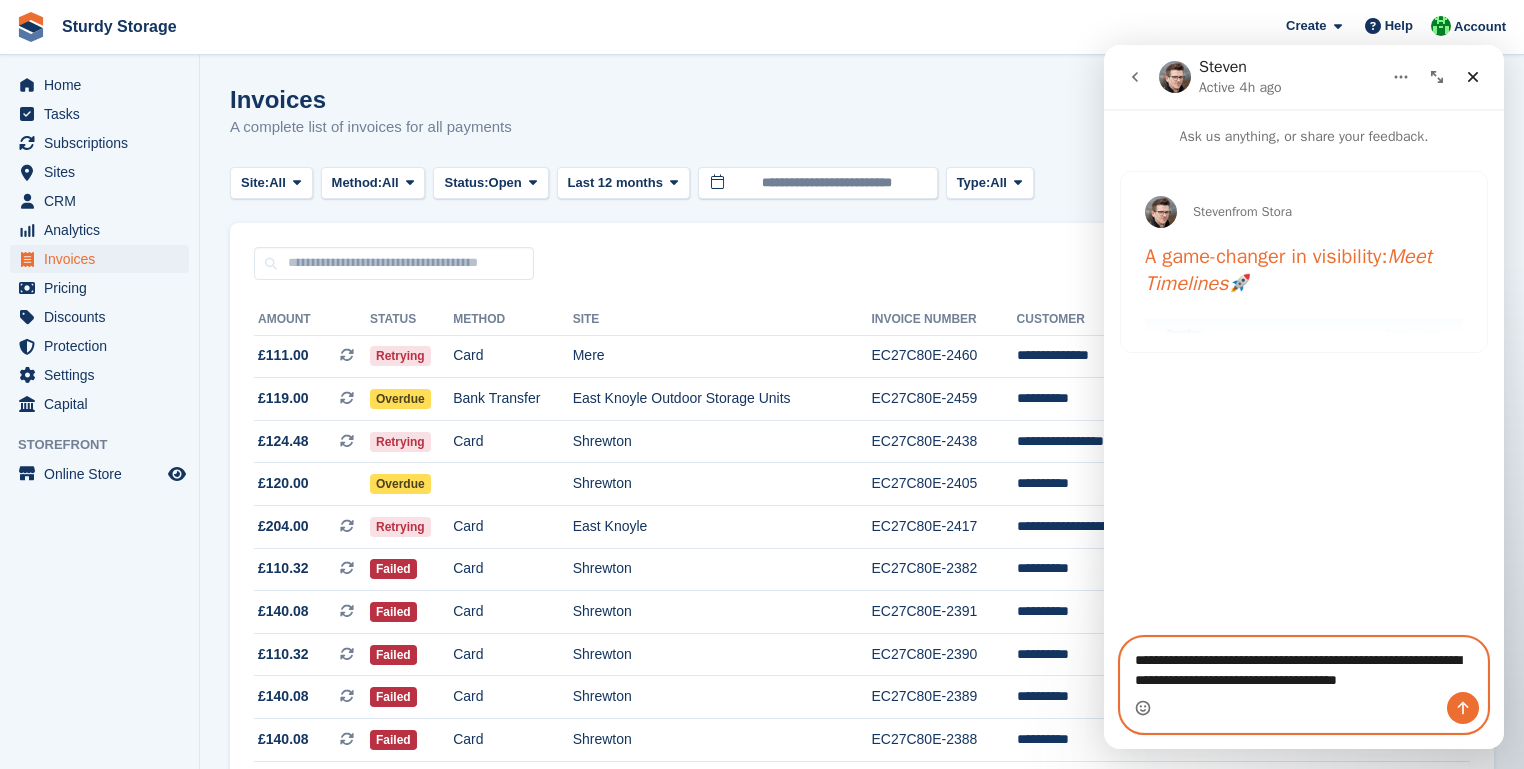 click 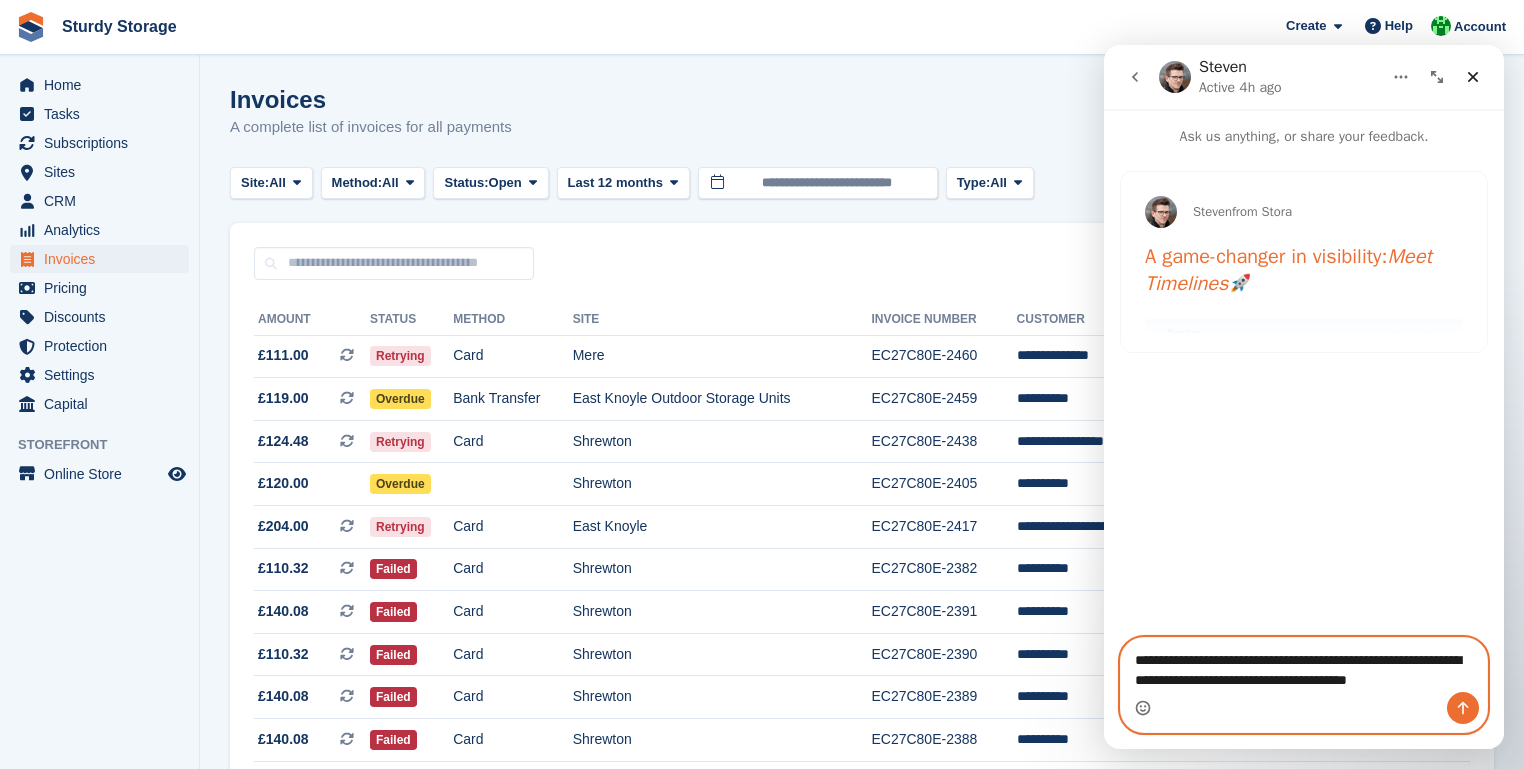 click 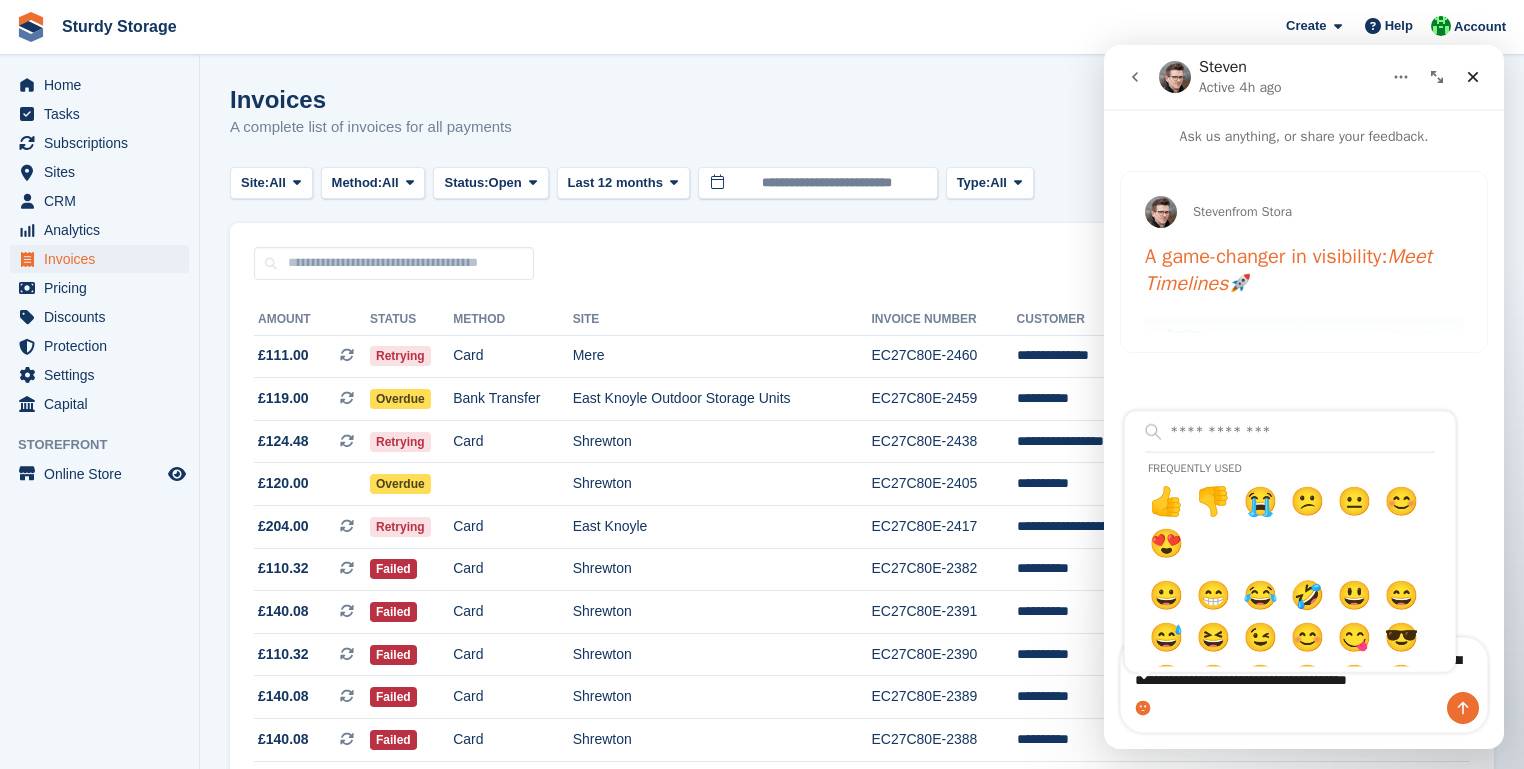 click on "Frequently used 👍 👎 😭 😕 😐 😊 😍 😀 😁 😂 🤣 😃 😄 😅 😆 😉 😊 😋 😎 😍 😘 😗 😙 😚 🙂 🤗 🤩 🤔 🤨 😐 😑 😶 🙄 😏 😣 😥 😮 🤐 😯 😪 😫 😴 😌 😛 😜 😝 🤤 😒 😓 😔 😕 🙃 🤑 😲 🙁 😖 😞 😟 😤 😢 😭 😦 😧 😨 😩 🤯 😬 😰 😱 😳 🤪 😵 😡 😠 🤬 😷 🤒 🤕 🤢 🤮 🤧 😇 🤠 🤡 🤥 🤫 🤭 🧐 🤓 😈 👿 👹 👺 💀 ☠️ 👻 👽 👾 🤖 💩 😺 😸 😹 😻 😼 😽 🙀 😿 😾 🙈 🙉 🙊 👶 🧒 👦 👧 🧑 👨 👩 🧓 👴 👵 👨‍⚕️ 👩‍⚕️ 👨‍🎓 👩‍🎓 👨‍🏫 👩‍🏫 👨‍⚖️ 👩‍⚖️ 👨‍🌾 👩‍🌾 👨‍🍳 👩‍🍳 👨‍🔧 👩‍🔧 👨‍🏭 👩‍🏭 👨‍💼 👩‍💼 👨‍🔬 👩‍🔬 👨‍💻 👩‍💻 👨‍🎤 👩‍🎤 👨‍🎨 👩‍🎨 👨‍✈️ 👩‍✈️ 👨‍🚀 👩‍🚀 👨‍🚒 👩‍🚒" at bounding box center [1304, 708] 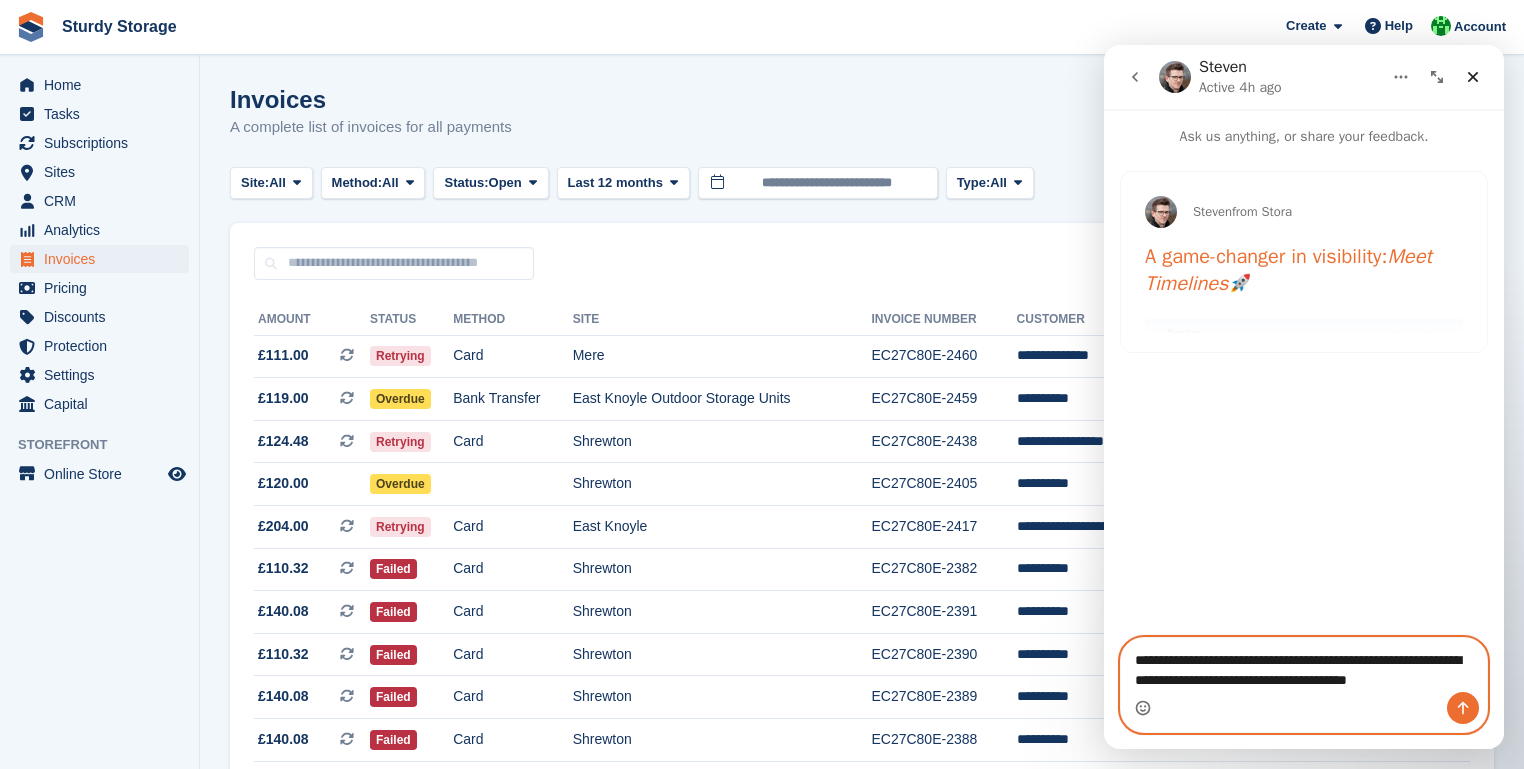 click on "**********" at bounding box center (1304, 665) 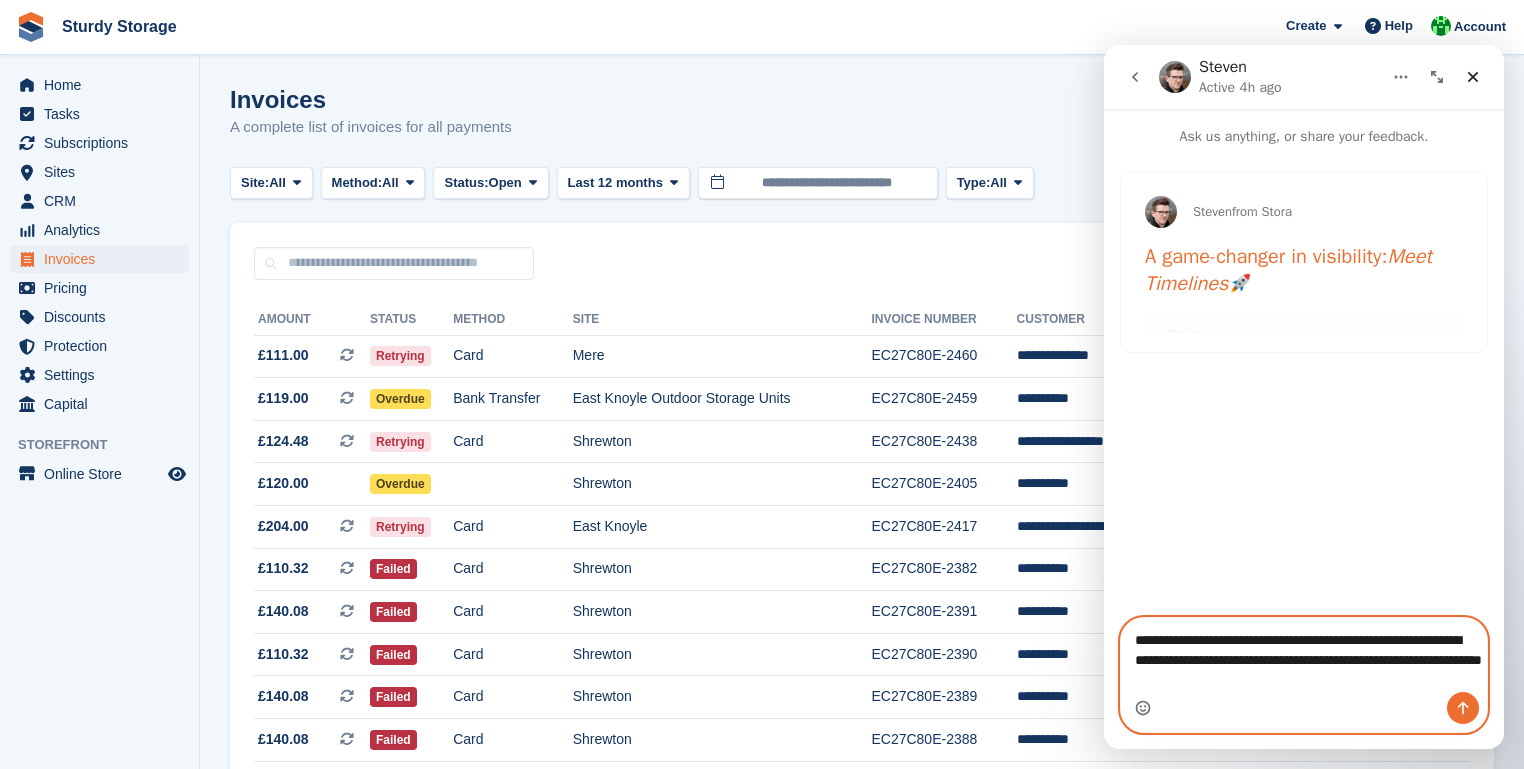 drag, startPoint x: 1284, startPoint y: 684, endPoint x: 1325, endPoint y: 686, distance: 41.04875 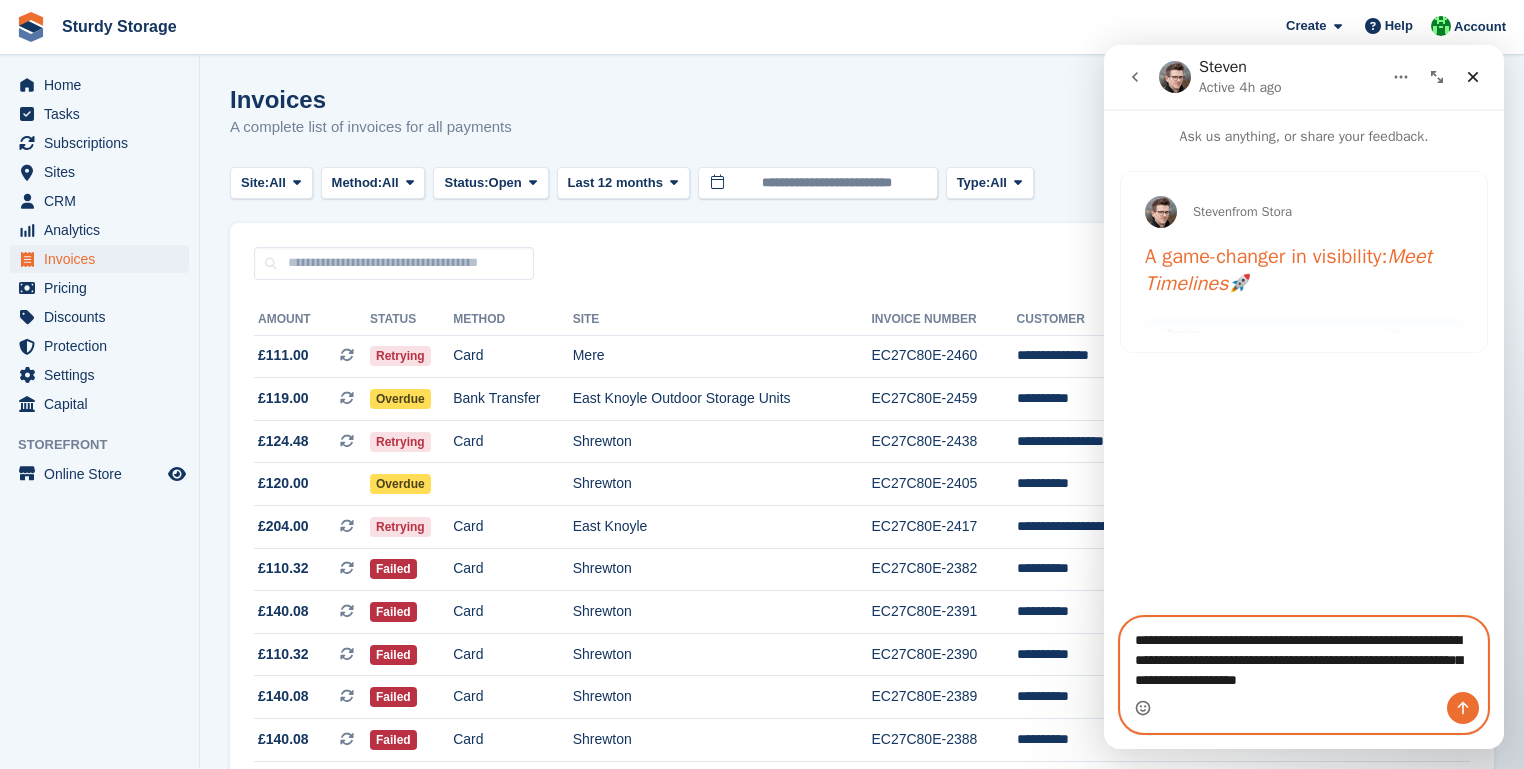 click on "**********" at bounding box center (1304, 655) 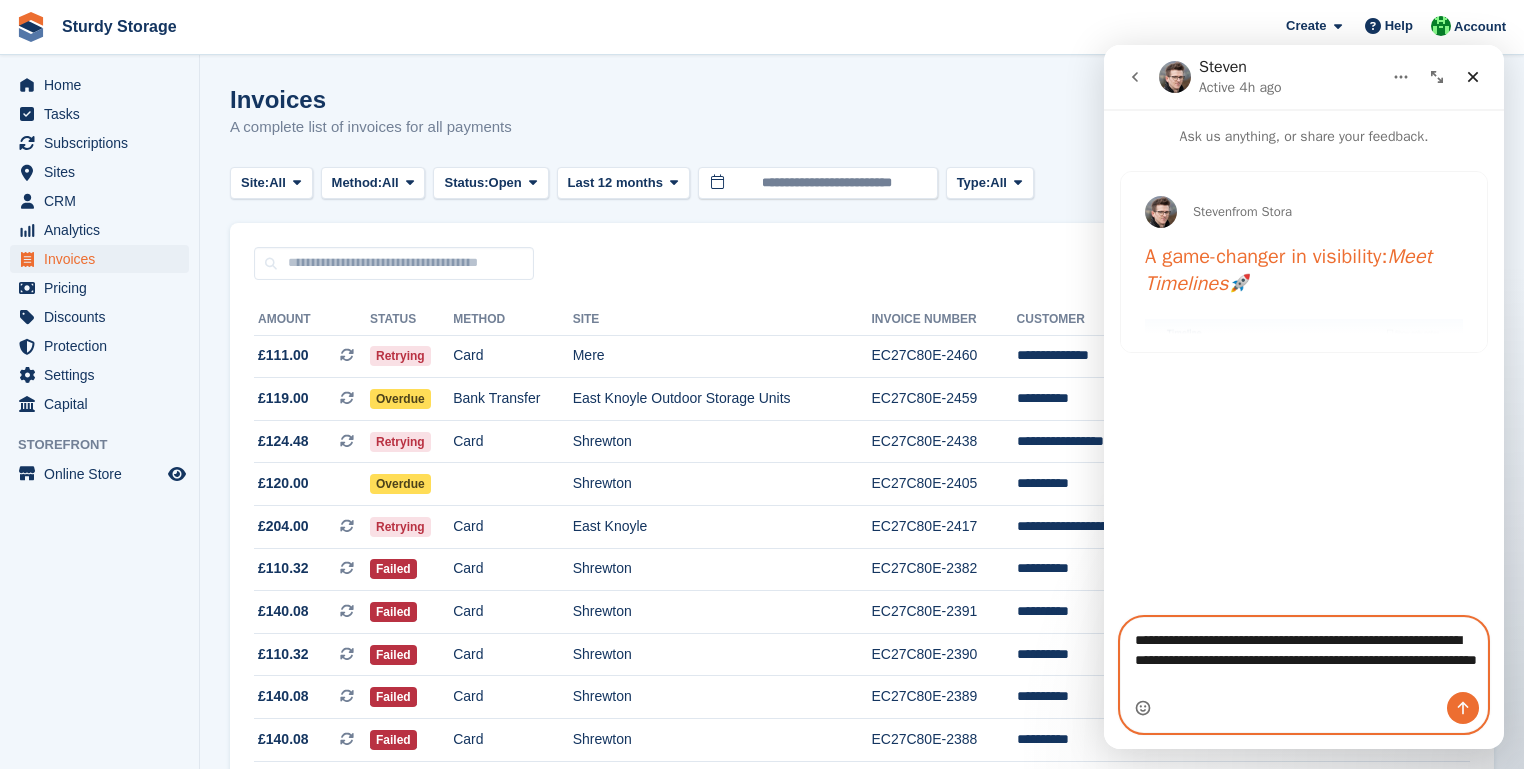 type on "**********" 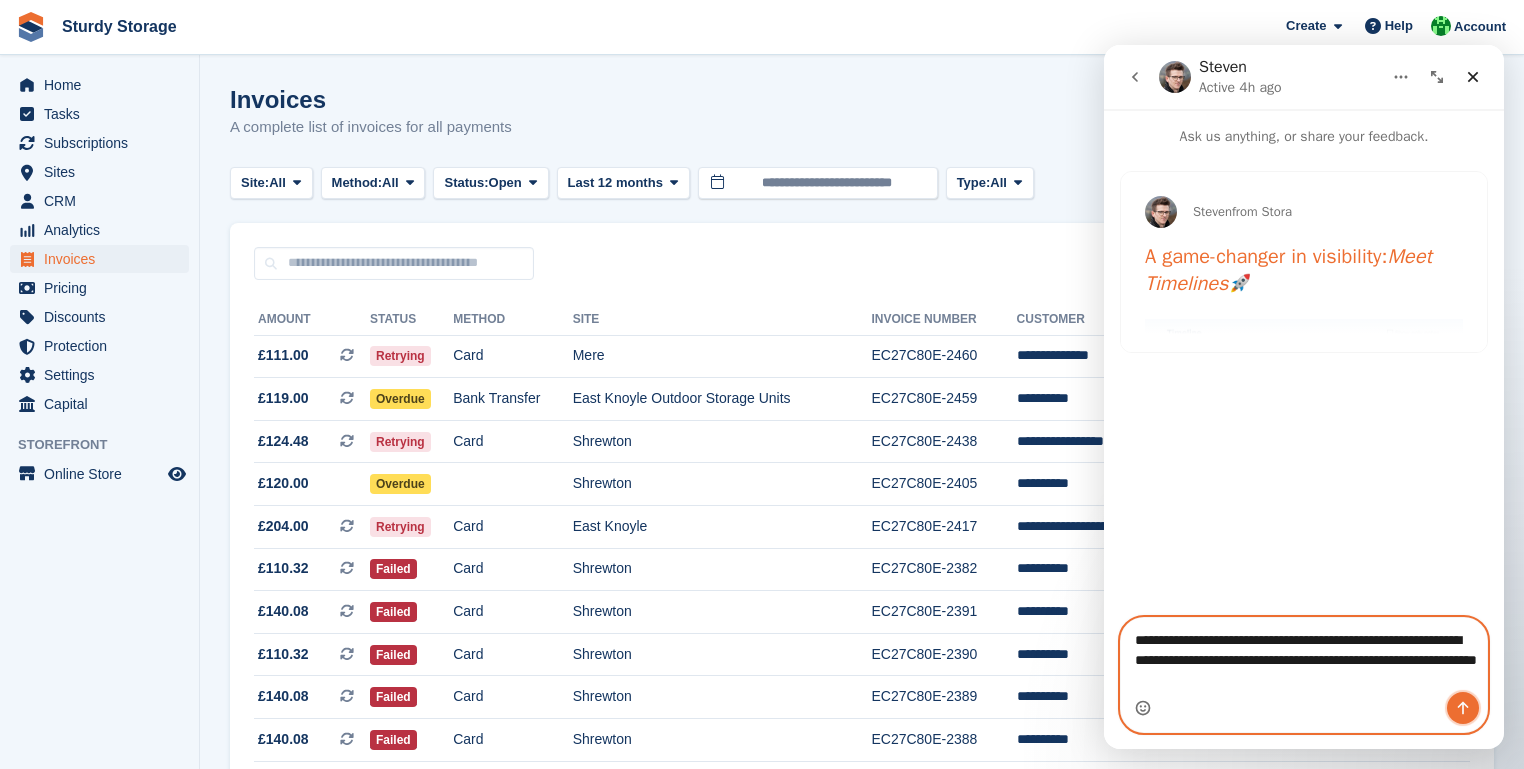 click 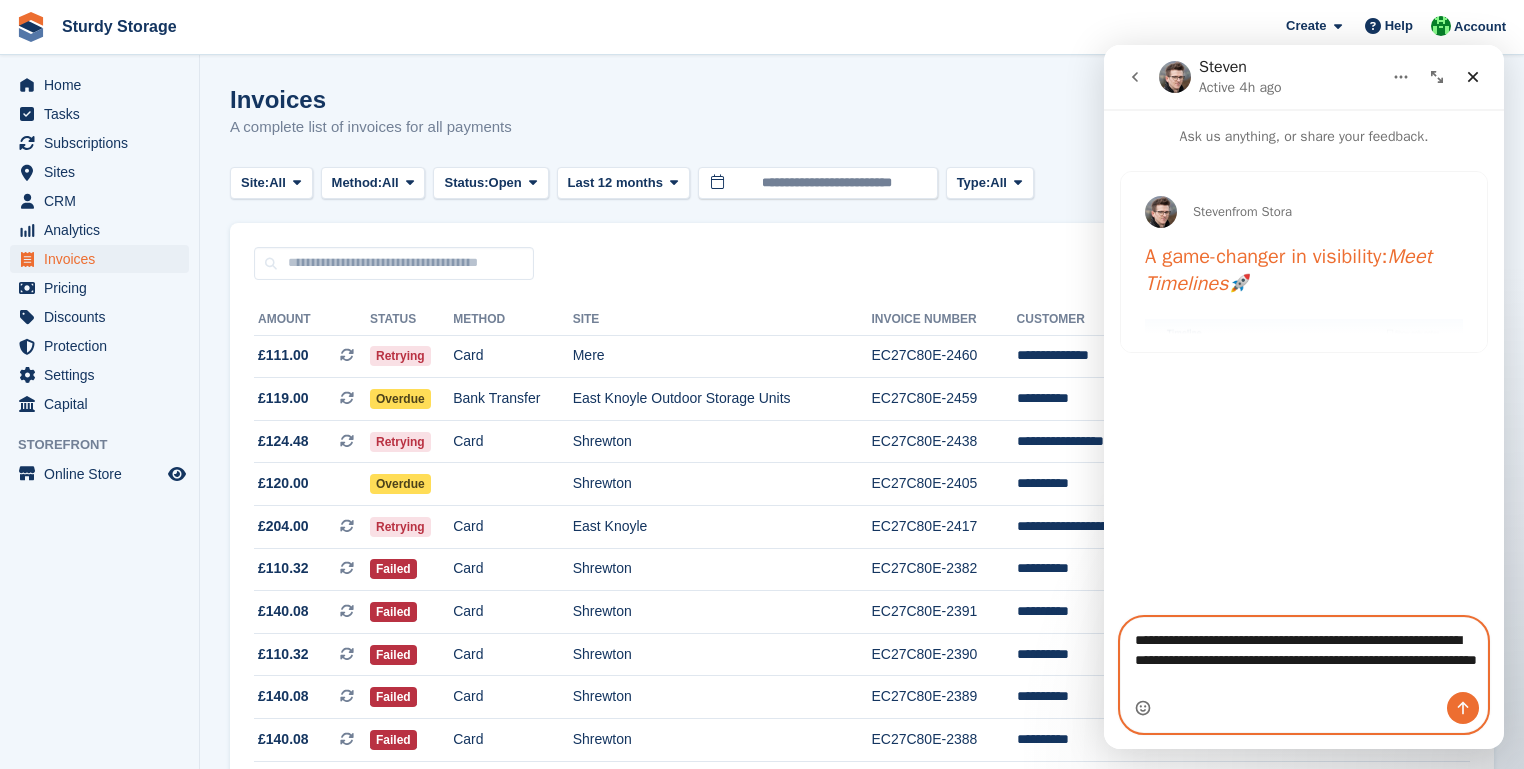 type 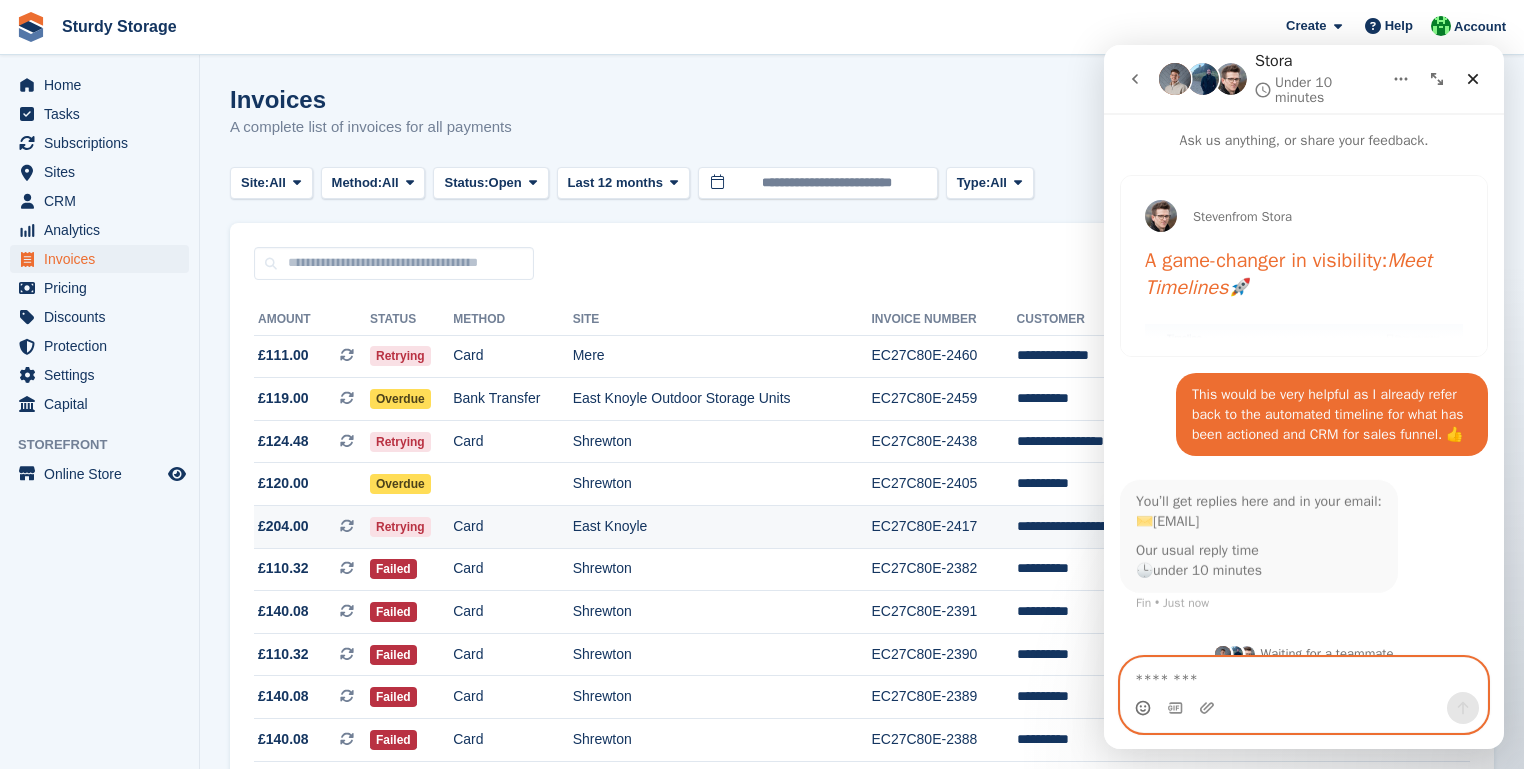 scroll, scrollTop: 24, scrollLeft: 0, axis: vertical 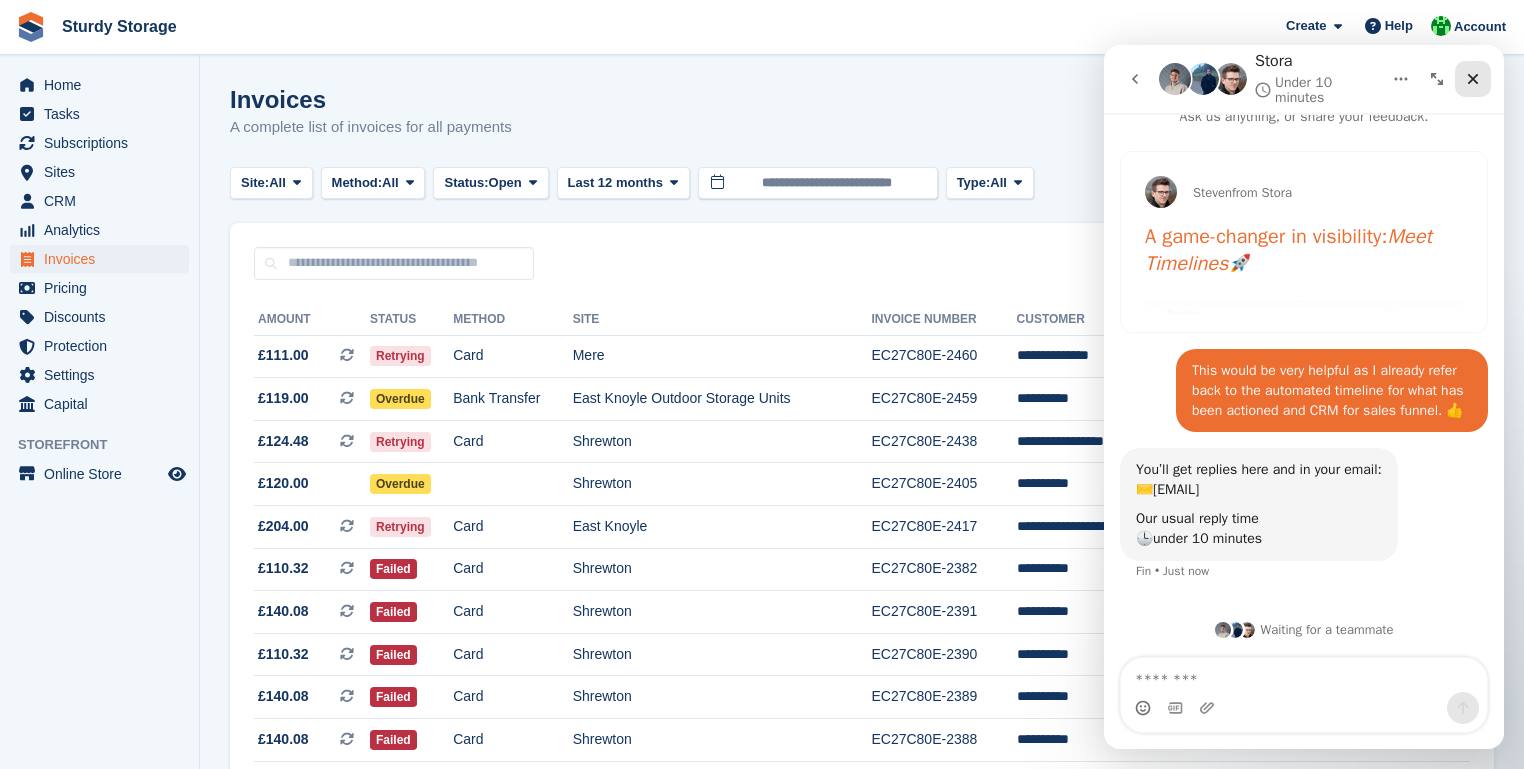 click 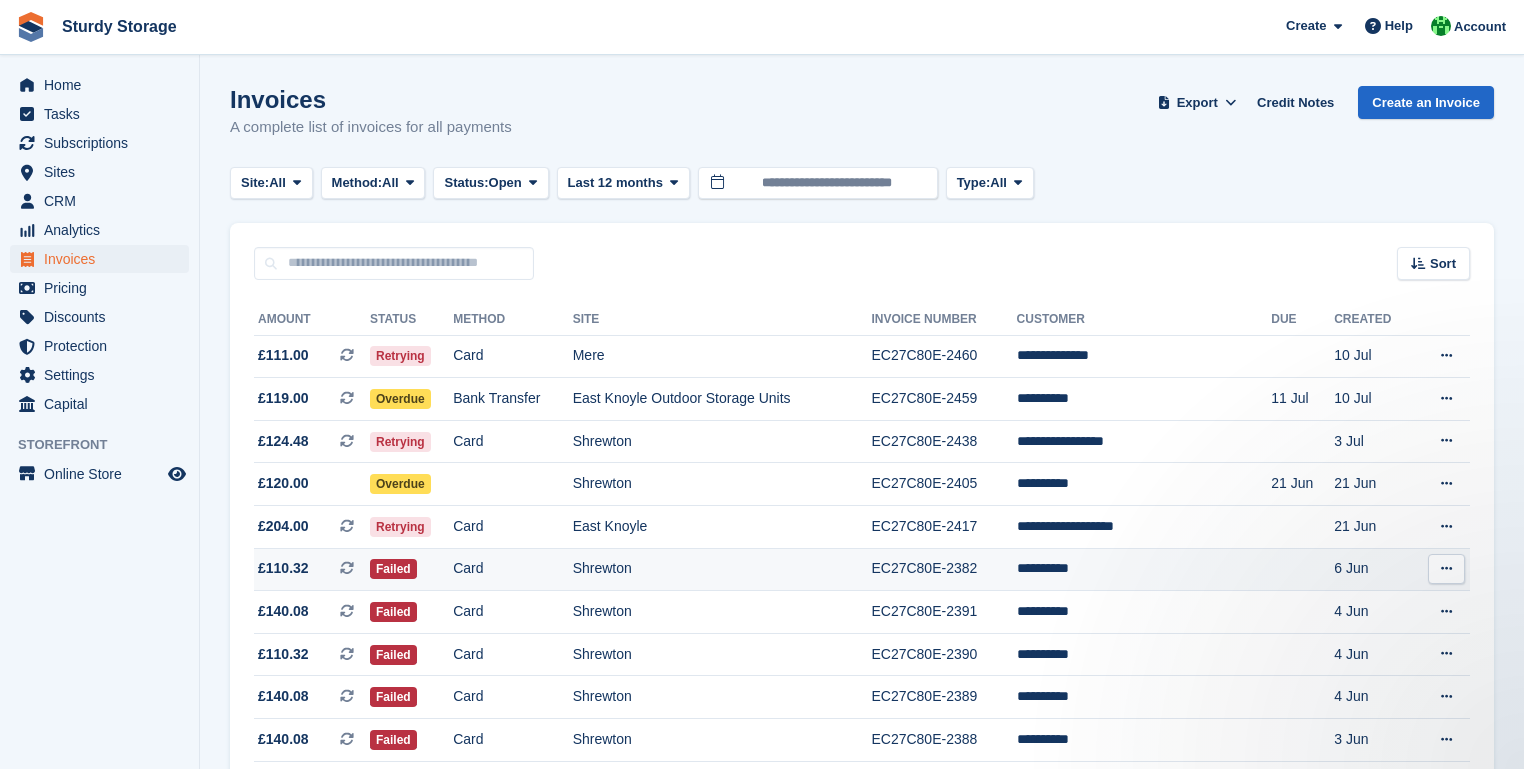 scroll, scrollTop: 0, scrollLeft: 0, axis: both 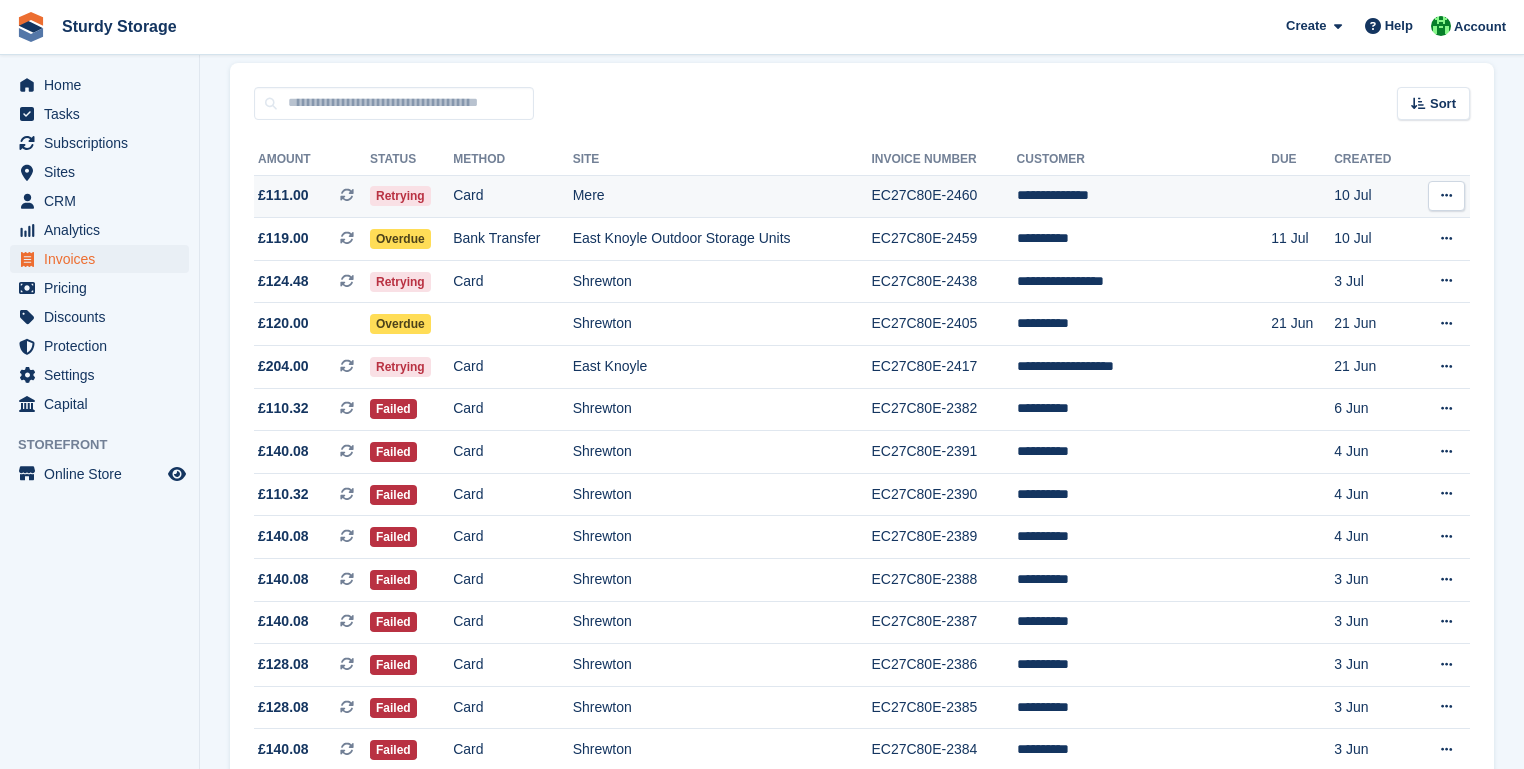 click on "EC27C80E-2460" at bounding box center [943, 196] 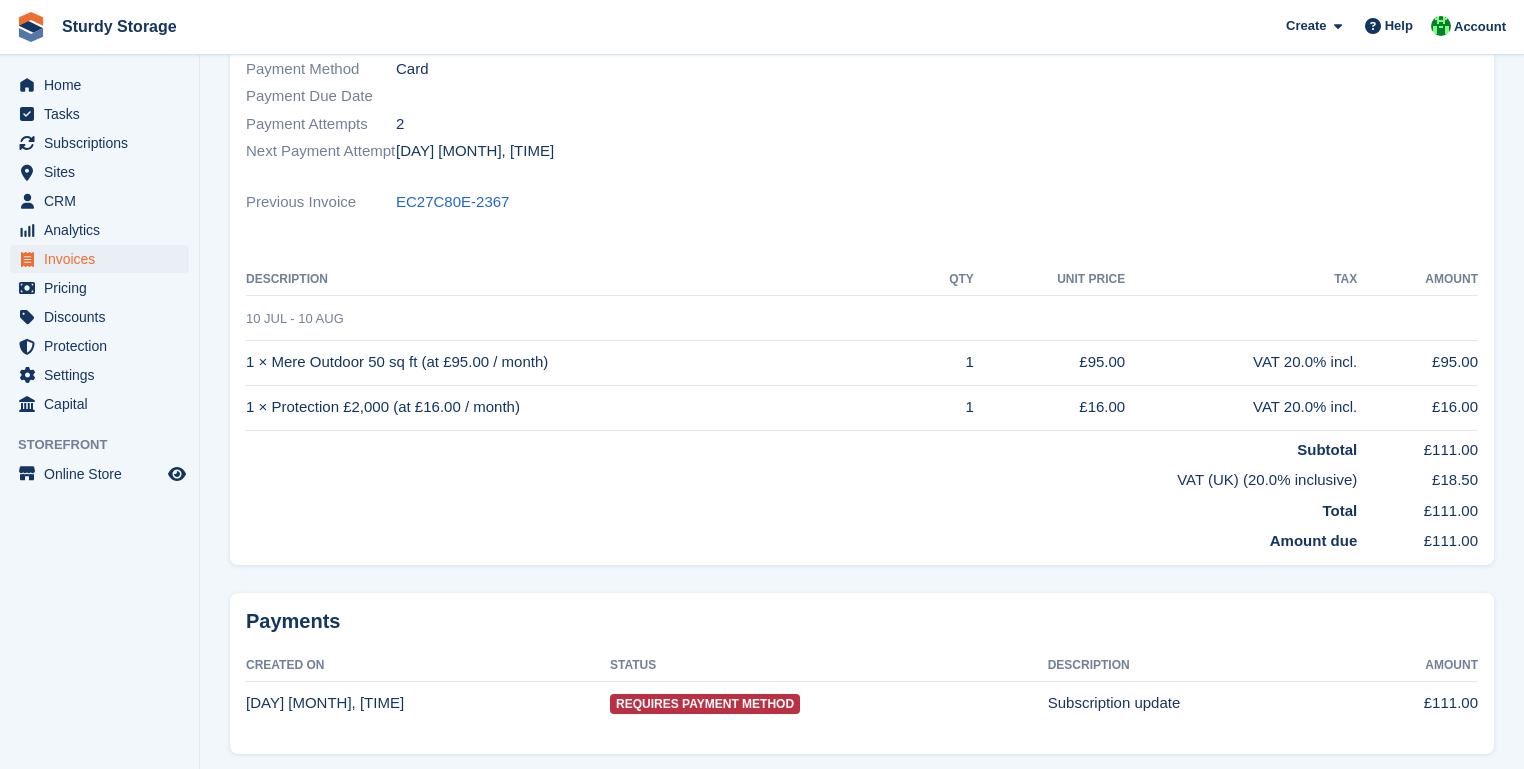 scroll, scrollTop: 434, scrollLeft: 0, axis: vertical 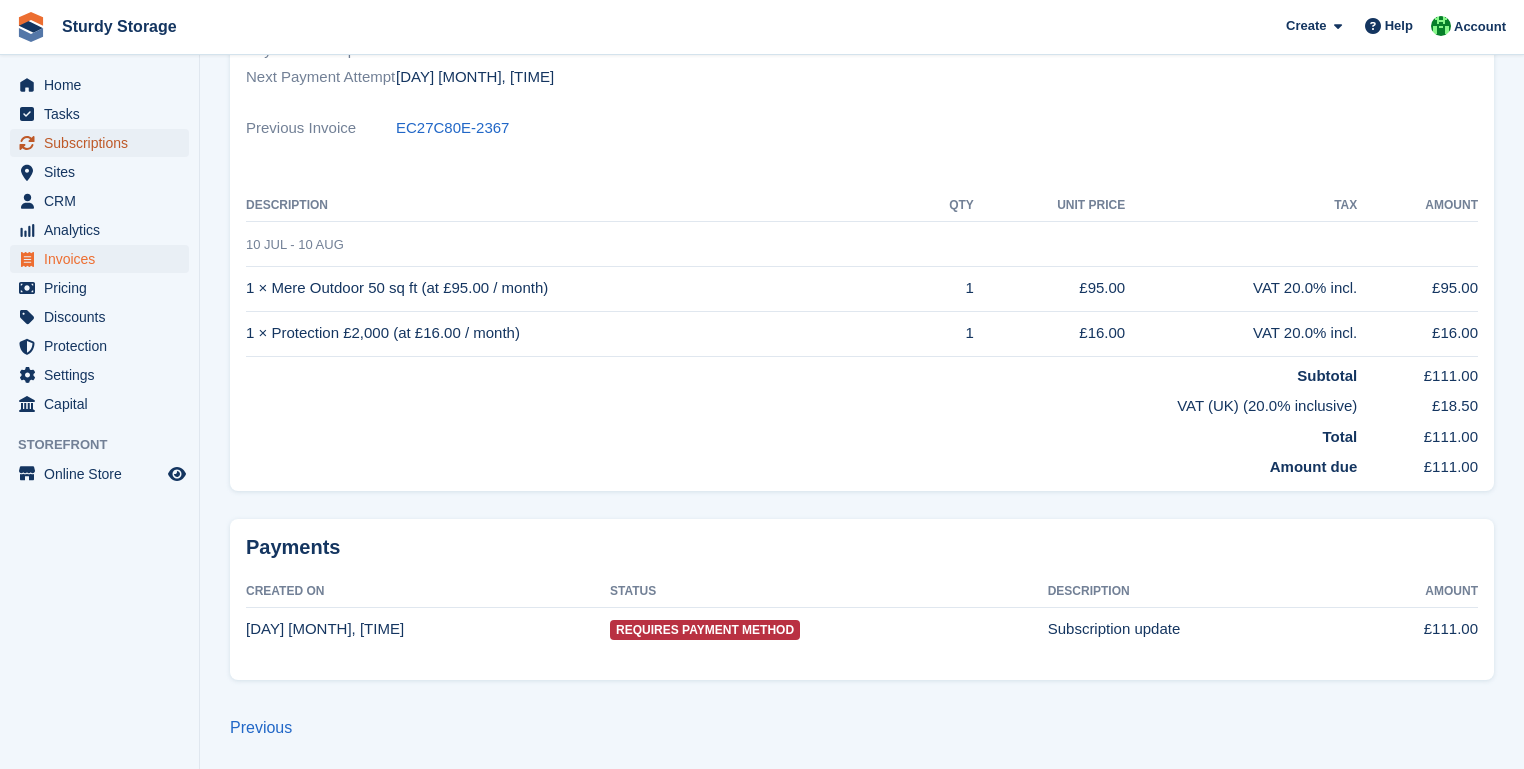 click on "Subscriptions" at bounding box center (104, 143) 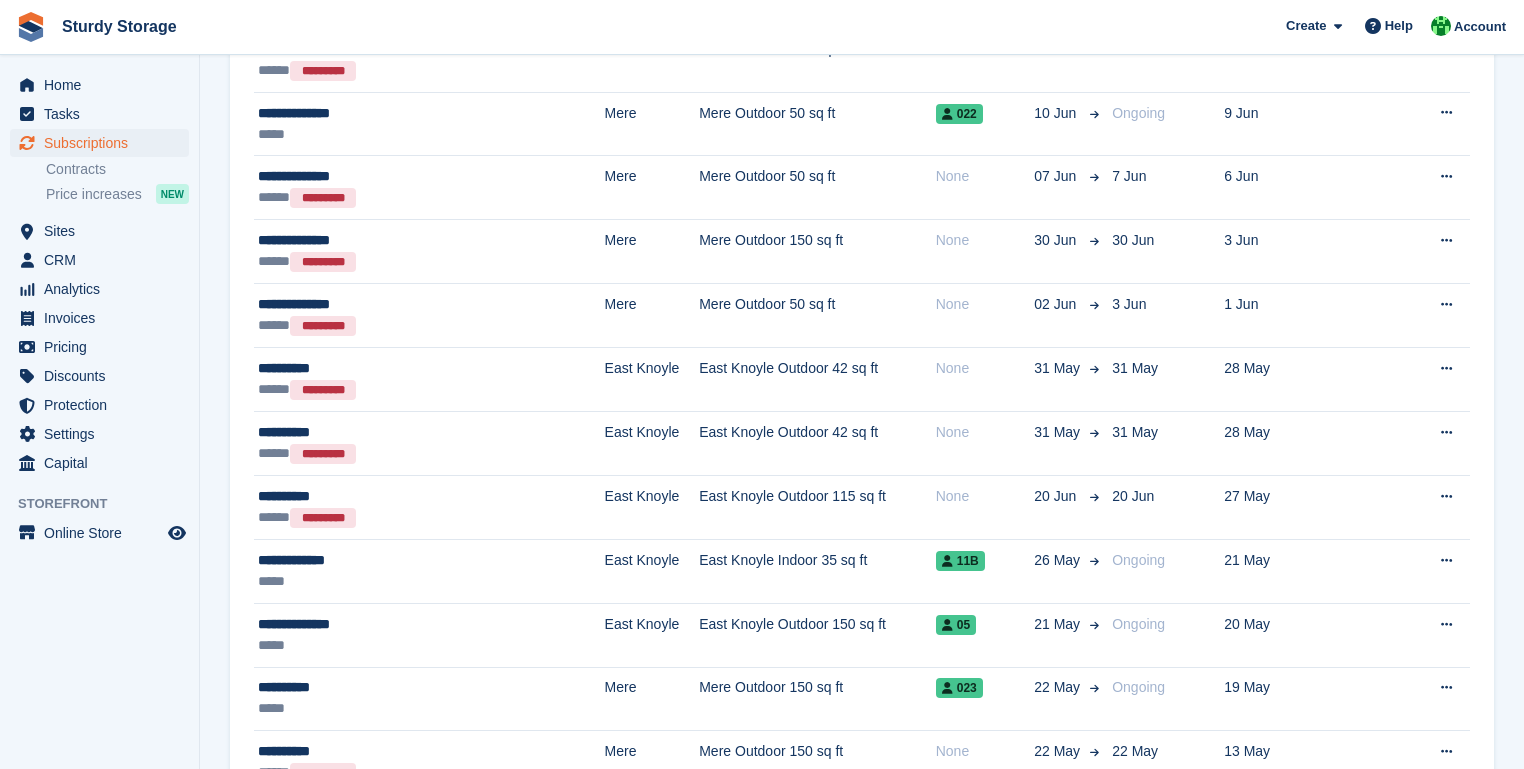 scroll, scrollTop: 0, scrollLeft: 0, axis: both 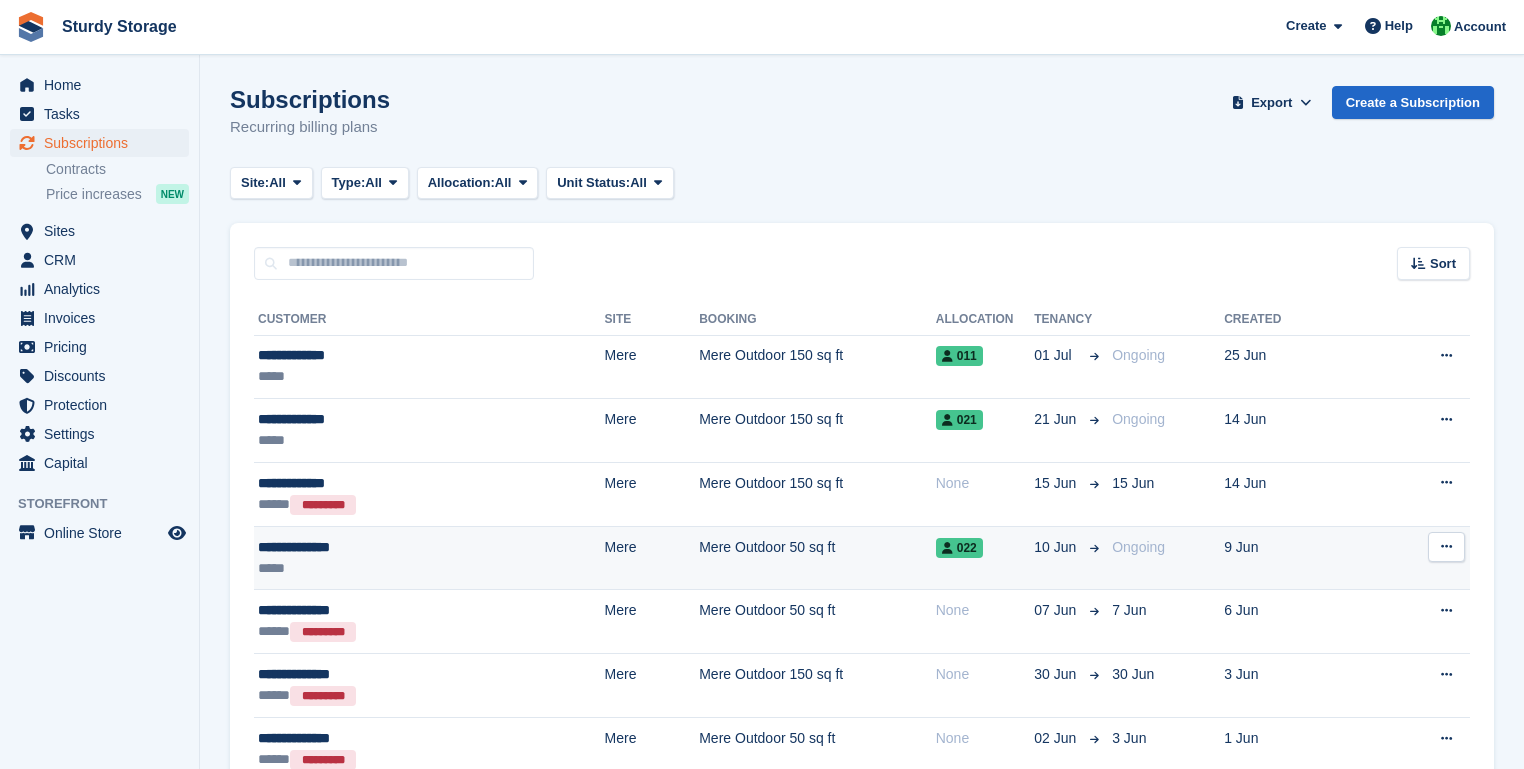 click on "**********" at bounding box center (394, 547) 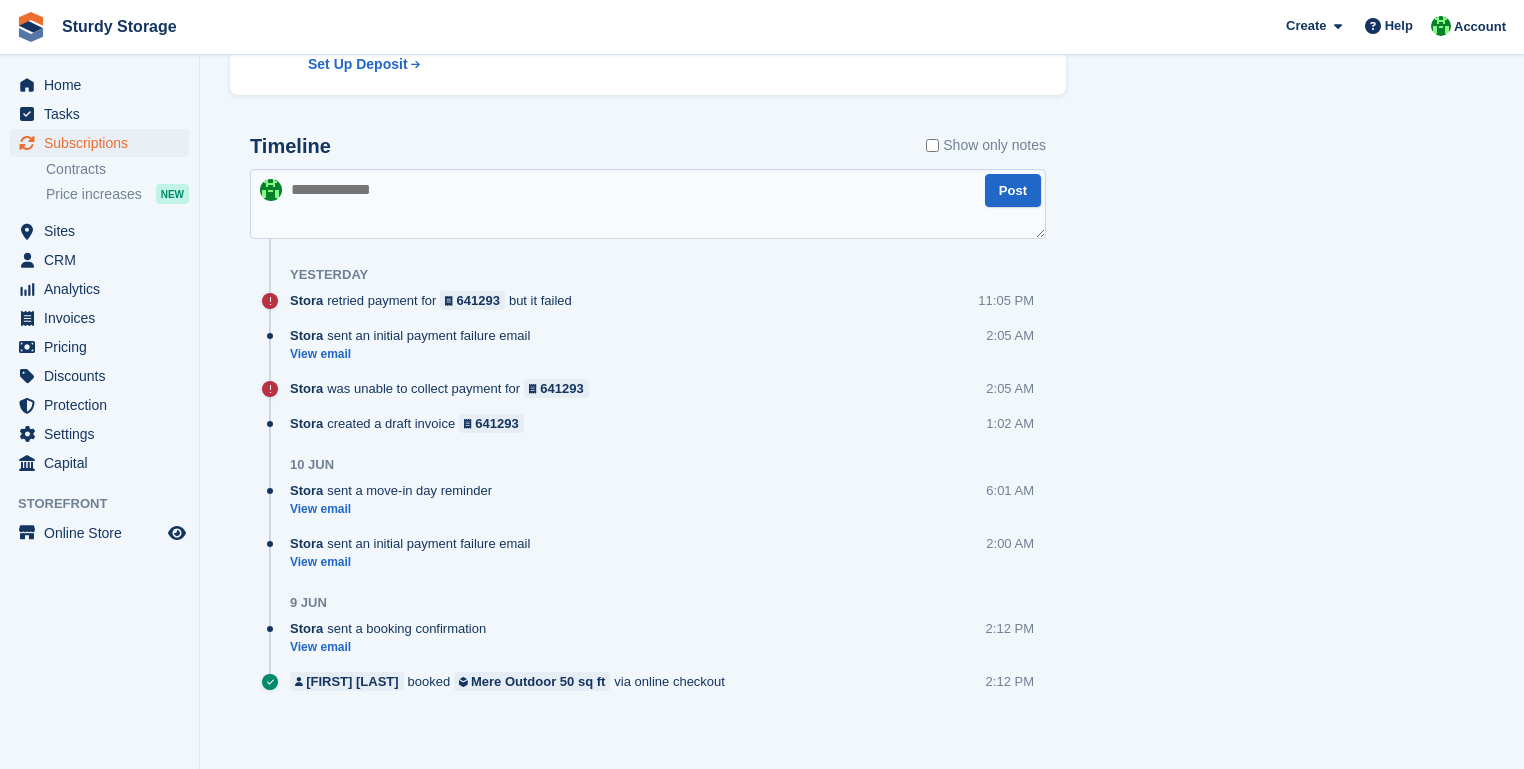 scroll, scrollTop: 1073, scrollLeft: 0, axis: vertical 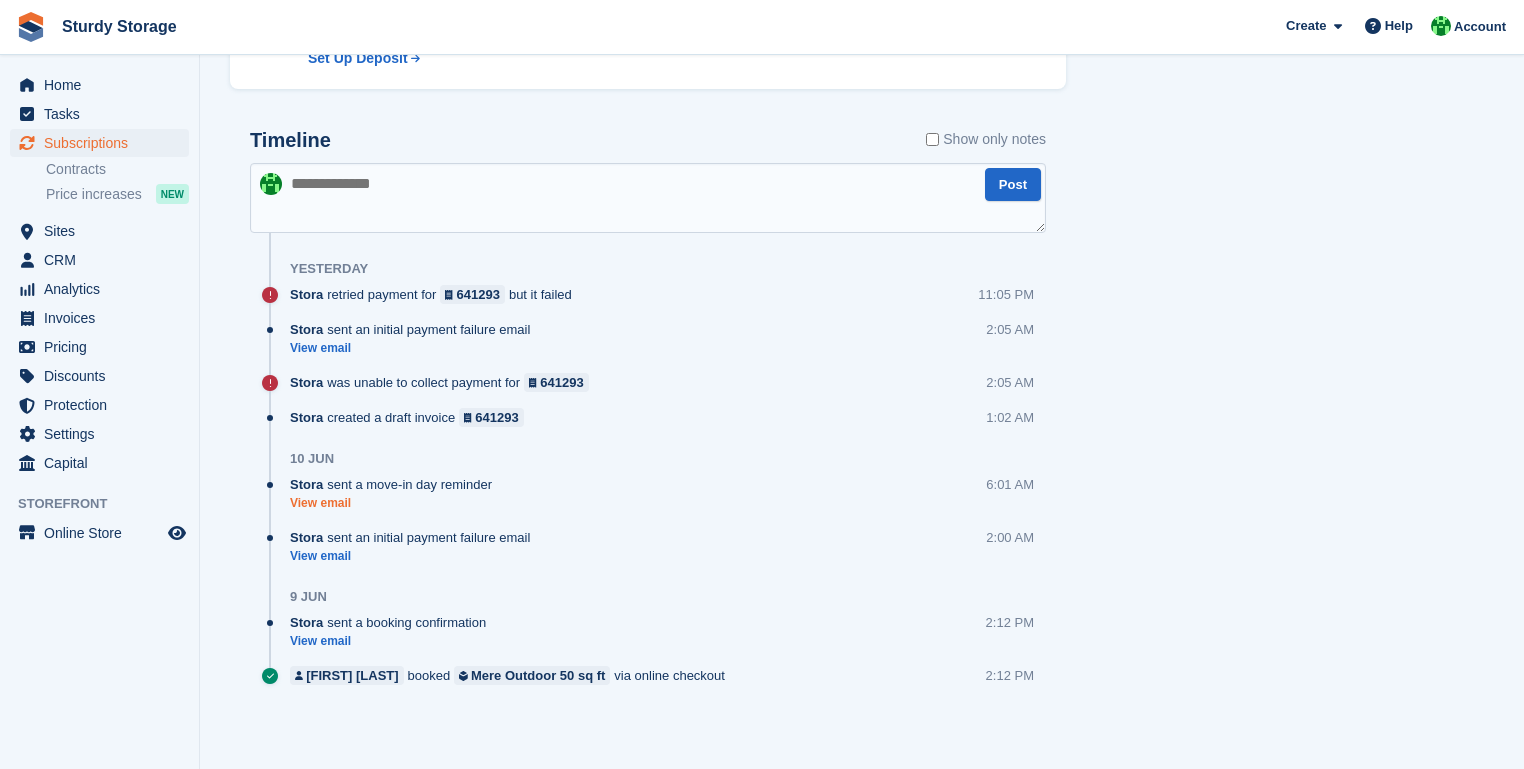 click on "View email" at bounding box center (396, 503) 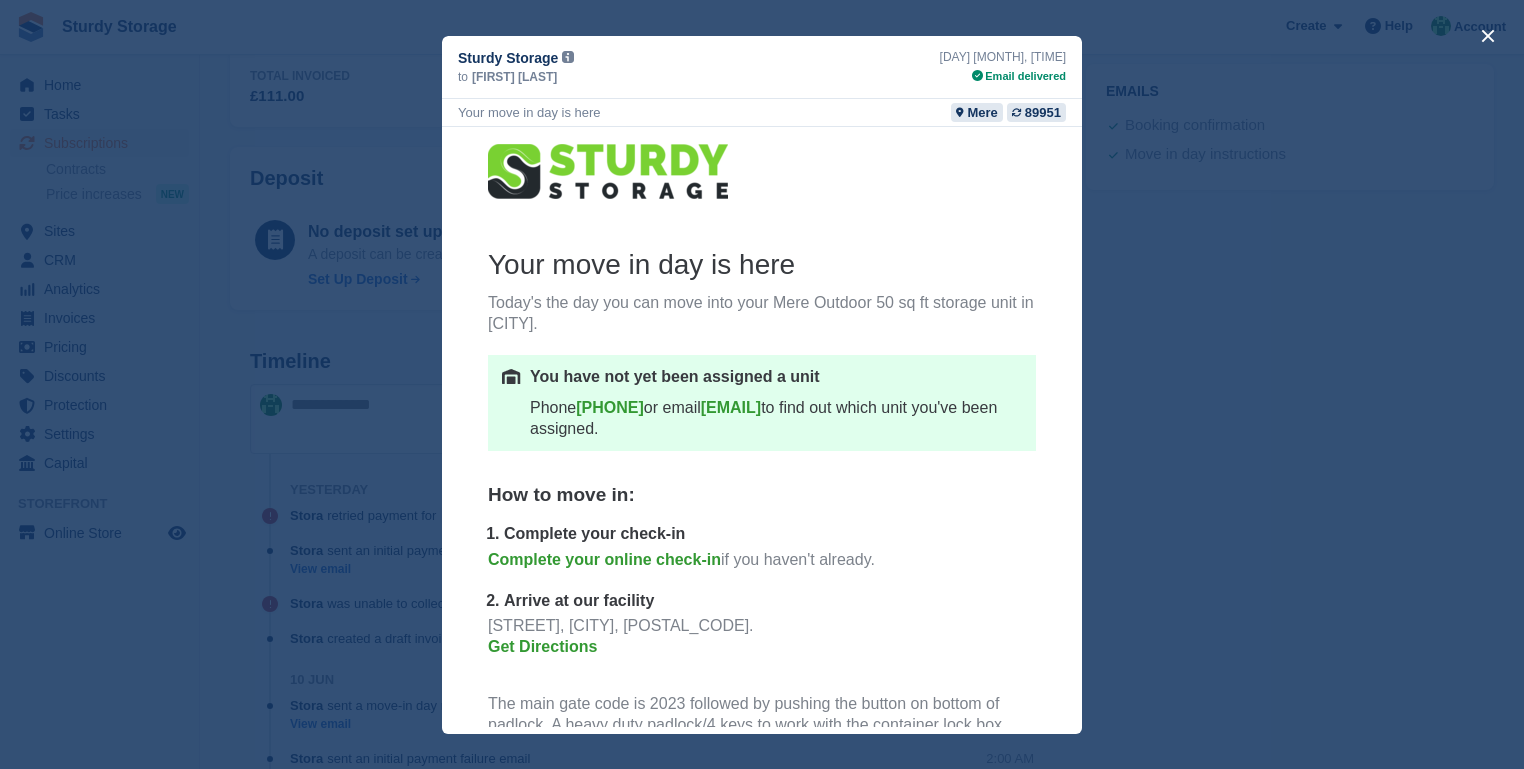 scroll, scrollTop: 833, scrollLeft: 0, axis: vertical 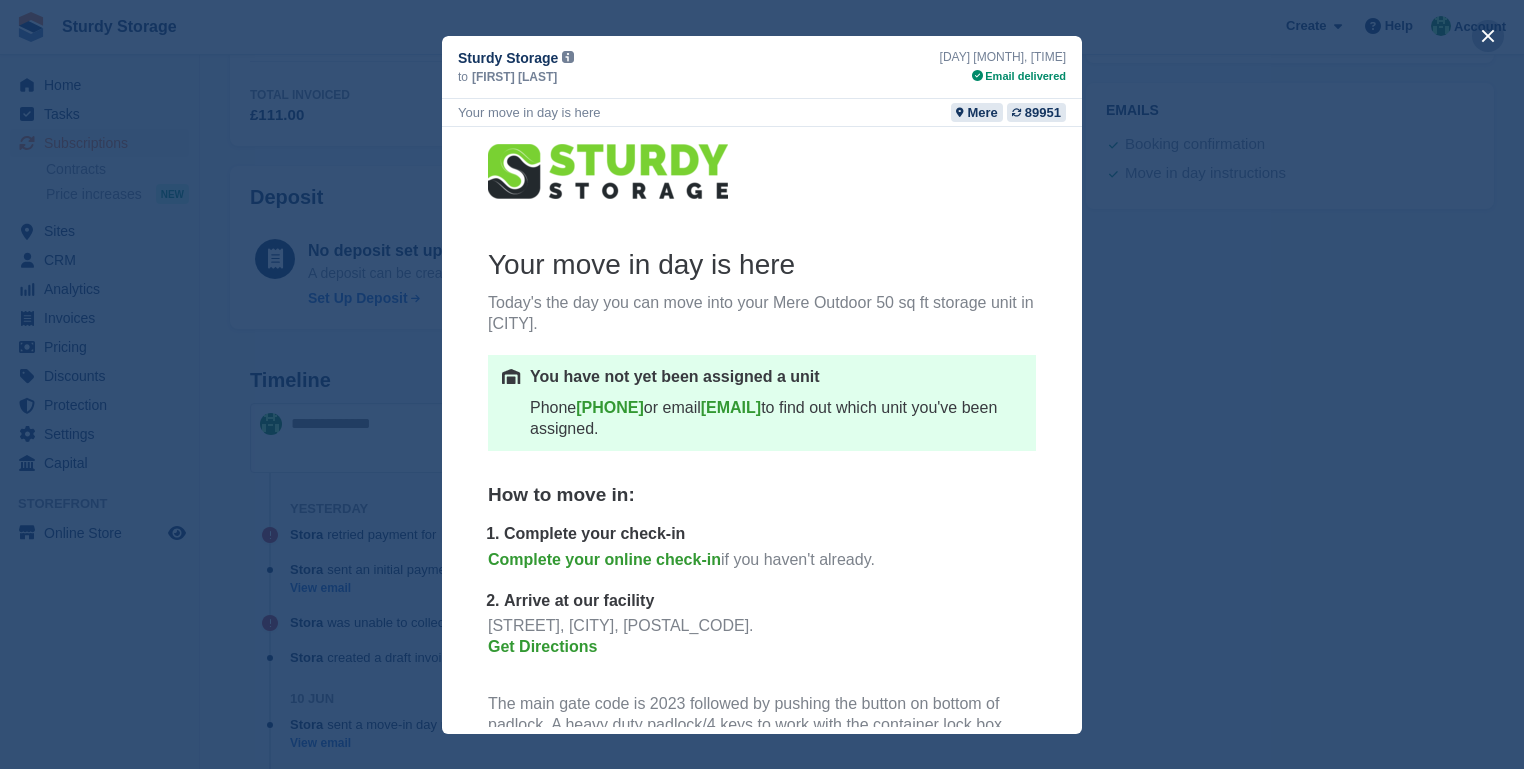 click at bounding box center (1488, 36) 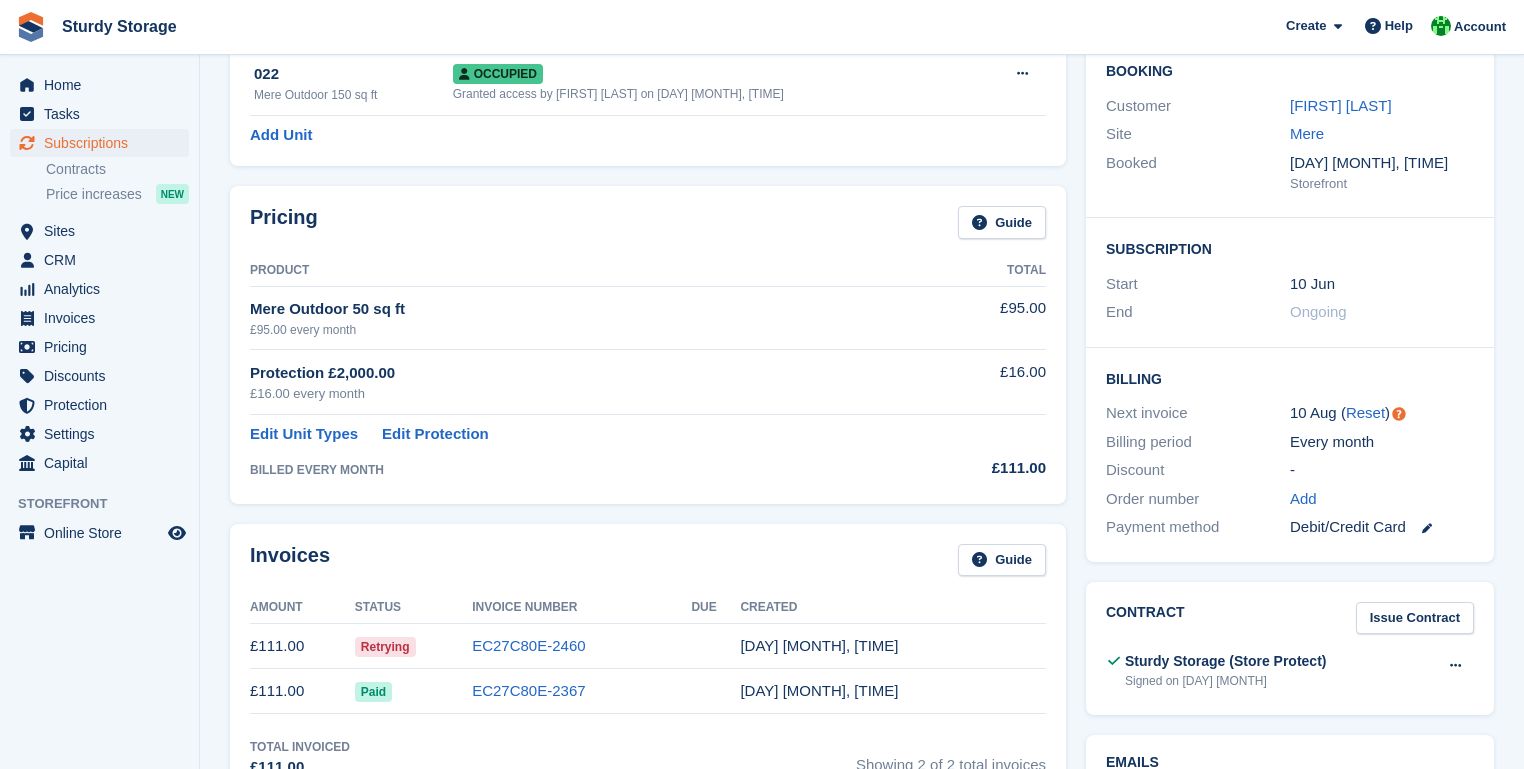 scroll, scrollTop: 0, scrollLeft: 0, axis: both 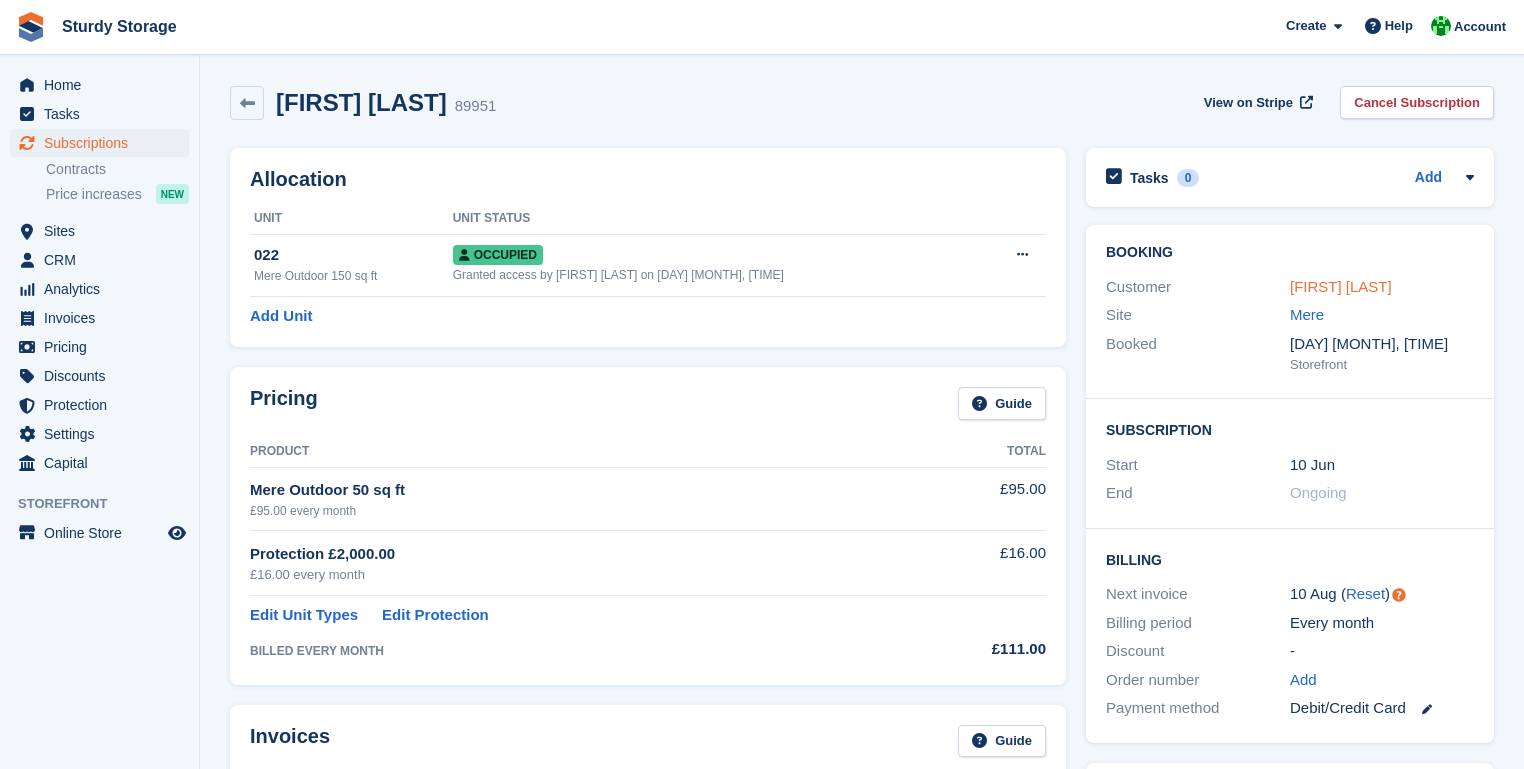click on "Harry Woodland" at bounding box center [1341, 286] 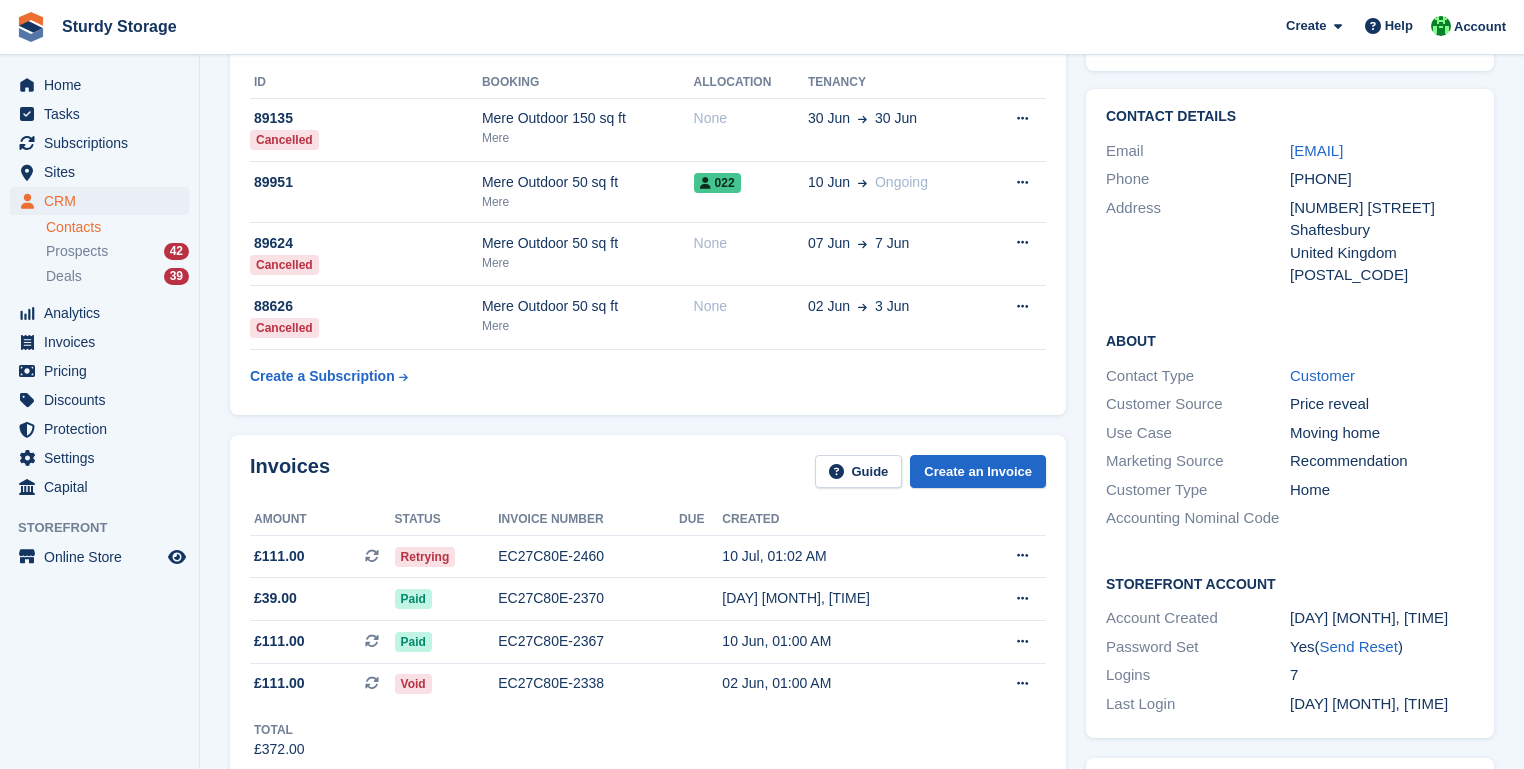 scroll, scrollTop: 160, scrollLeft: 0, axis: vertical 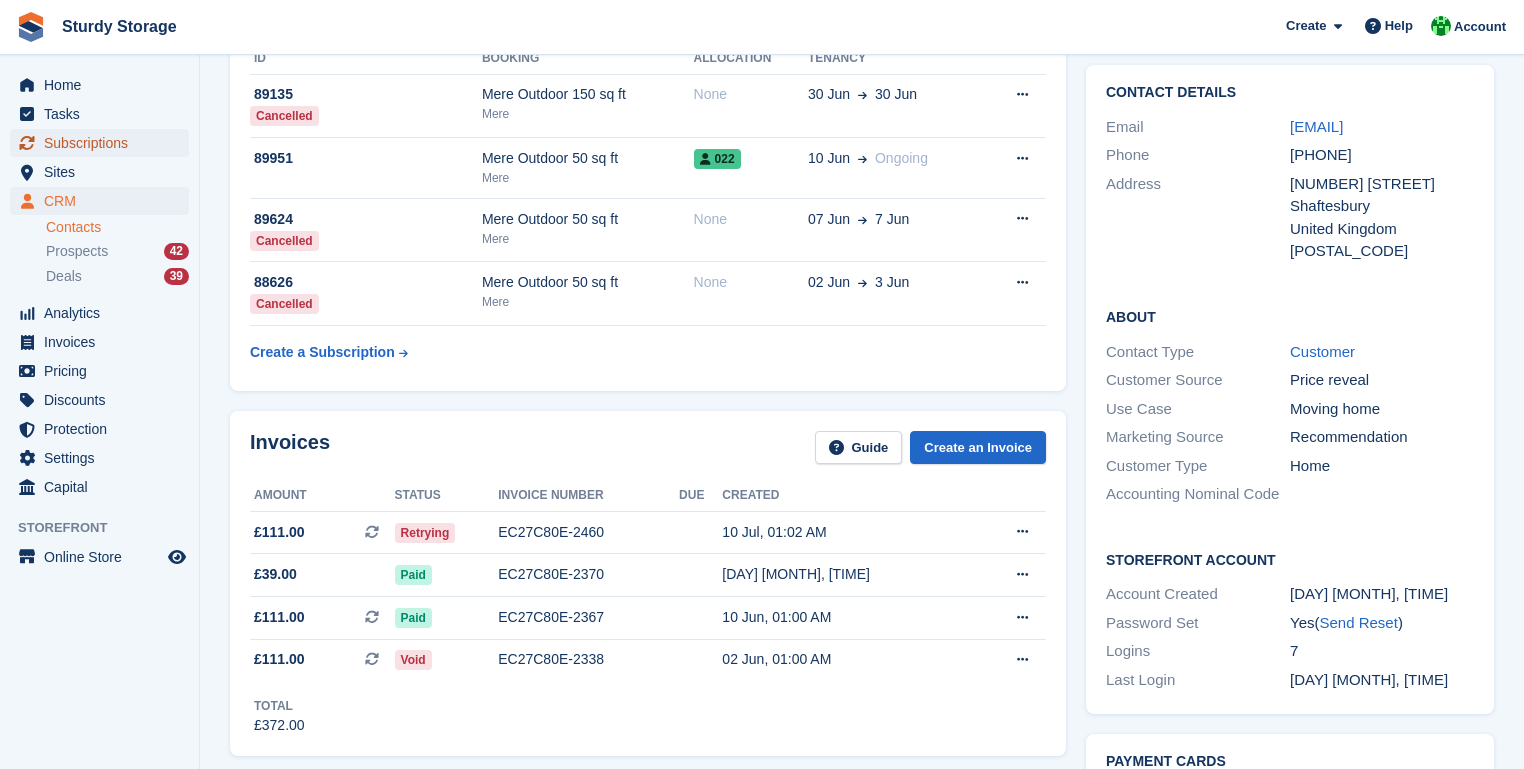 click on "Subscriptions" at bounding box center [104, 143] 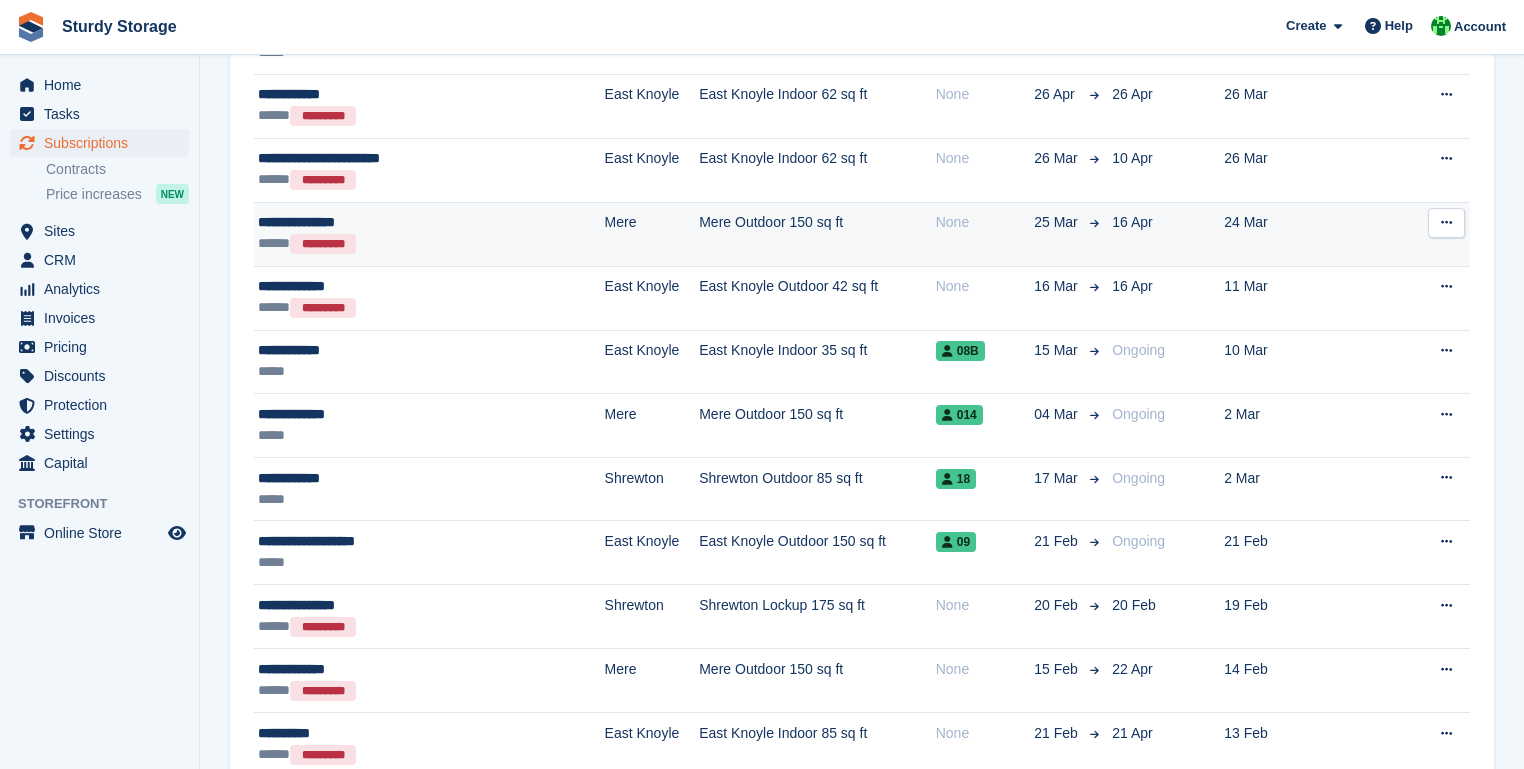 scroll, scrollTop: 1680, scrollLeft: 0, axis: vertical 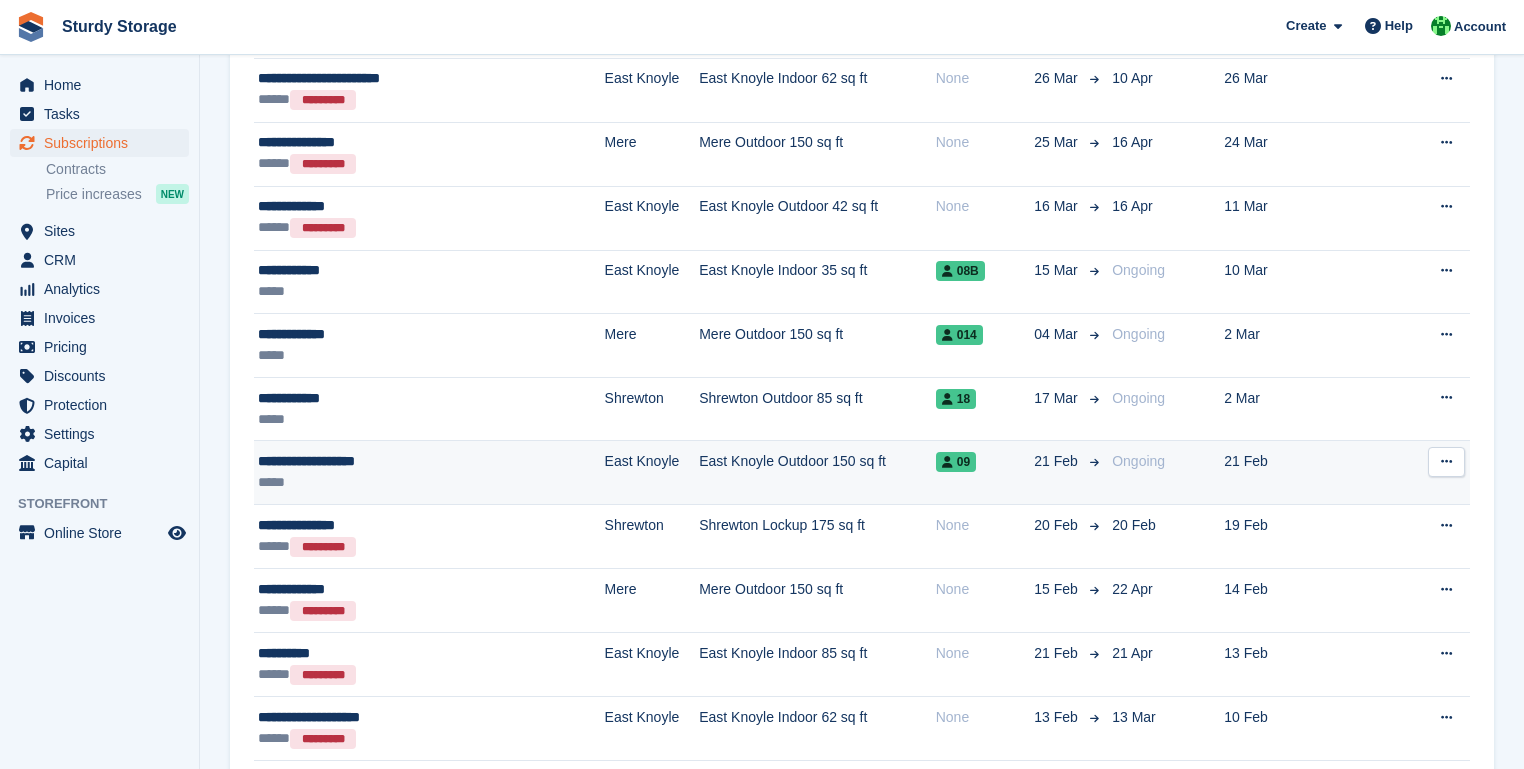 click on "**********" at bounding box center [394, 461] 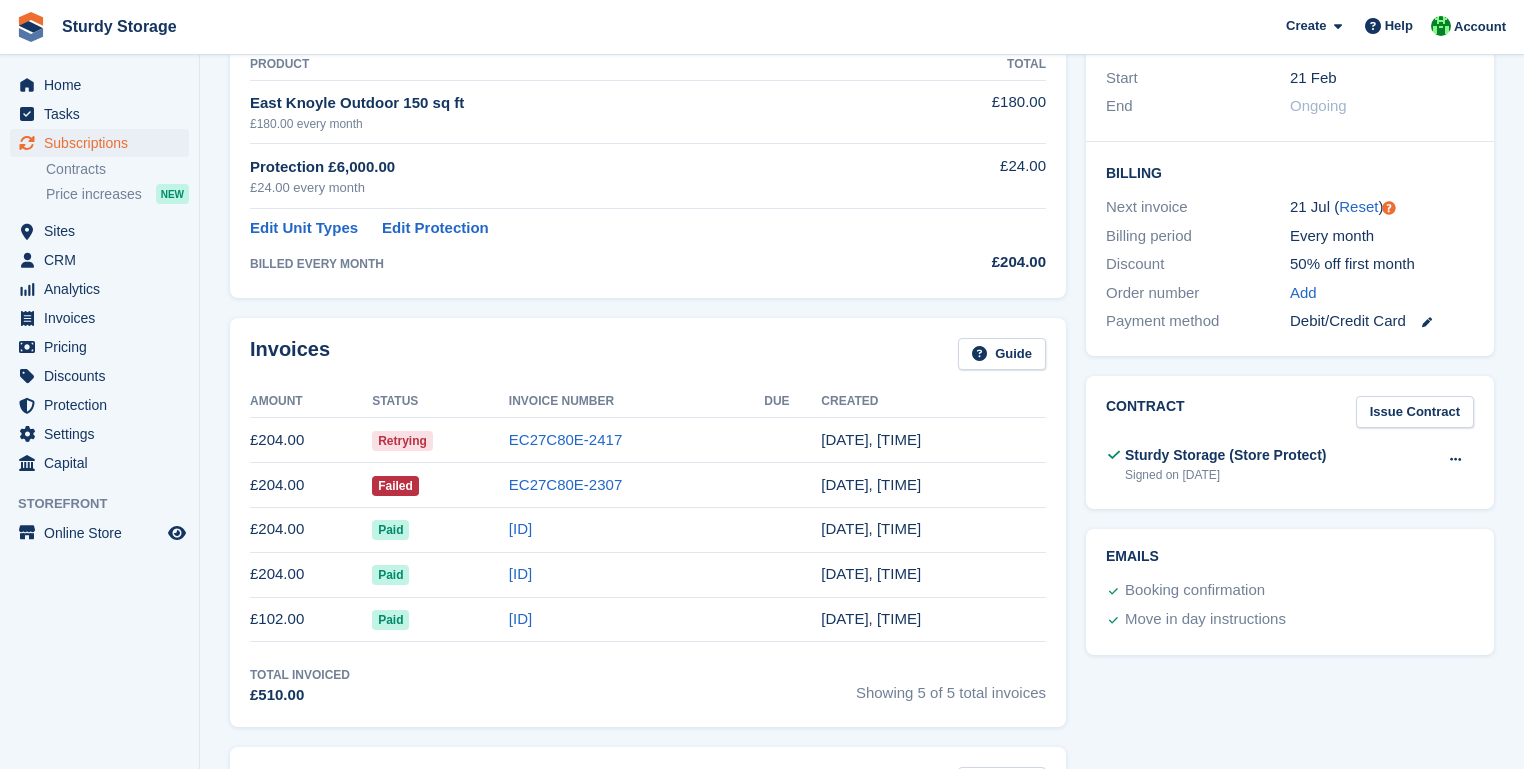 scroll, scrollTop: 400, scrollLeft: 0, axis: vertical 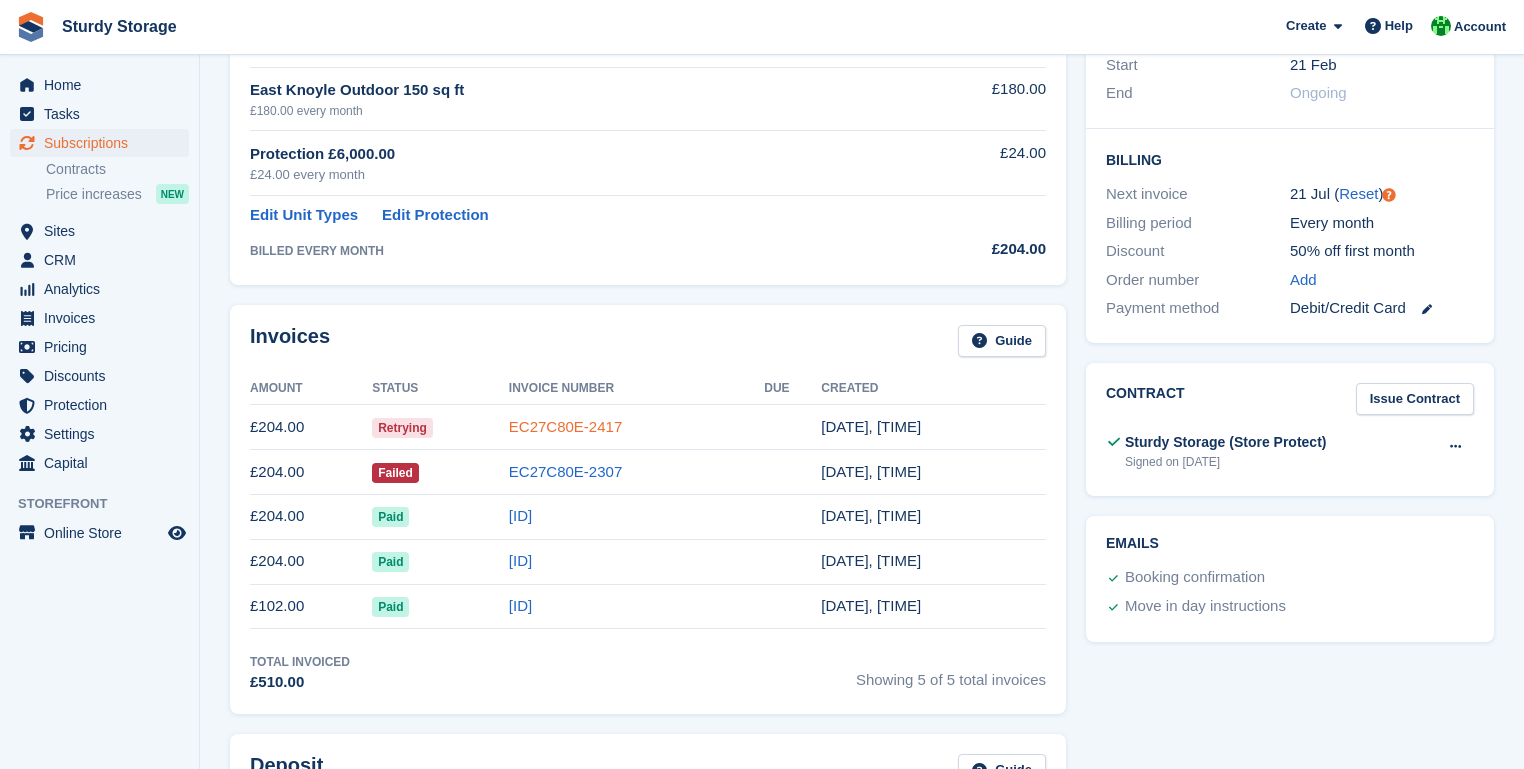 click on "EC27C80E-2417" at bounding box center (565, 426) 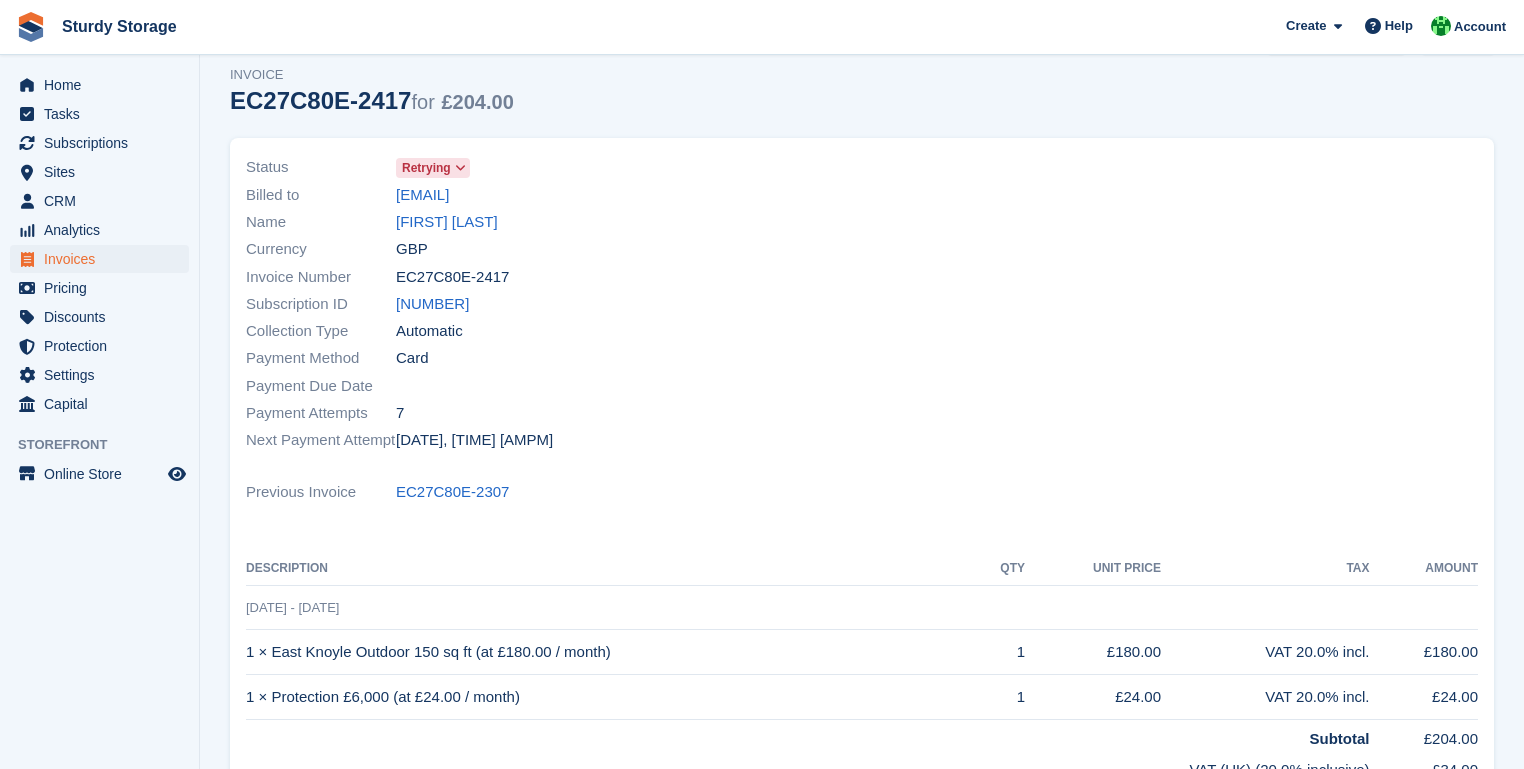 scroll, scrollTop: 0, scrollLeft: 0, axis: both 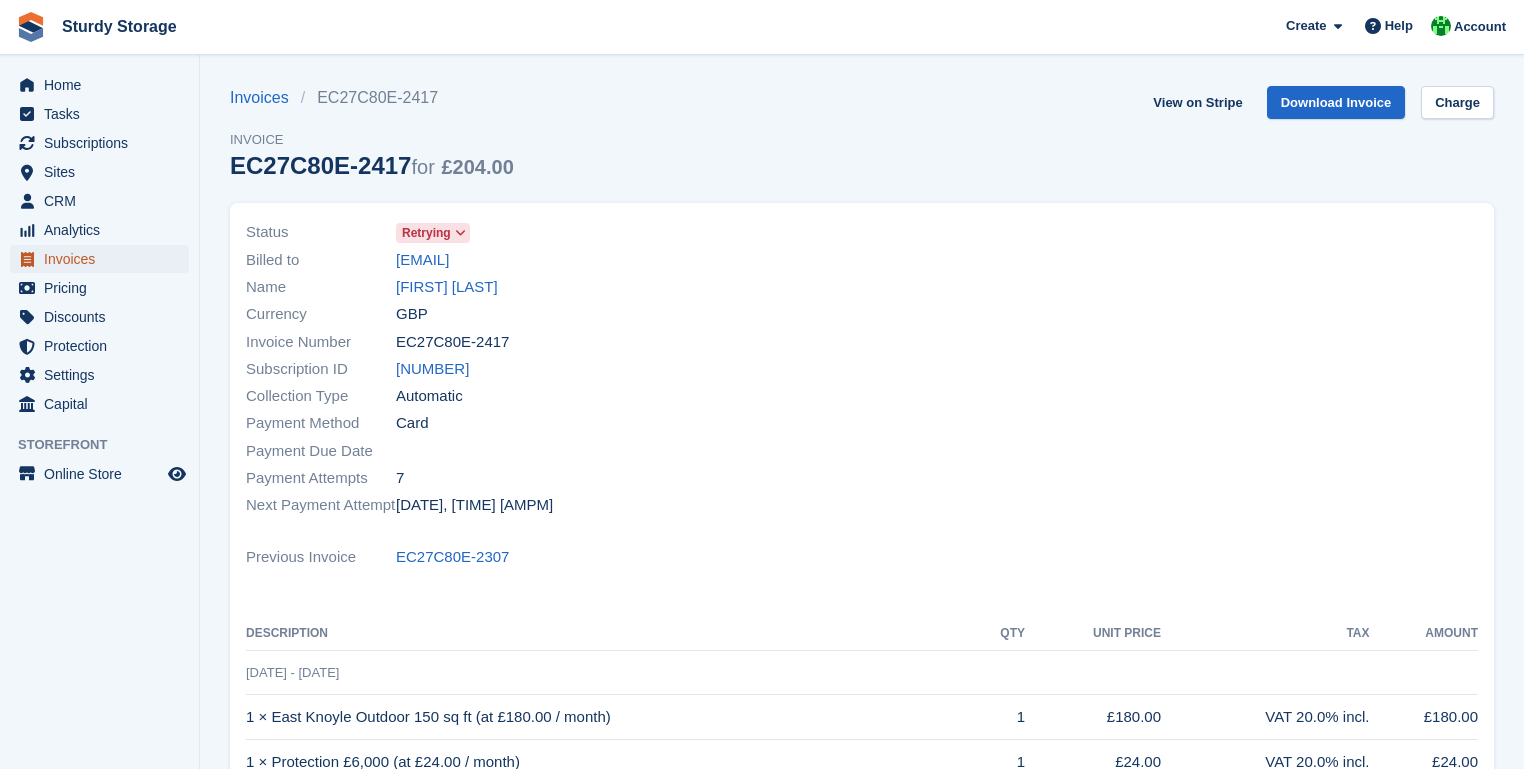 click on "Invoices" at bounding box center (104, 259) 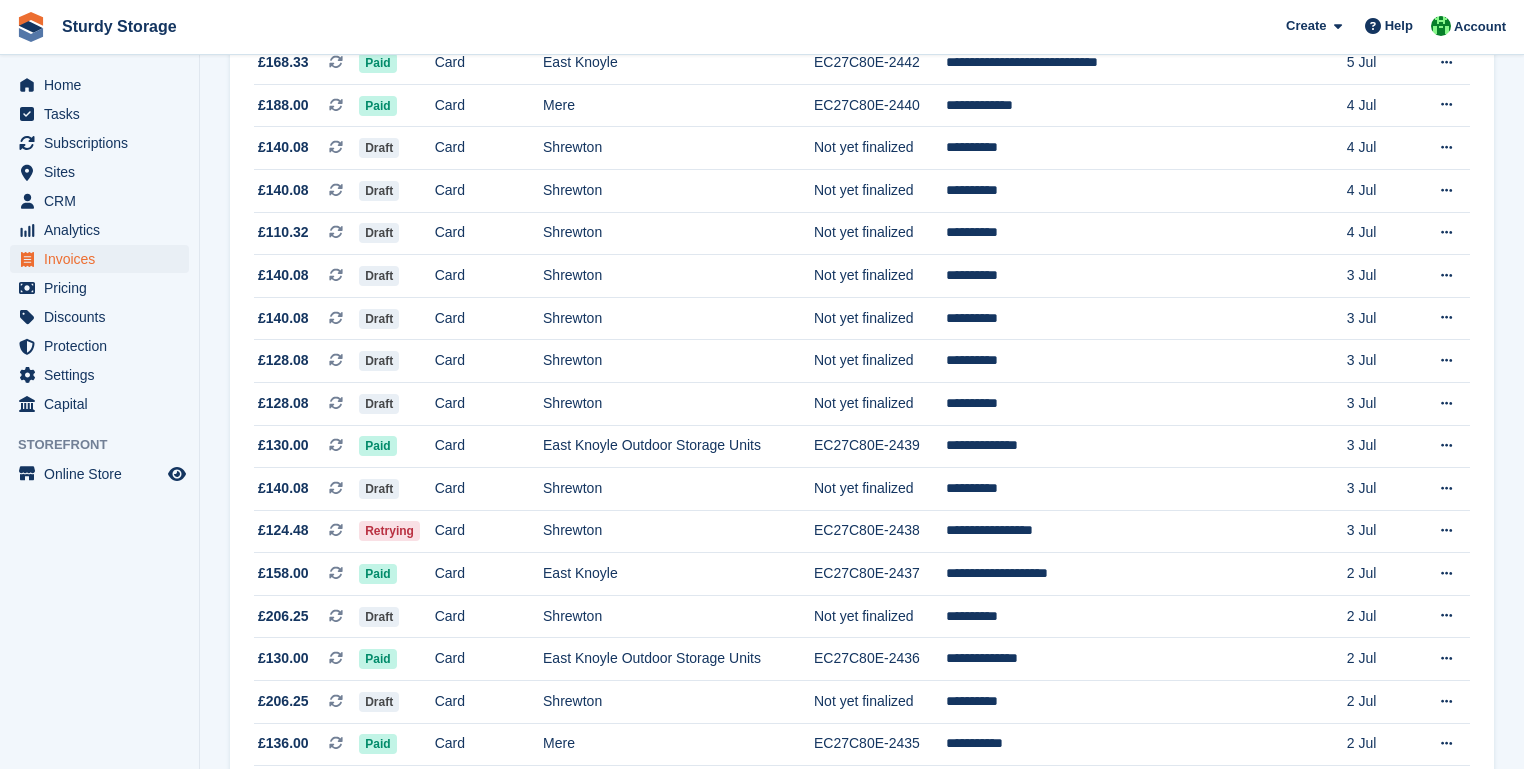 scroll, scrollTop: 1200, scrollLeft: 0, axis: vertical 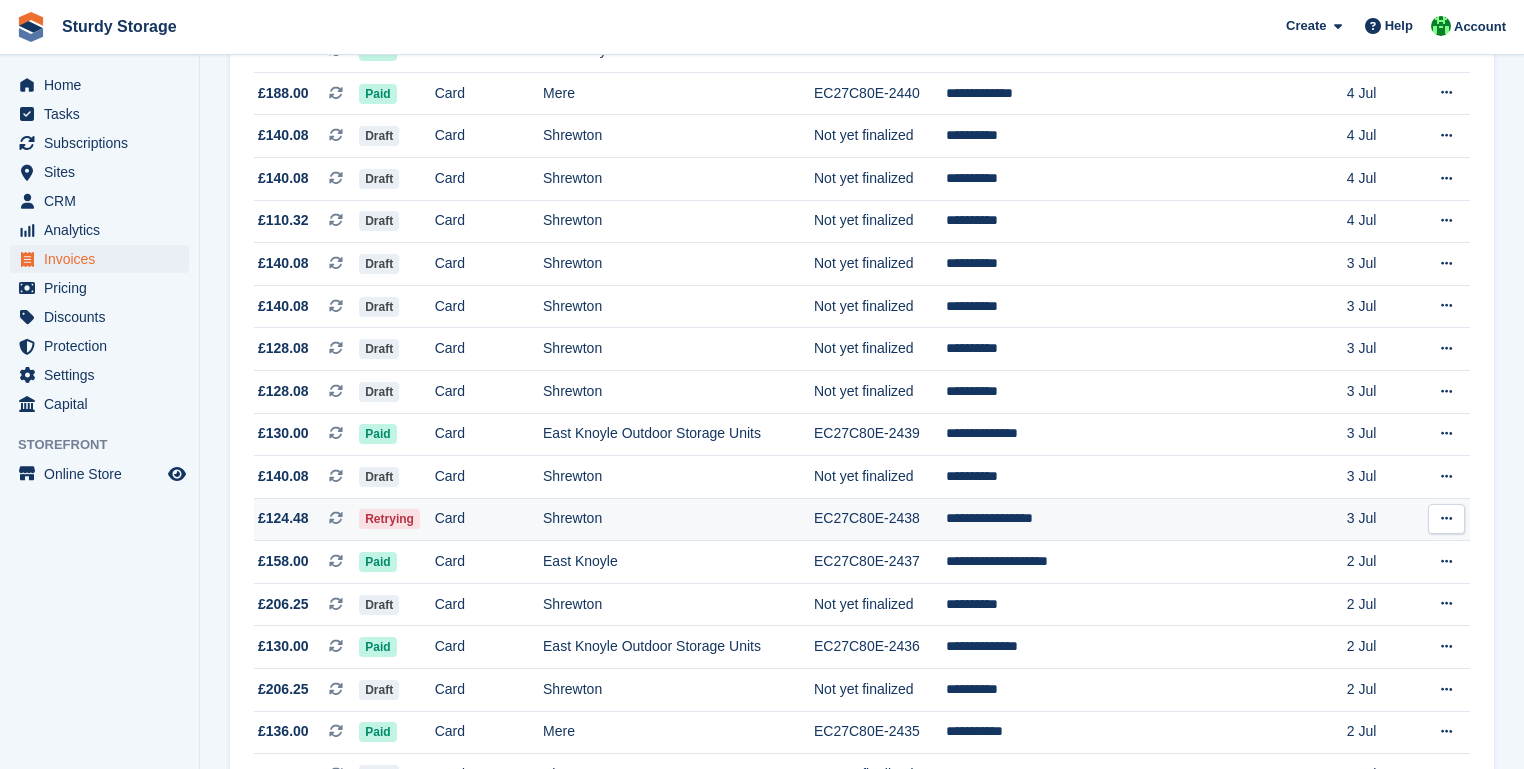 click on "**********" at bounding box center [1123, 519] 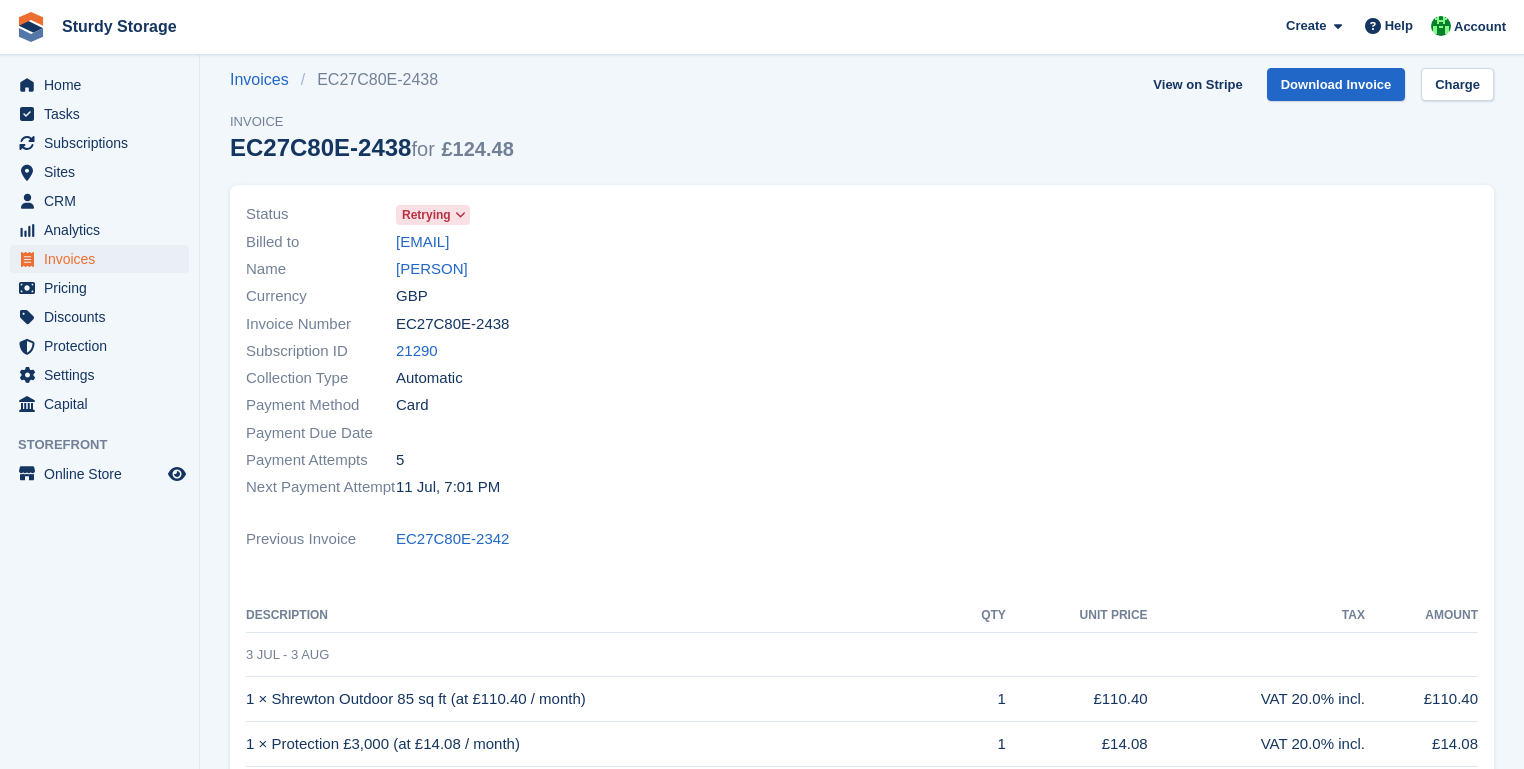 scroll, scrollTop: 0, scrollLeft: 0, axis: both 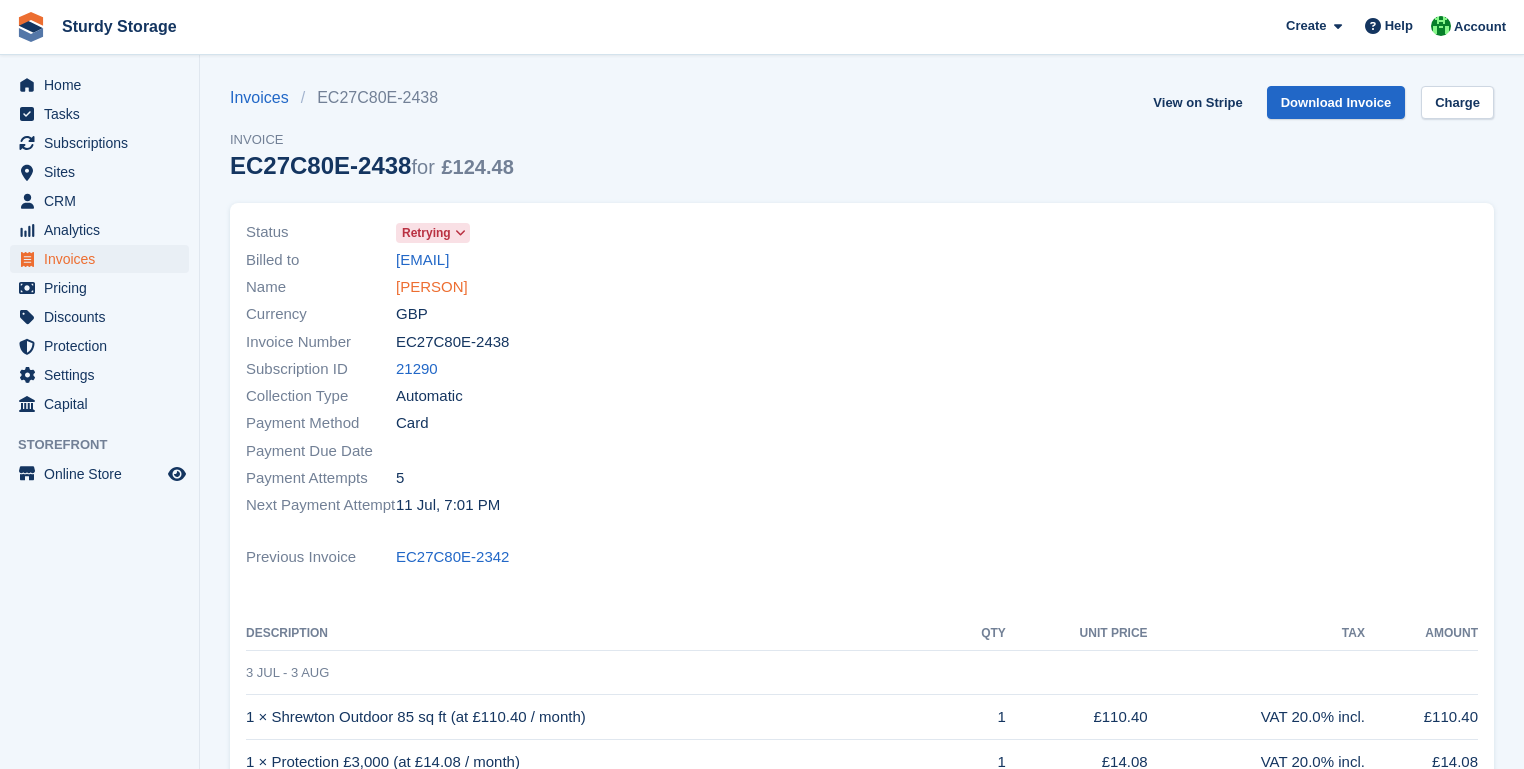 click on "Elesi Niumatasere" at bounding box center [432, 287] 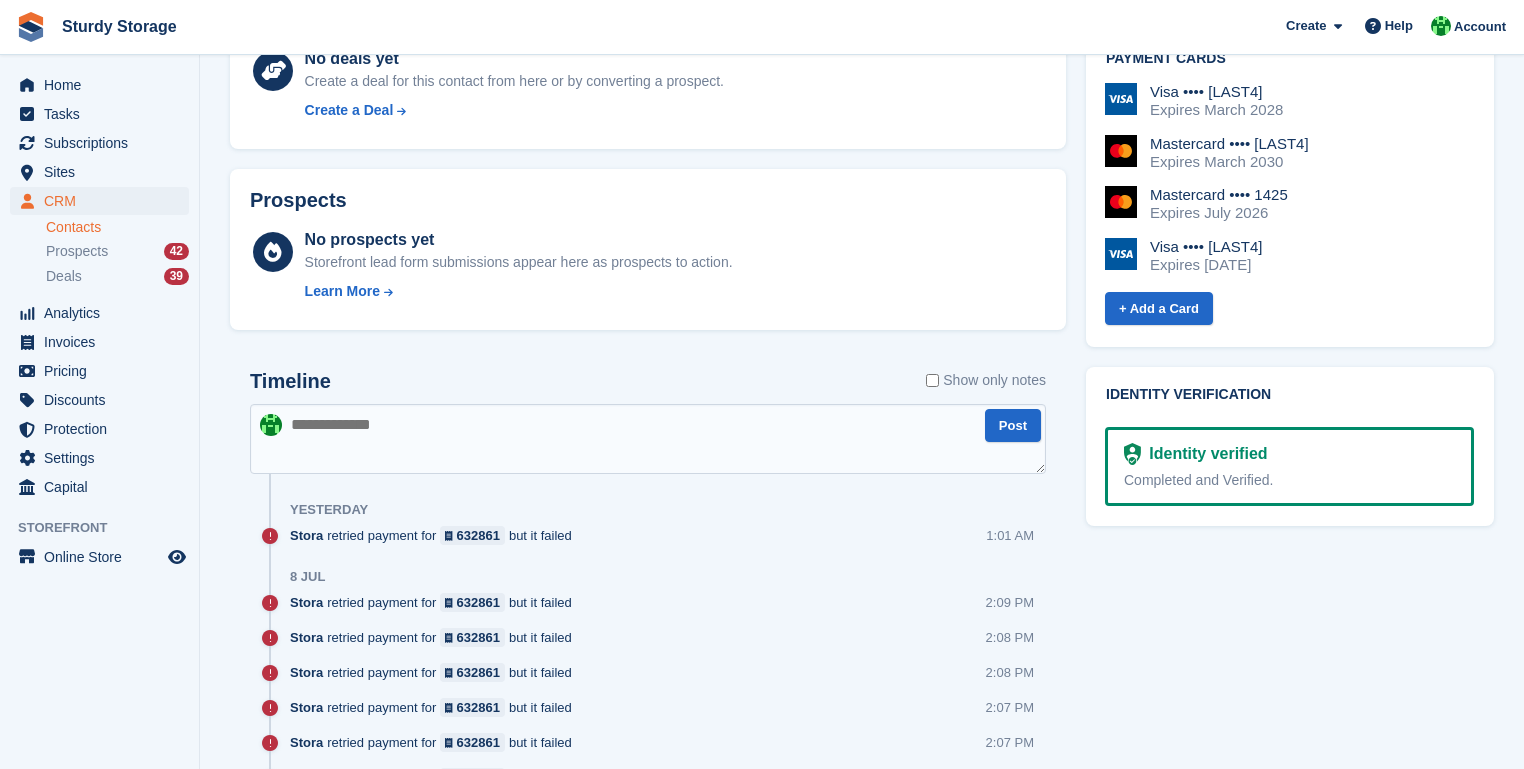 scroll, scrollTop: 1040, scrollLeft: 0, axis: vertical 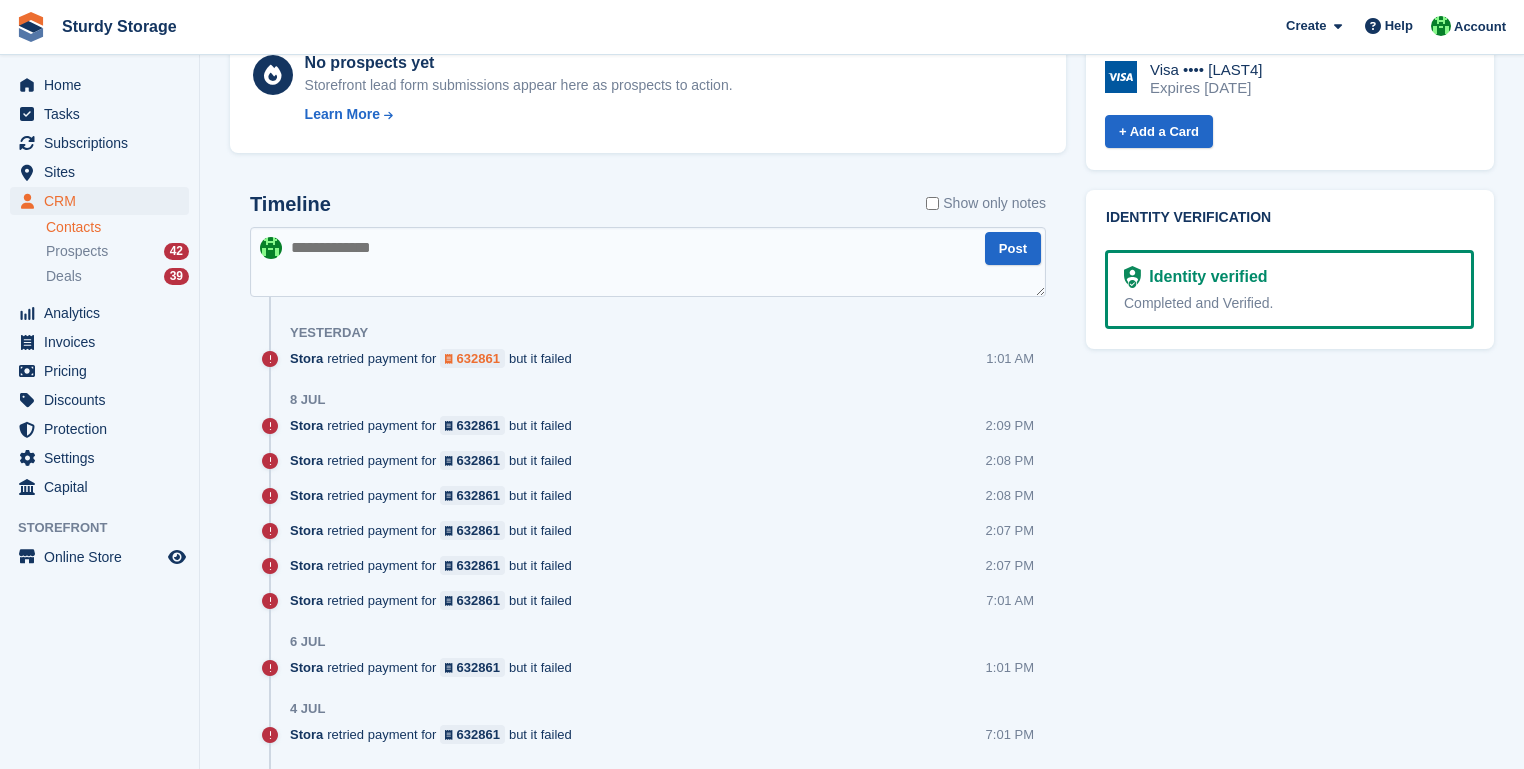 click on "632861" at bounding box center [478, 358] 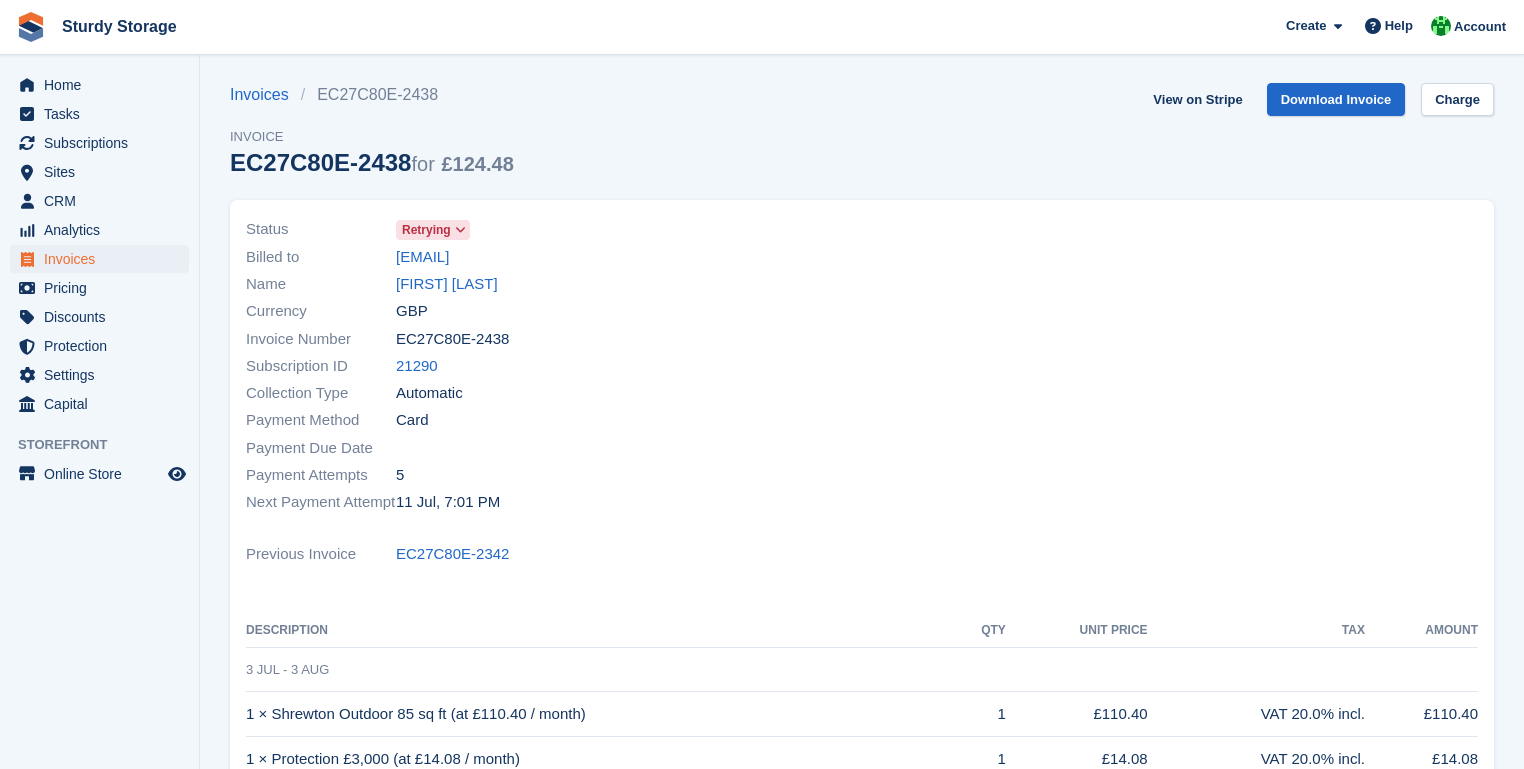 scroll, scrollTop: 0, scrollLeft: 0, axis: both 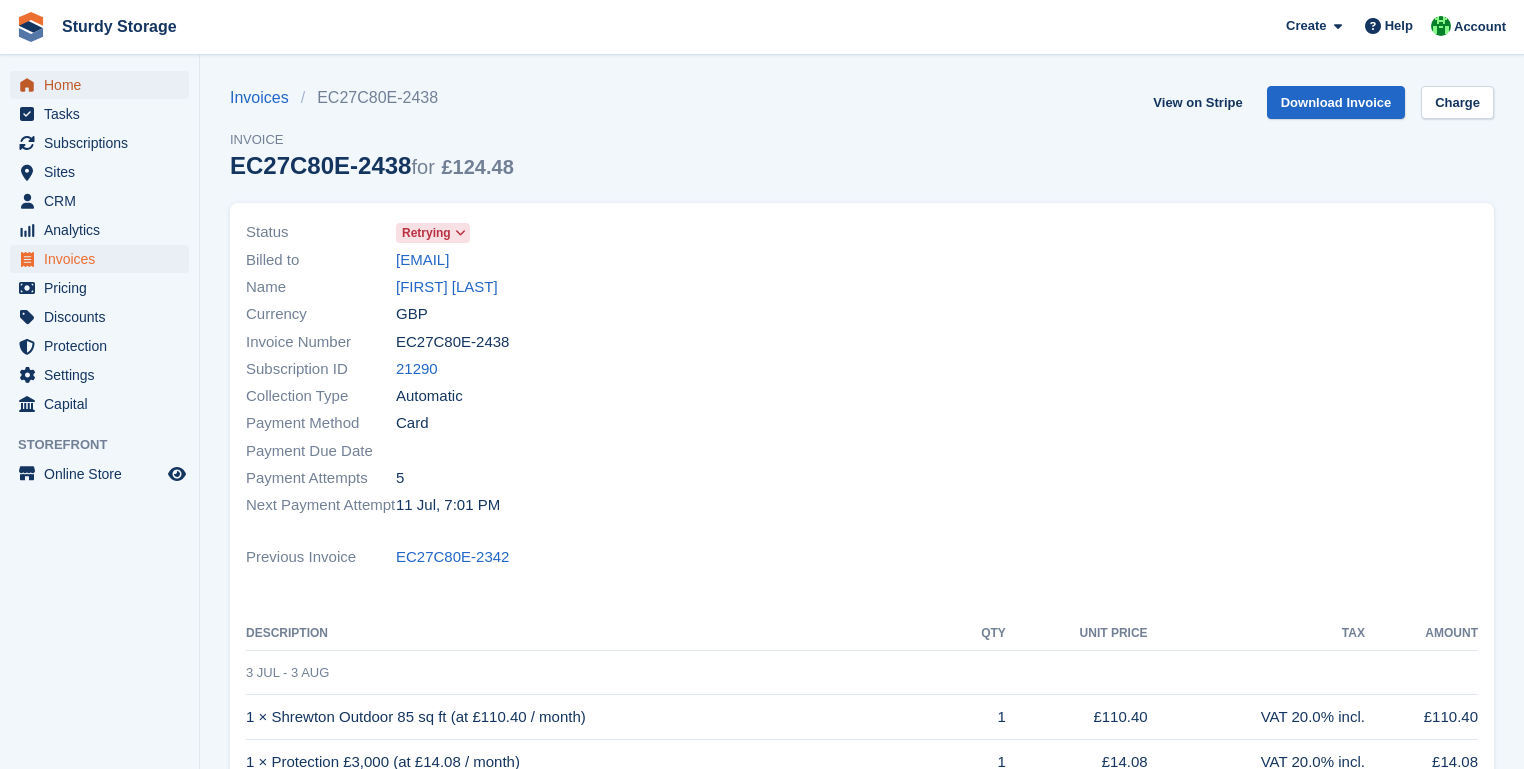 click on "Home" at bounding box center (104, 85) 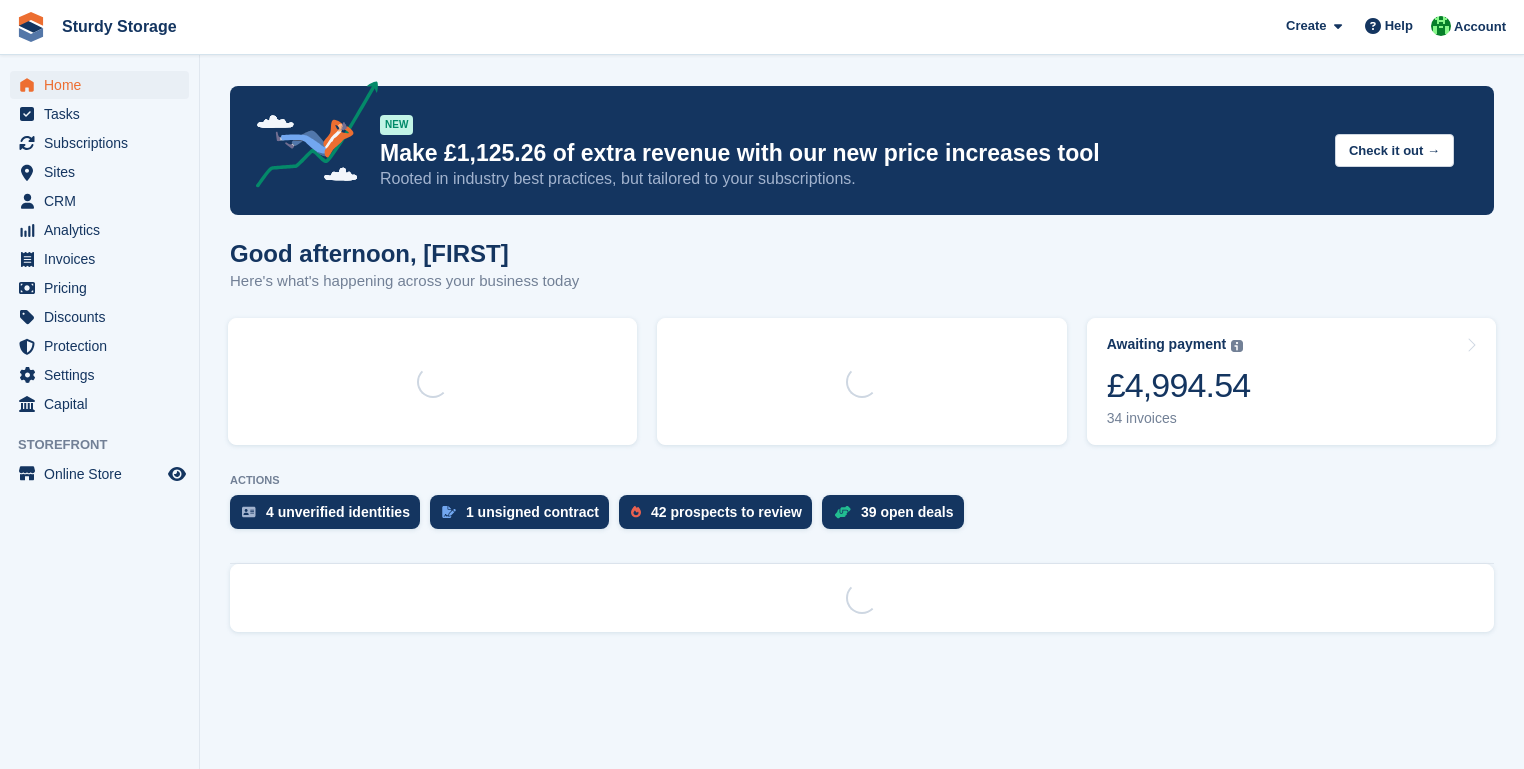 scroll, scrollTop: 0, scrollLeft: 0, axis: both 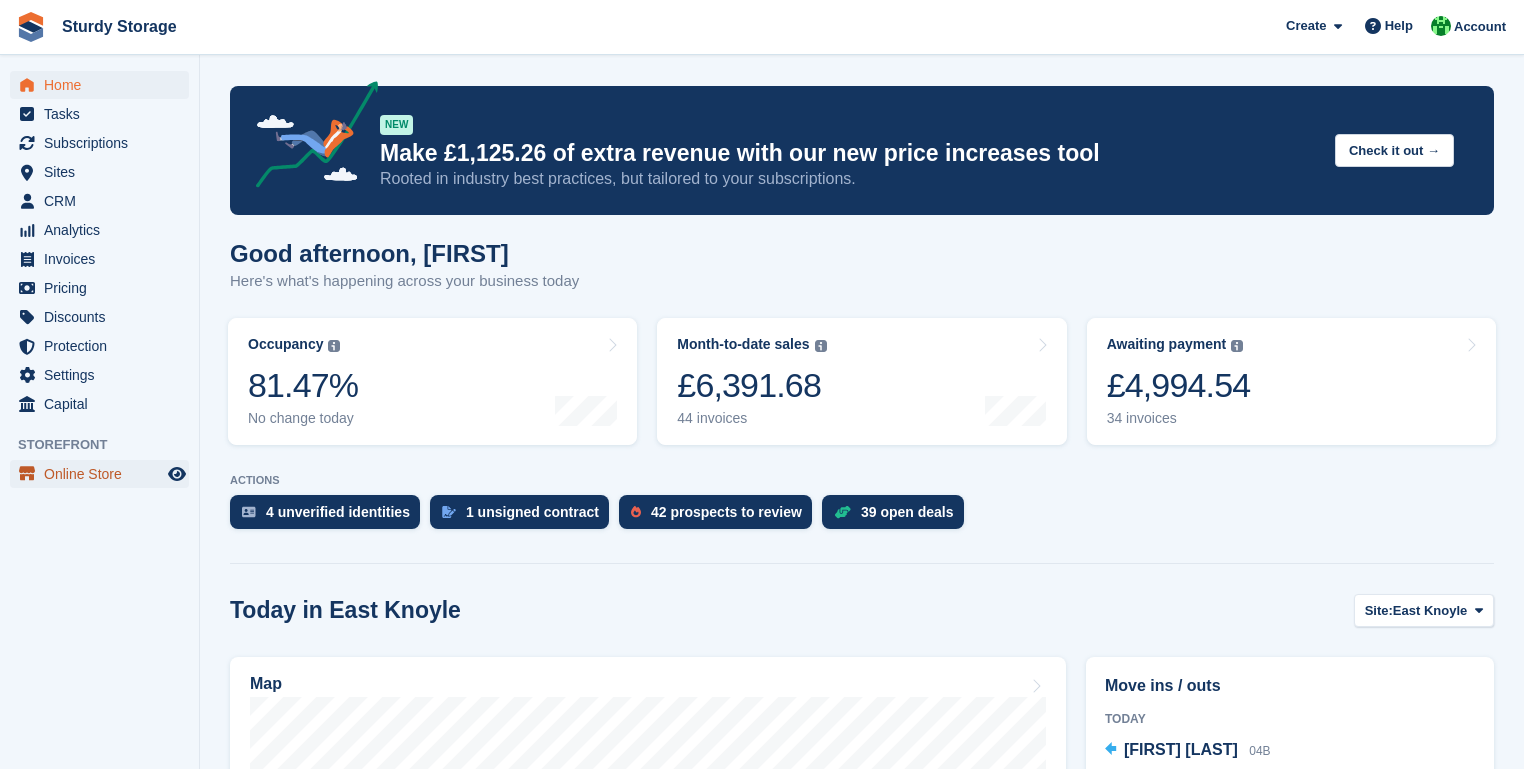 click on "Online Store" at bounding box center [104, 474] 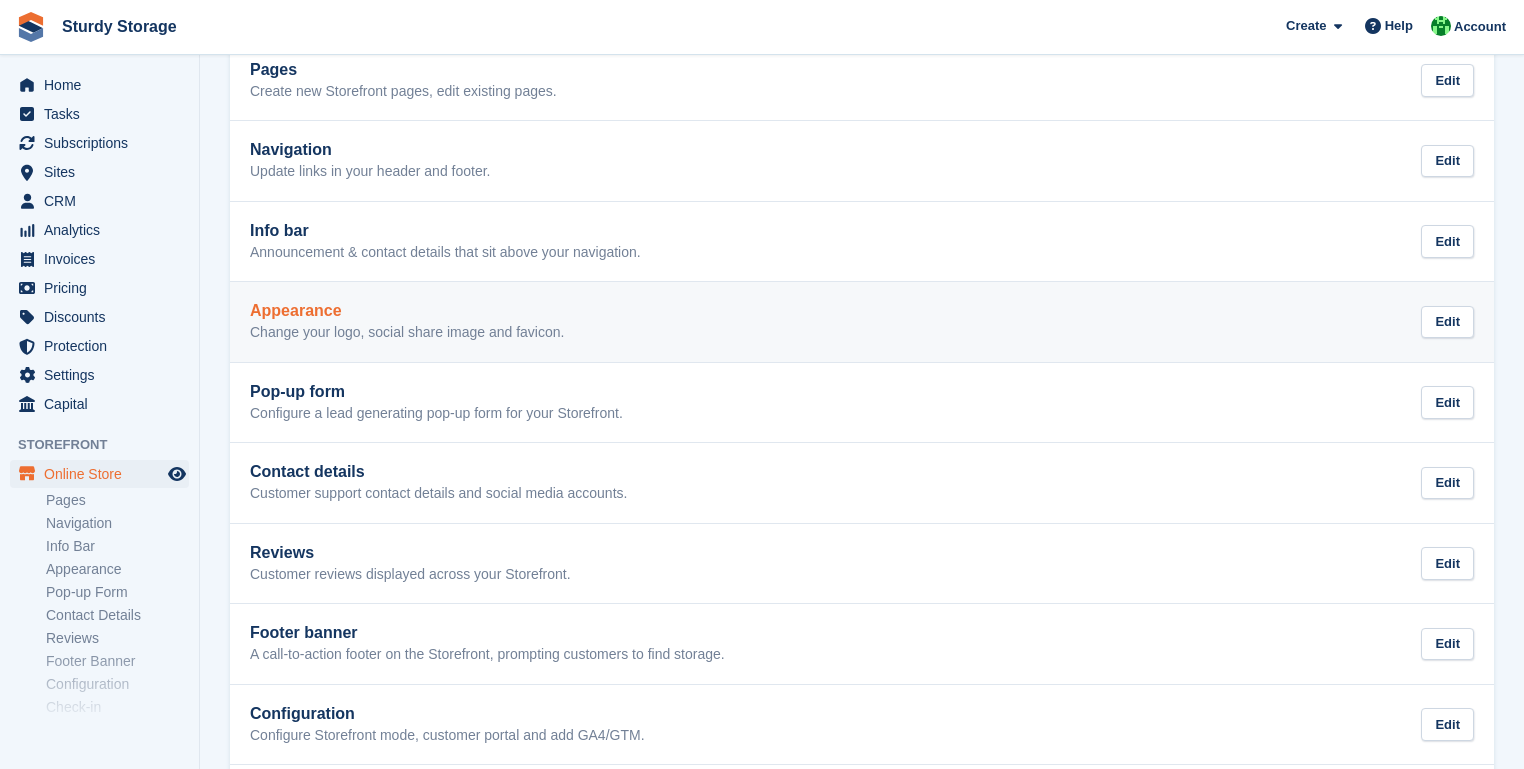 scroll, scrollTop: 232, scrollLeft: 0, axis: vertical 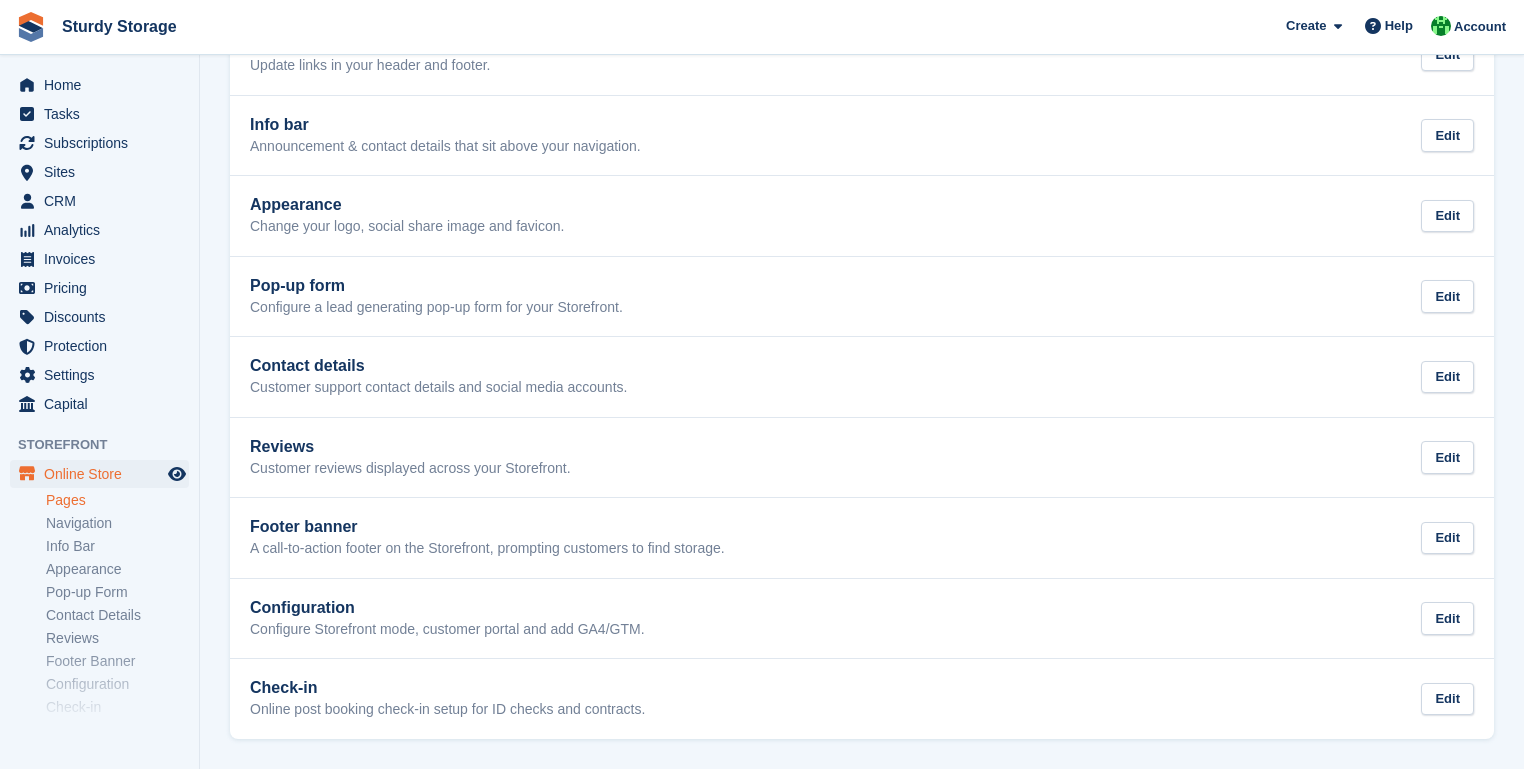 click on "Pages" at bounding box center [117, 500] 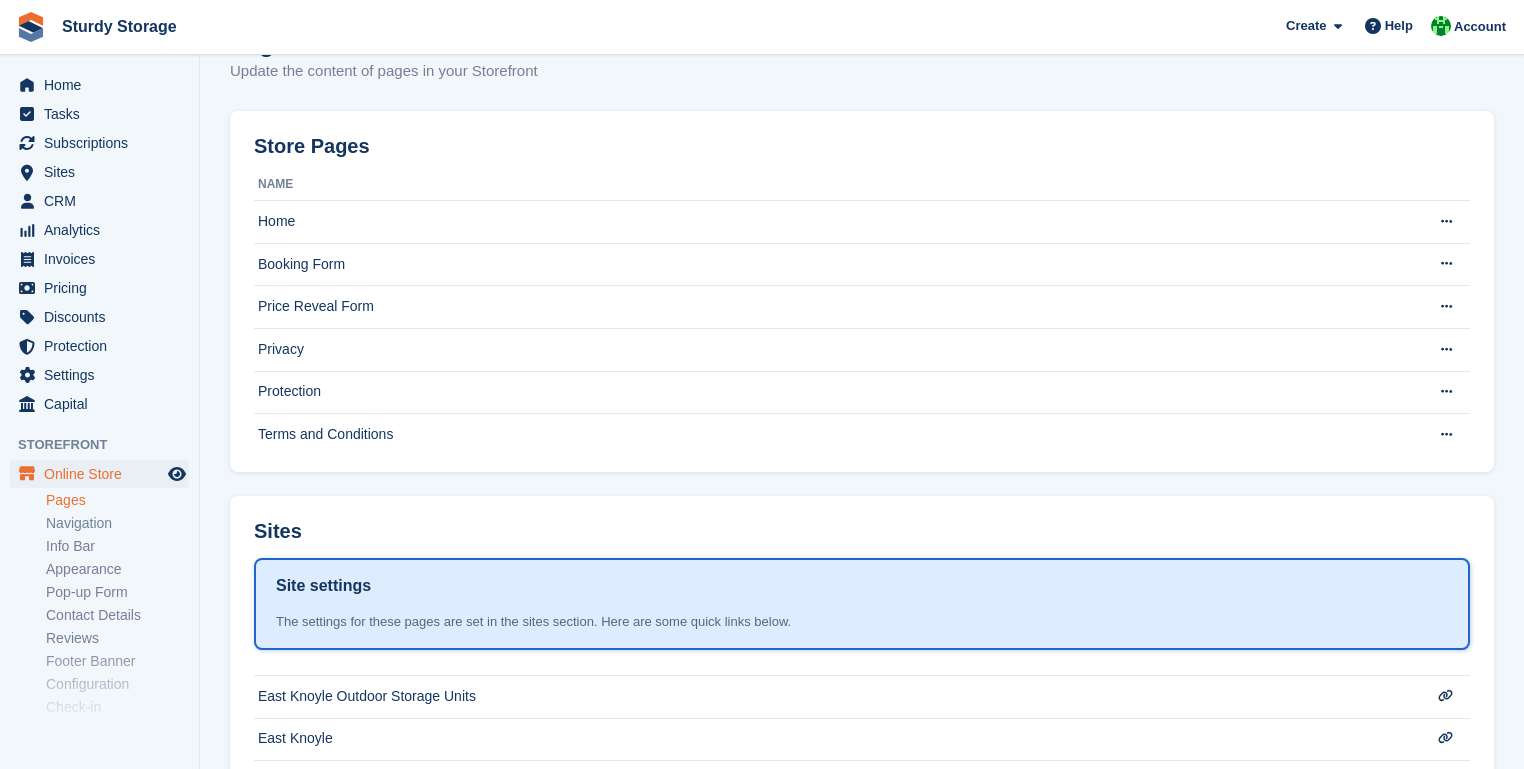 scroll, scrollTop: 0, scrollLeft: 0, axis: both 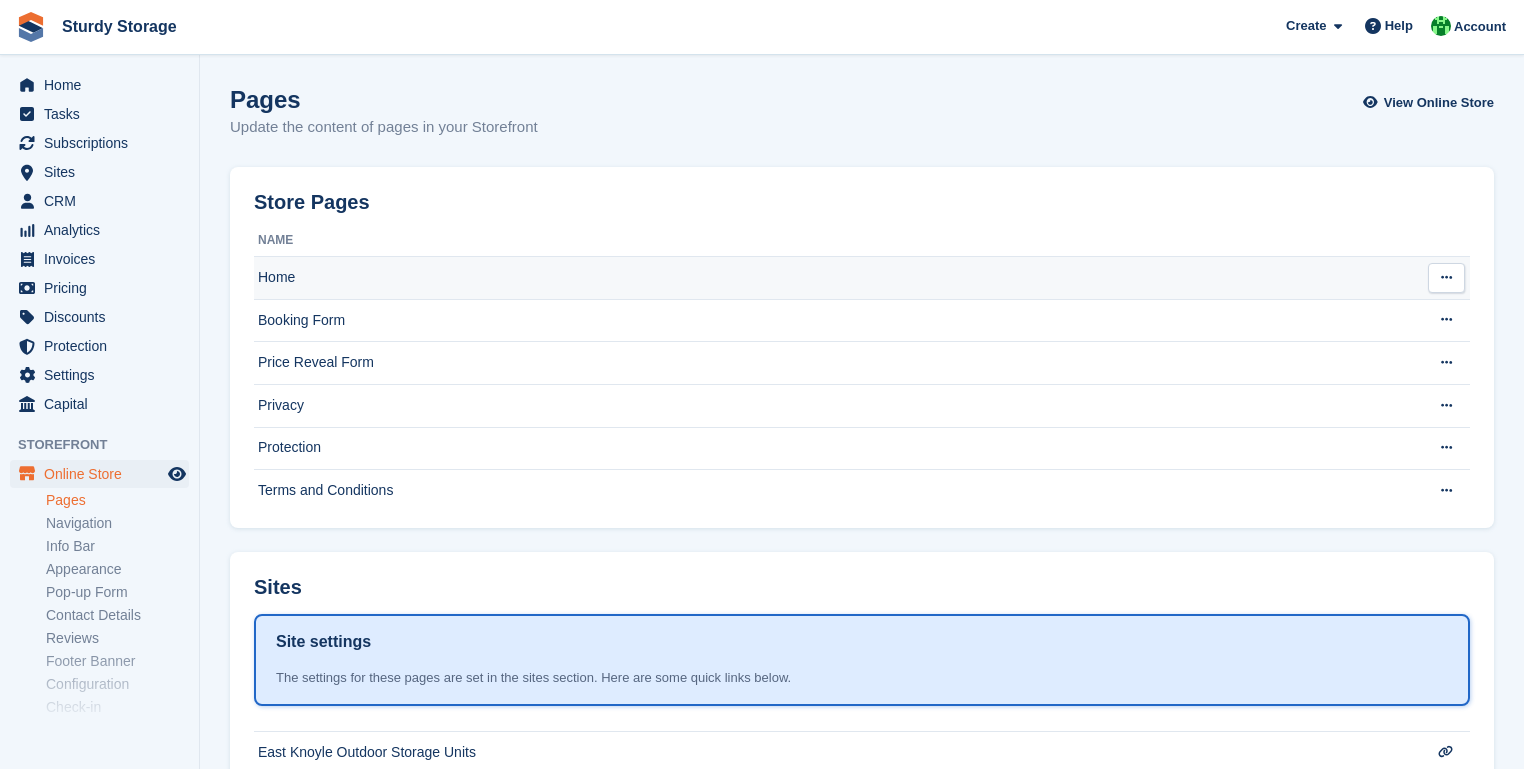 click on "Home" at bounding box center [831, 278] 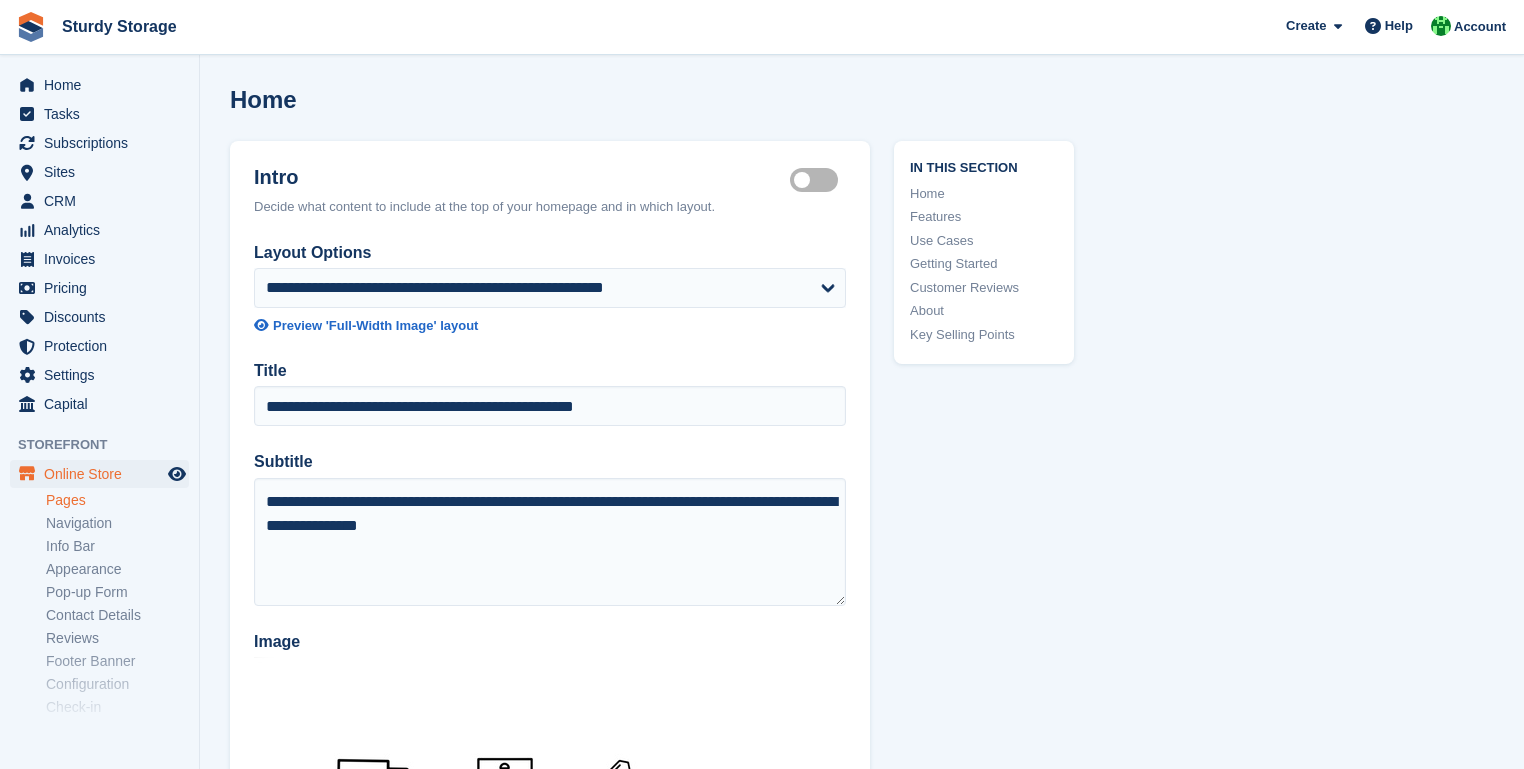 scroll, scrollTop: 0, scrollLeft: 0, axis: both 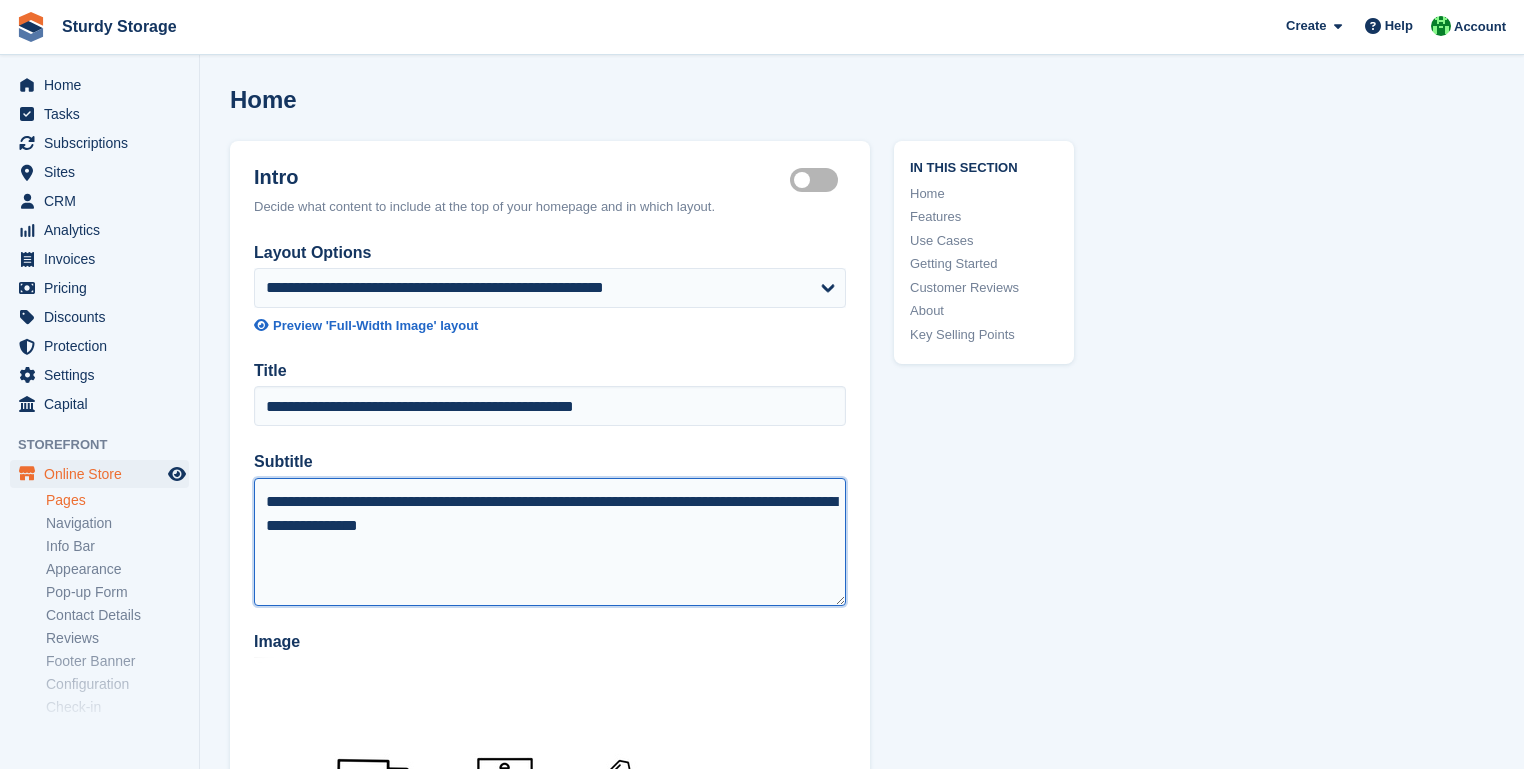 click on "**********" at bounding box center (550, 542) 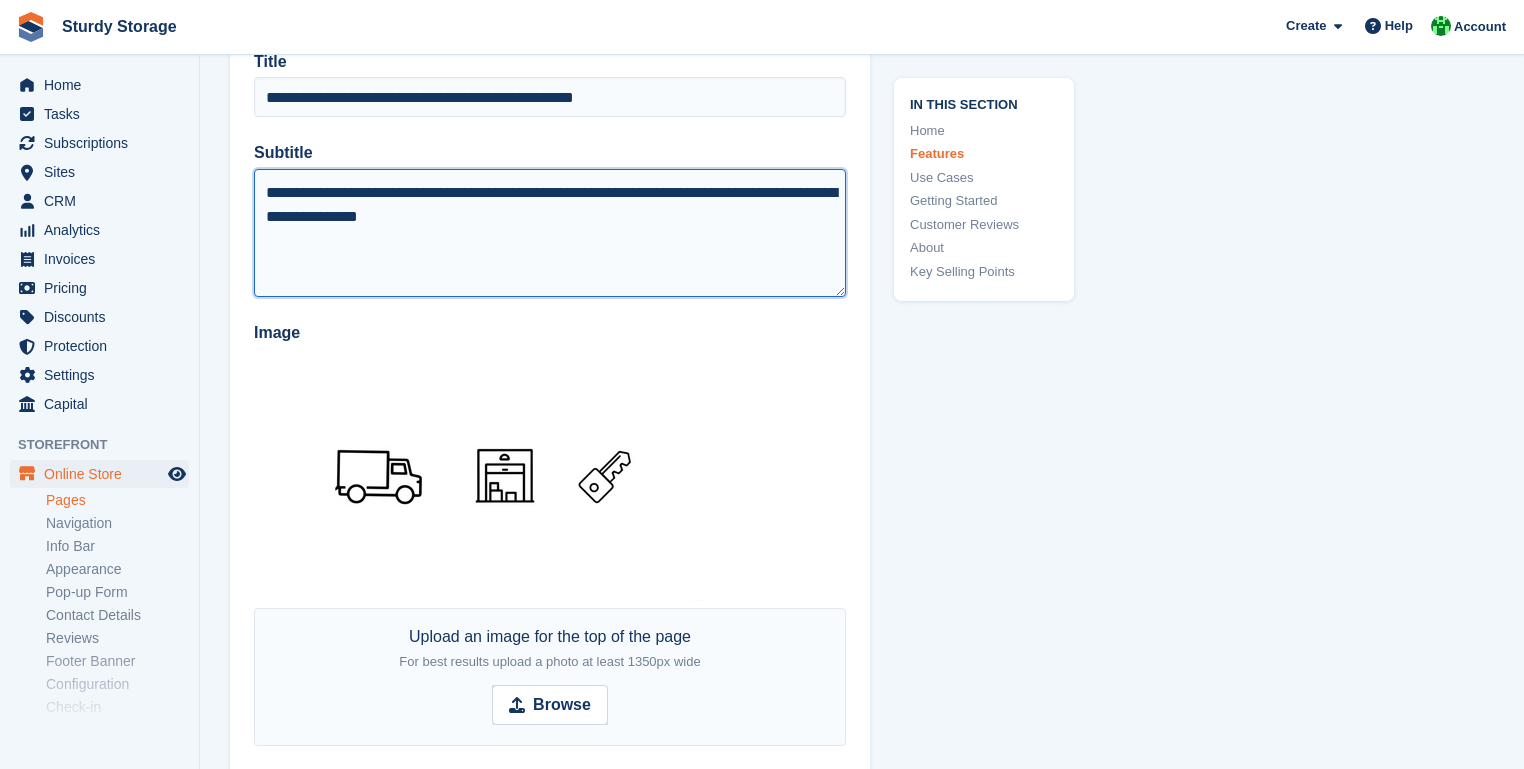 scroll, scrollTop: 0, scrollLeft: 0, axis: both 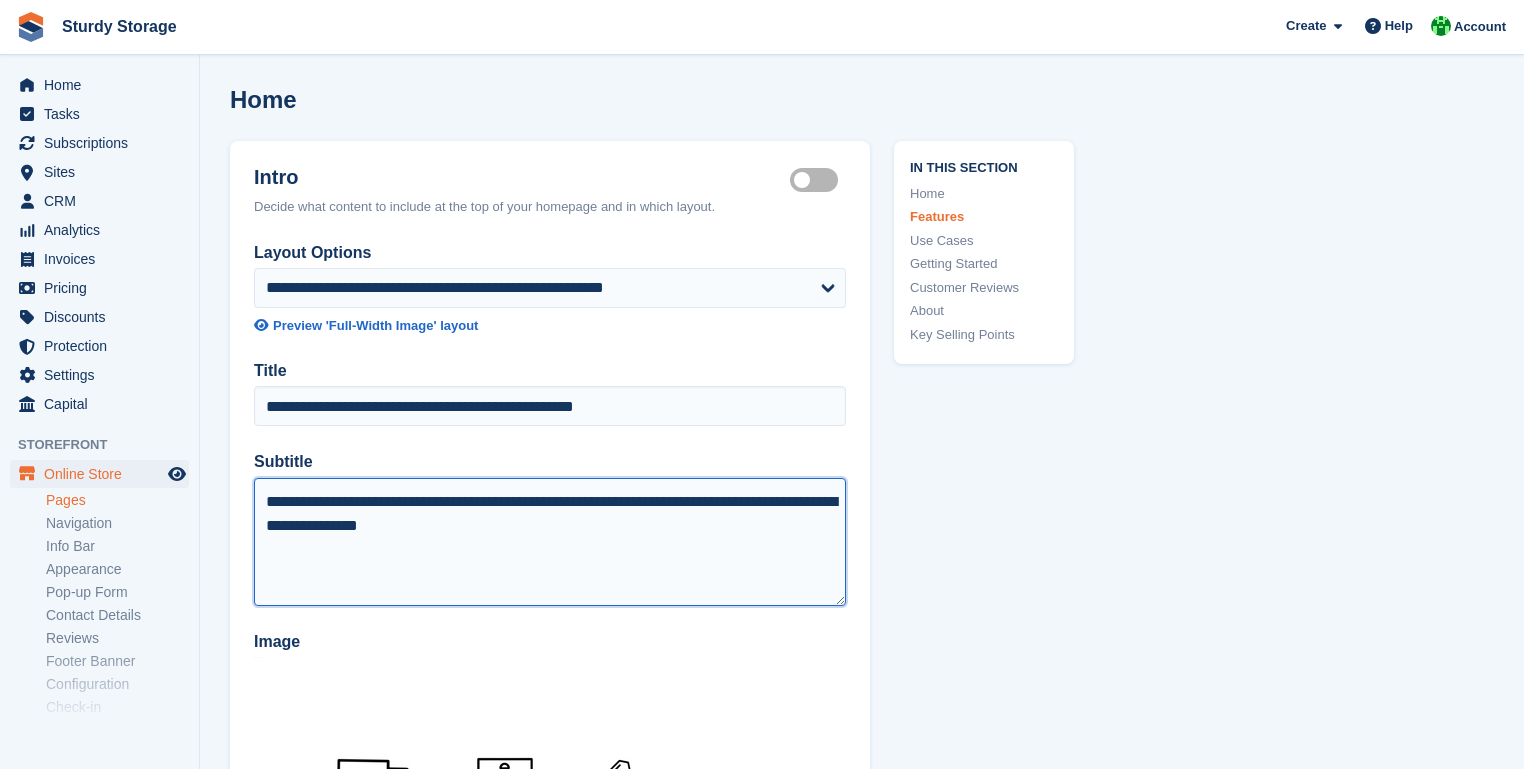 click on "**********" at bounding box center (550, 542) 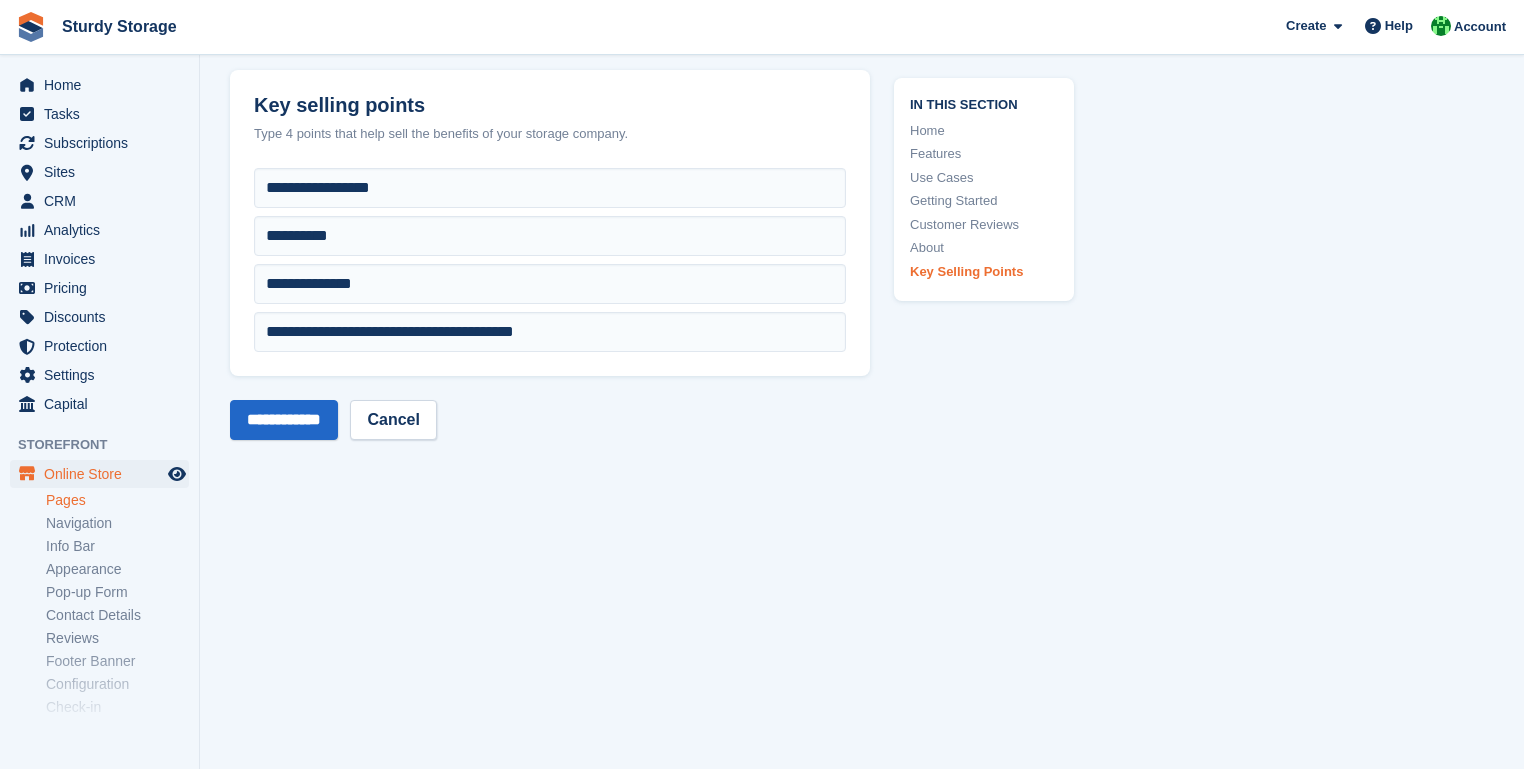 scroll, scrollTop: 8160, scrollLeft: 0, axis: vertical 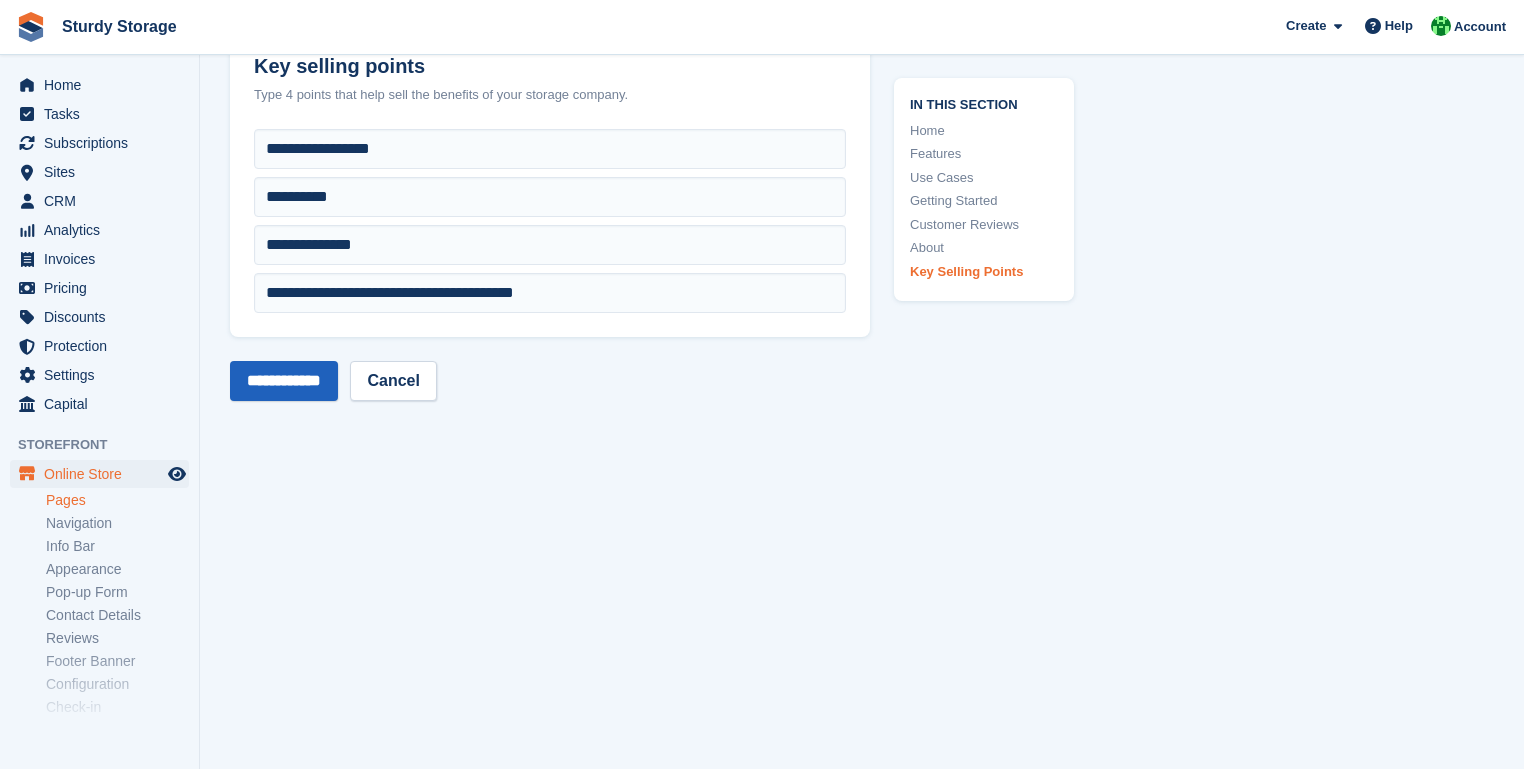 type on "**********" 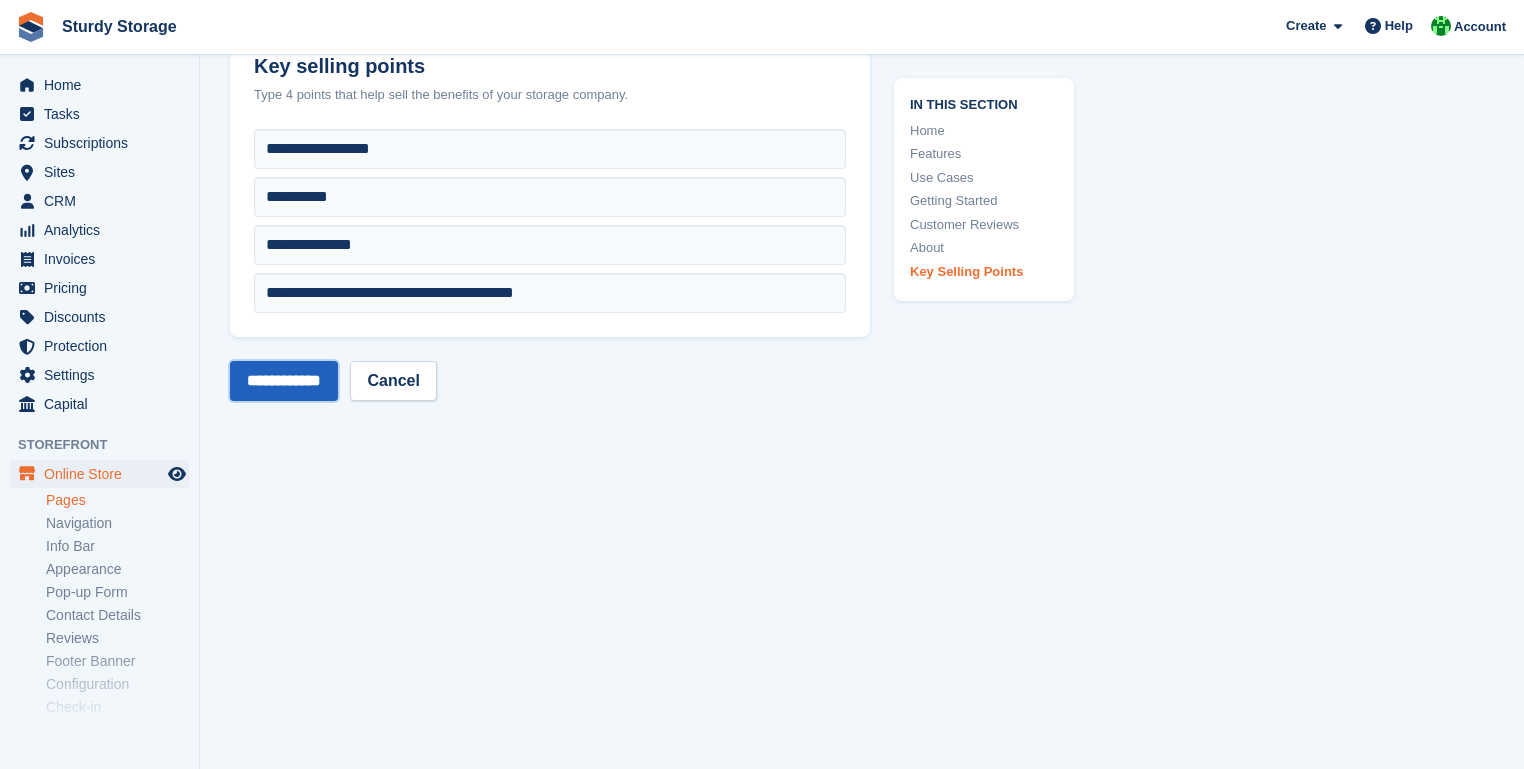 click on "**********" at bounding box center [284, 381] 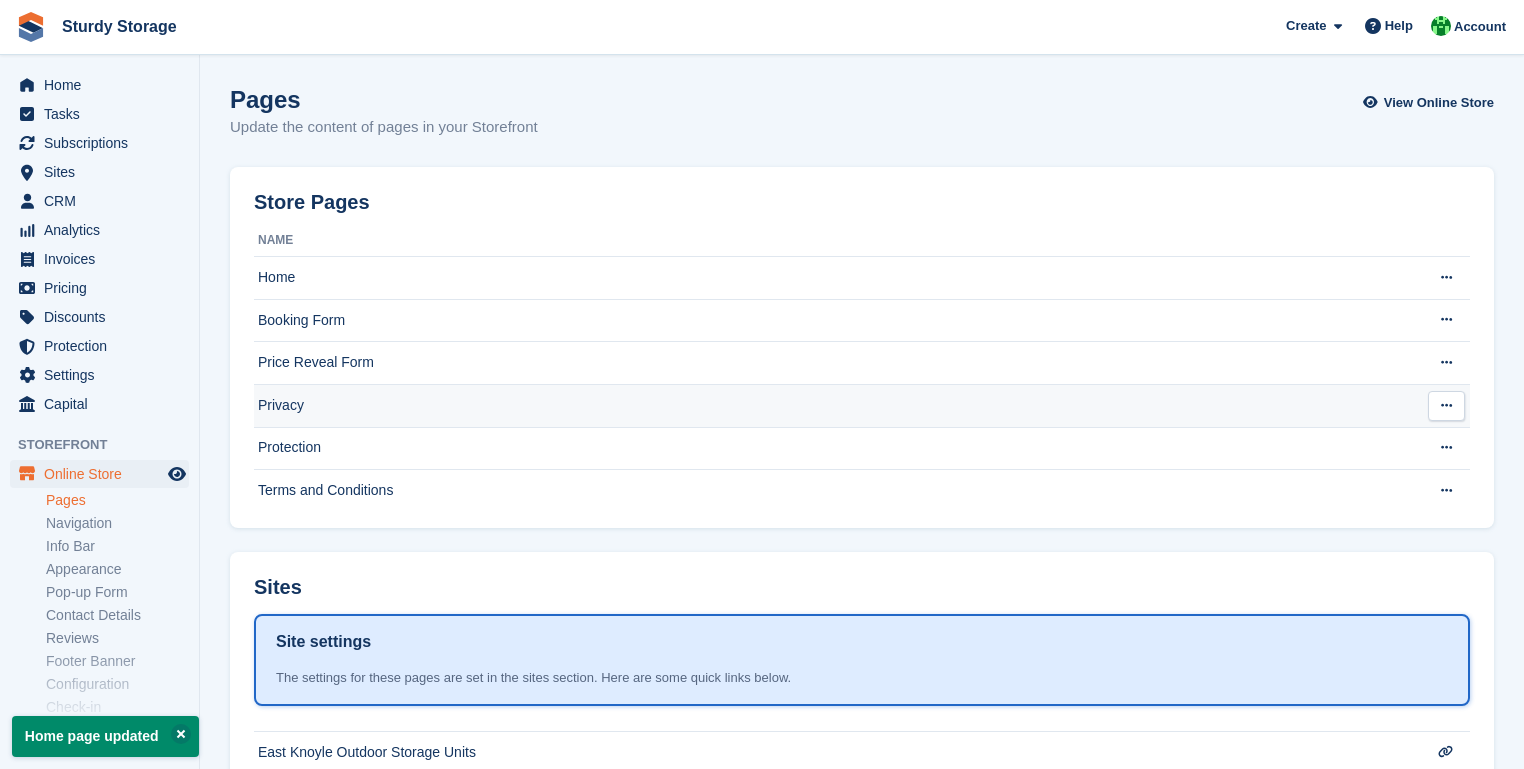 scroll, scrollTop: 0, scrollLeft: 0, axis: both 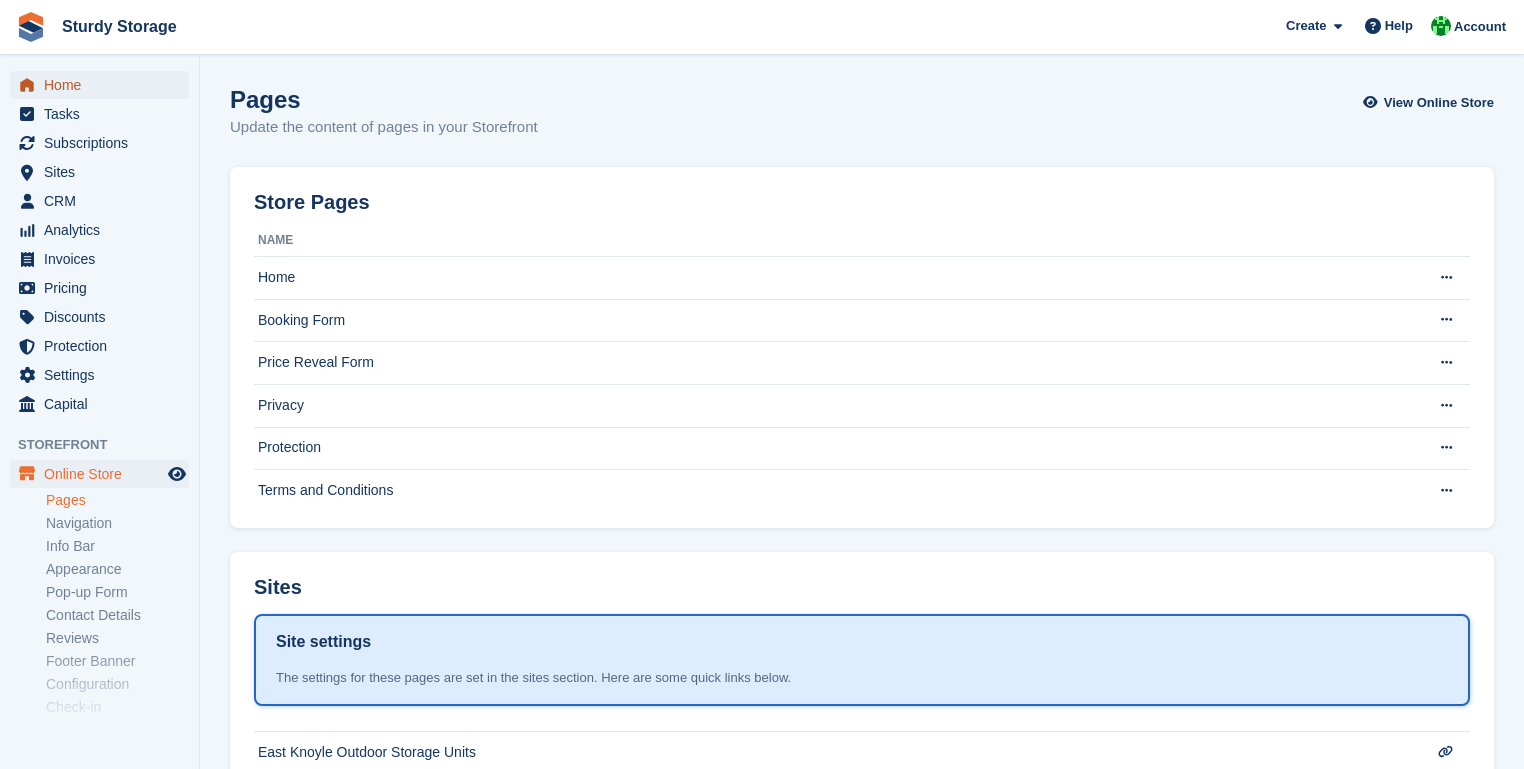 click on "Home" at bounding box center [104, 85] 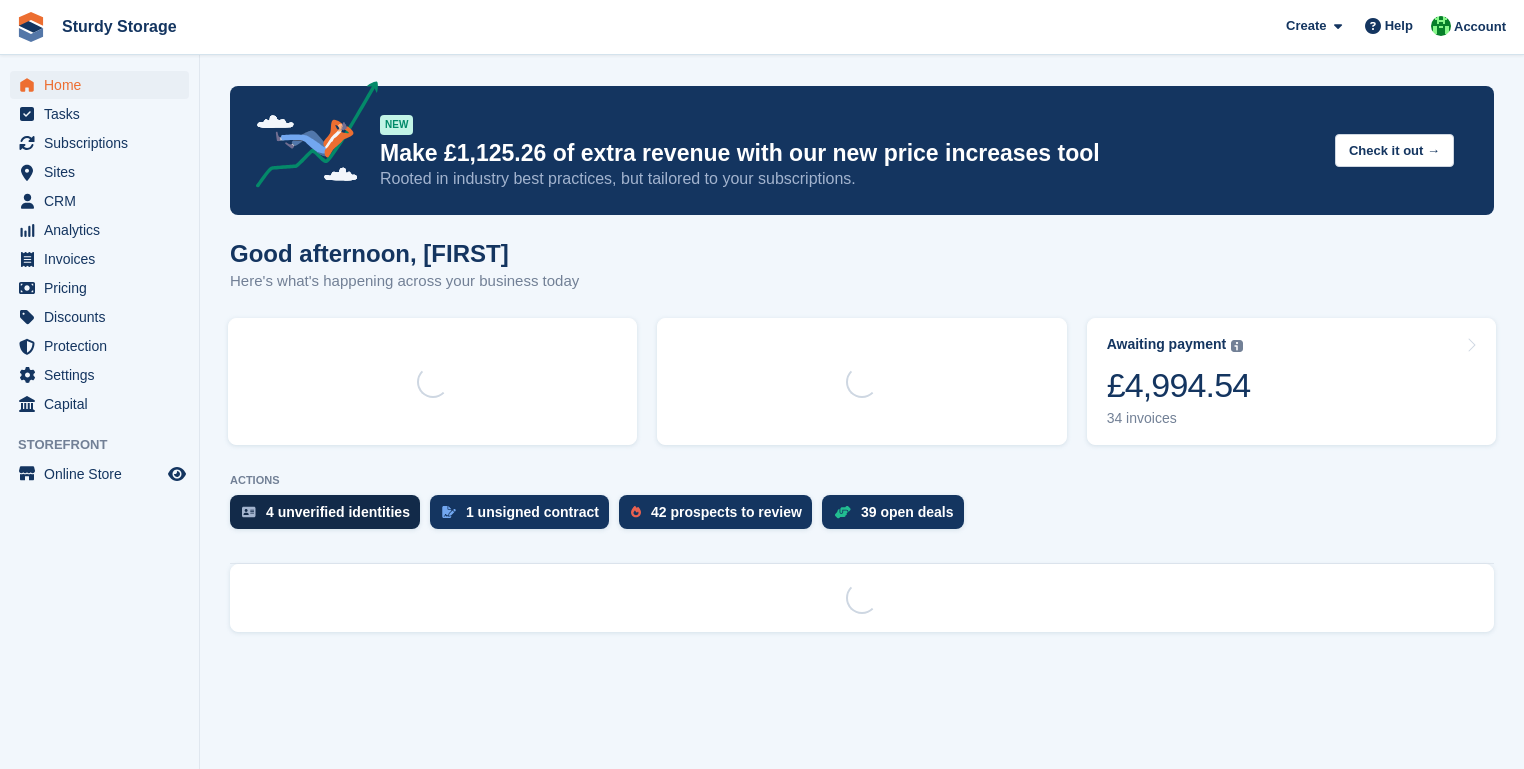 scroll, scrollTop: 0, scrollLeft: 0, axis: both 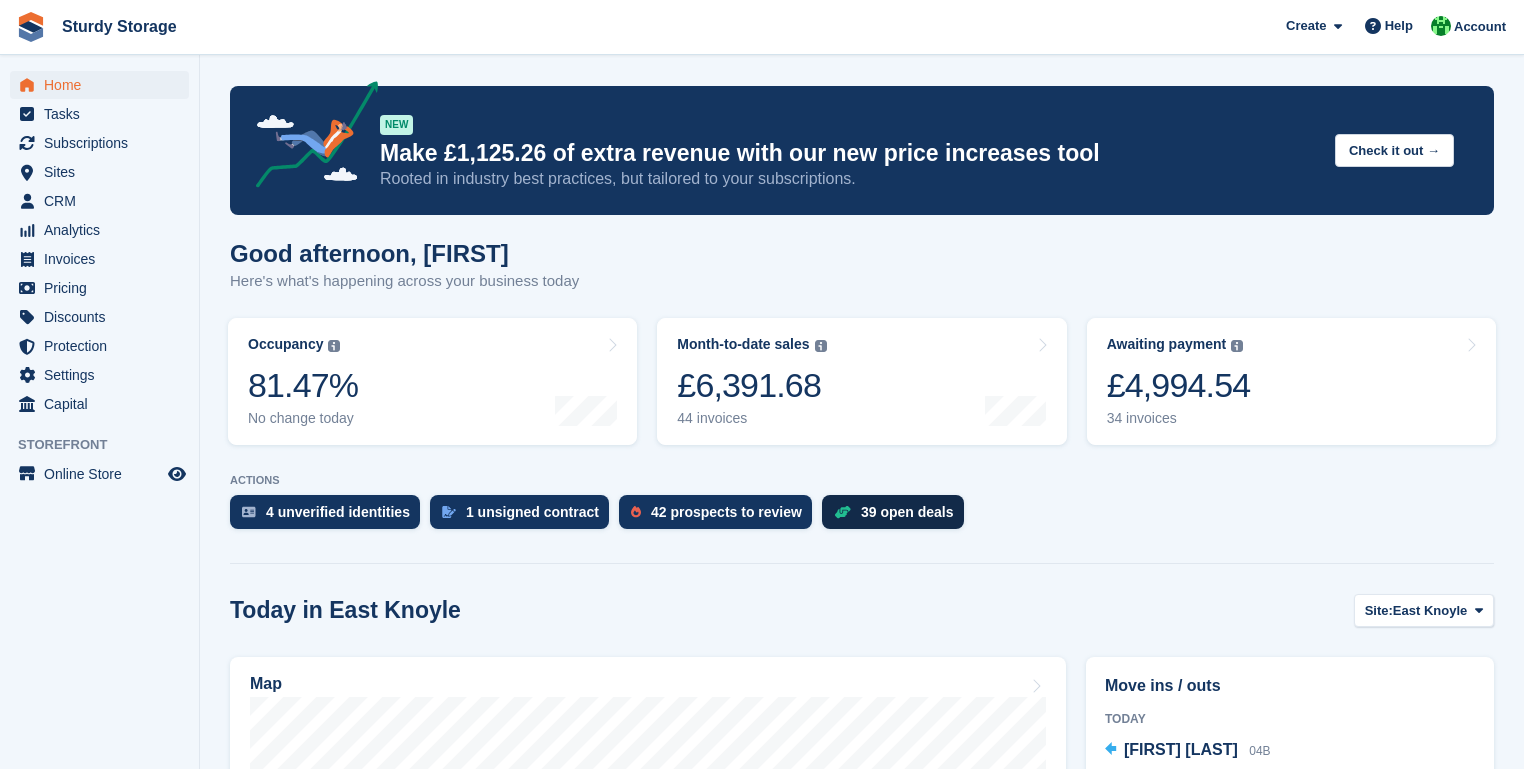 click on "39
open deals" at bounding box center (907, 512) 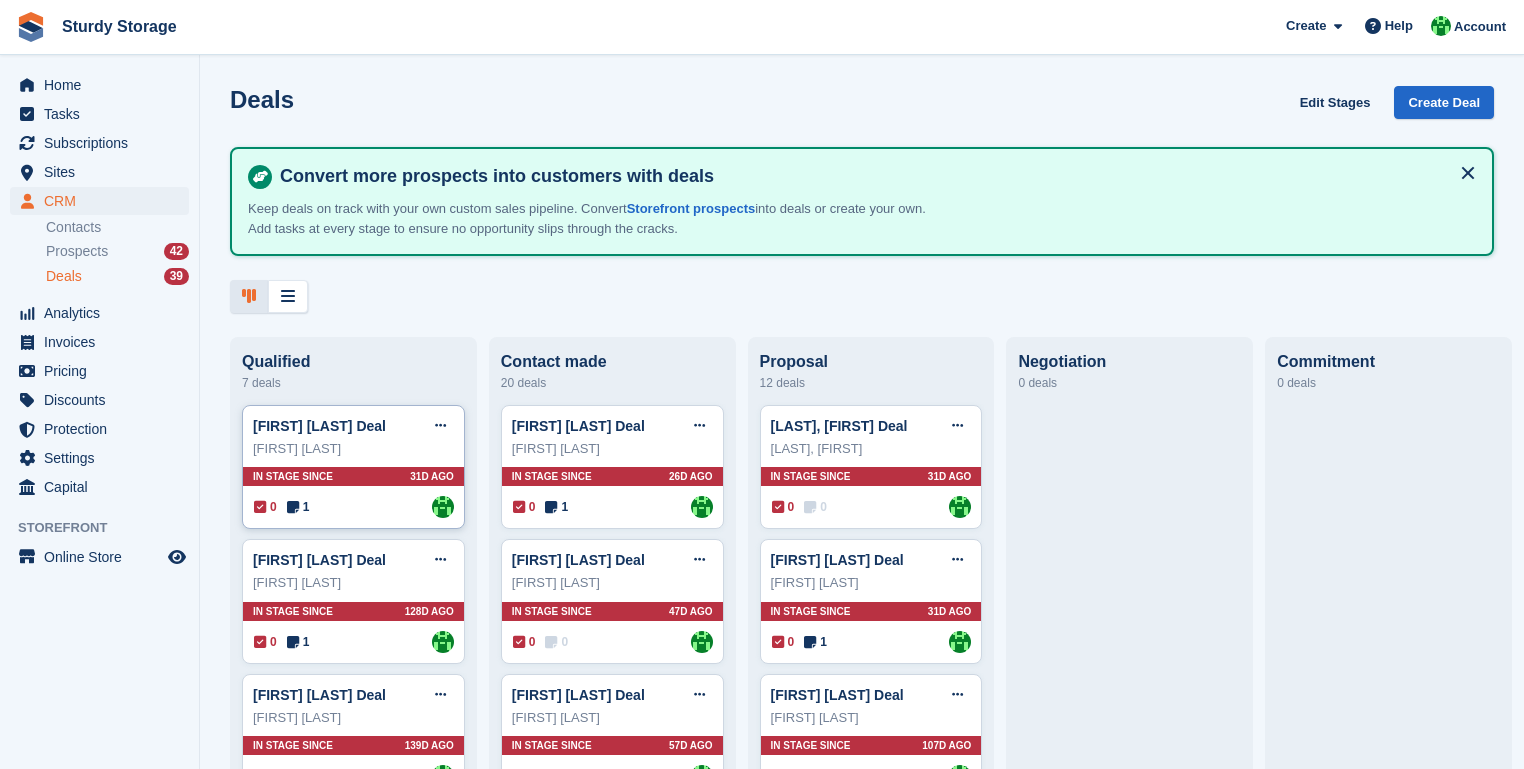 scroll, scrollTop: 0, scrollLeft: 0, axis: both 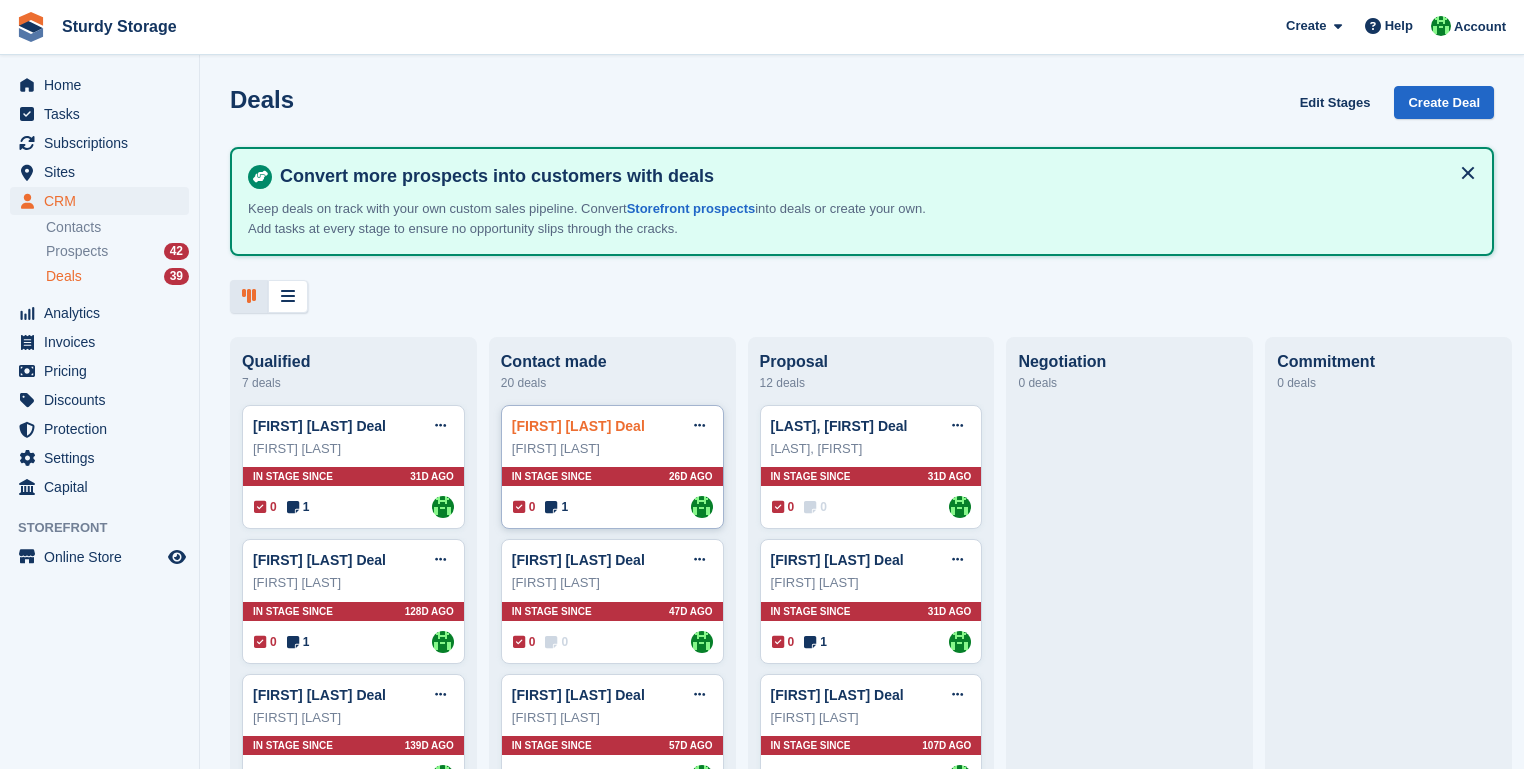 click on "[FIRST] [LAST] Deal" at bounding box center [578, 426] 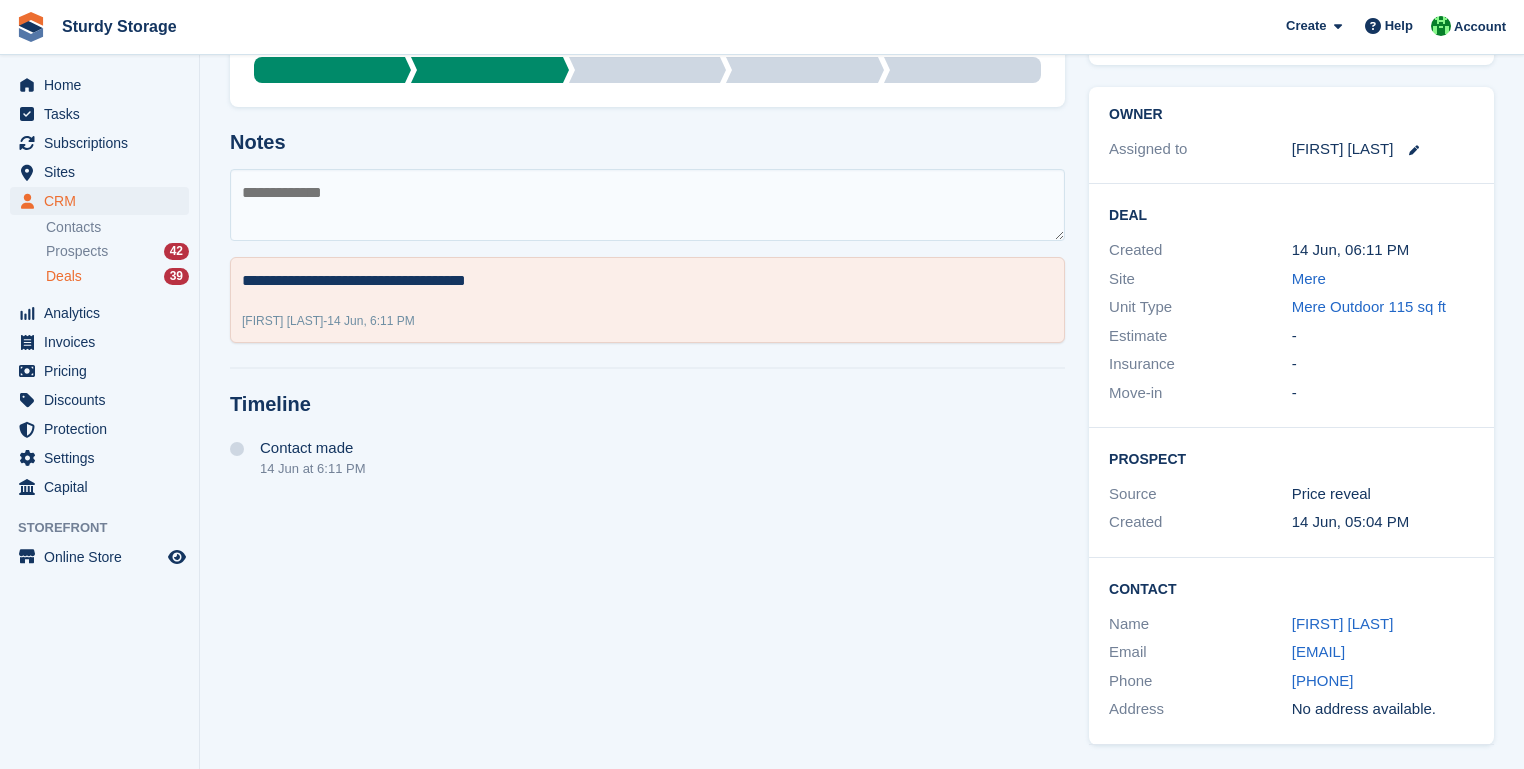 scroll, scrollTop: 192, scrollLeft: 0, axis: vertical 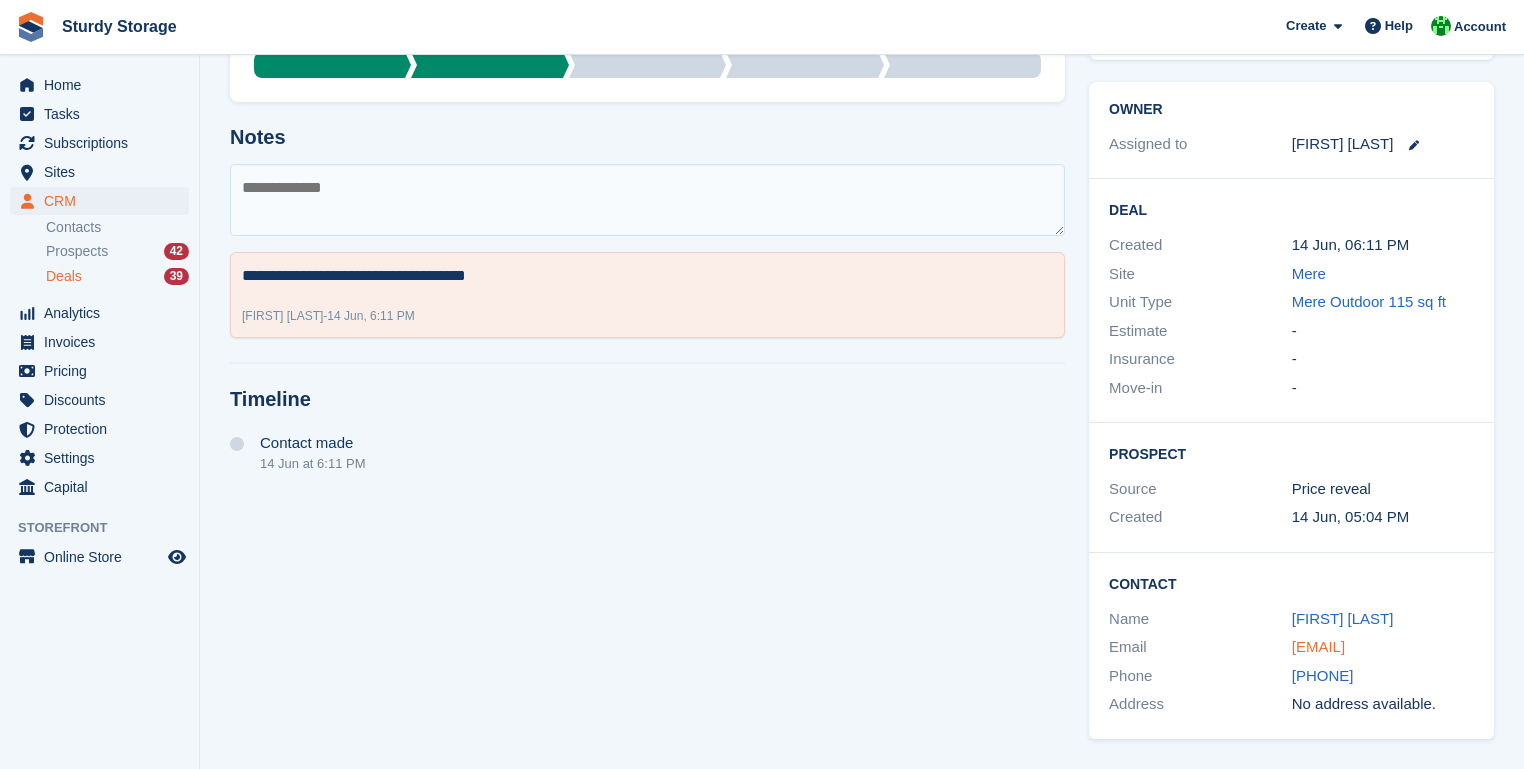 click on "[EMAIL]" at bounding box center [1318, 646] 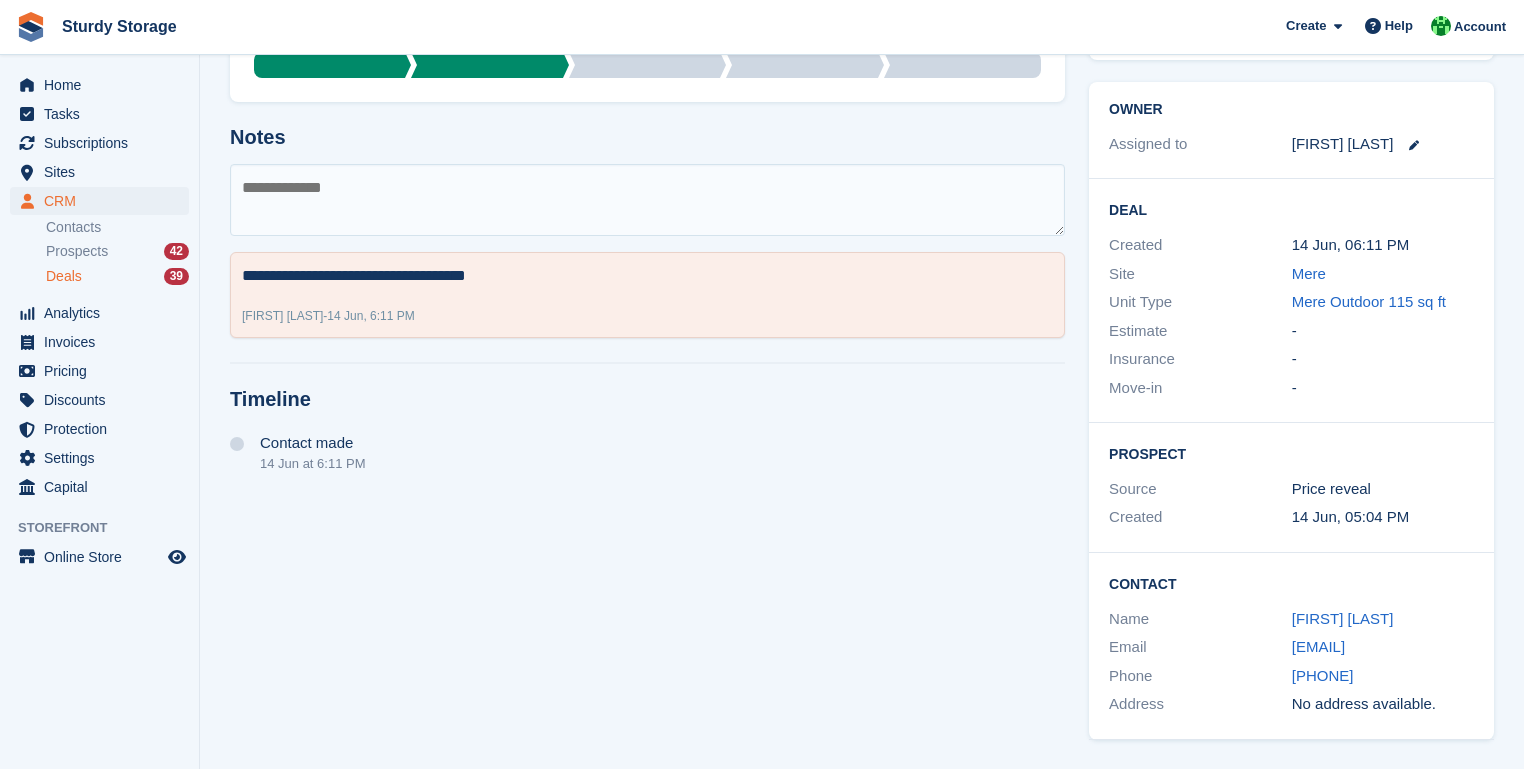 scroll, scrollTop: 0, scrollLeft: 0, axis: both 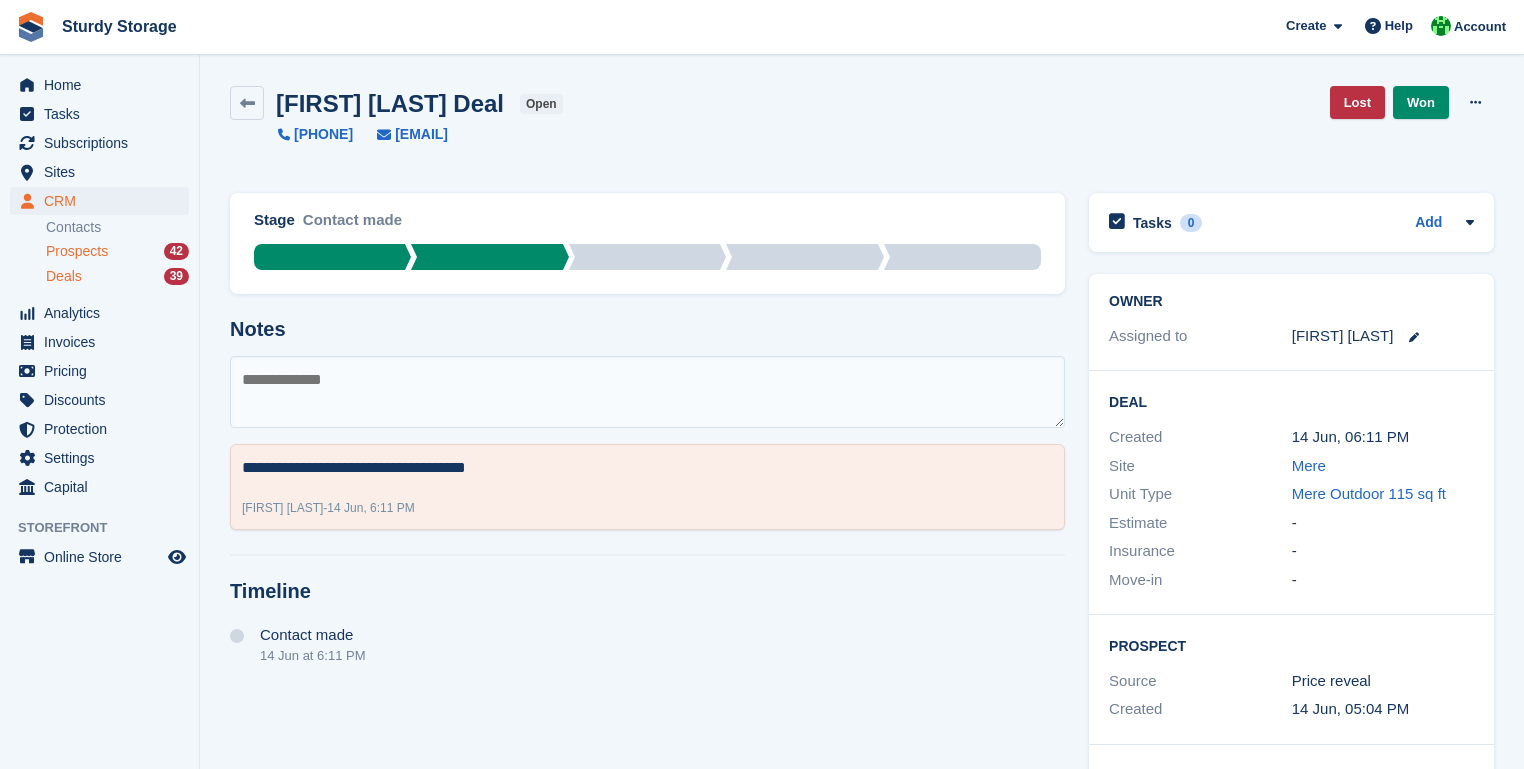 click on "Prospects" at bounding box center (77, 251) 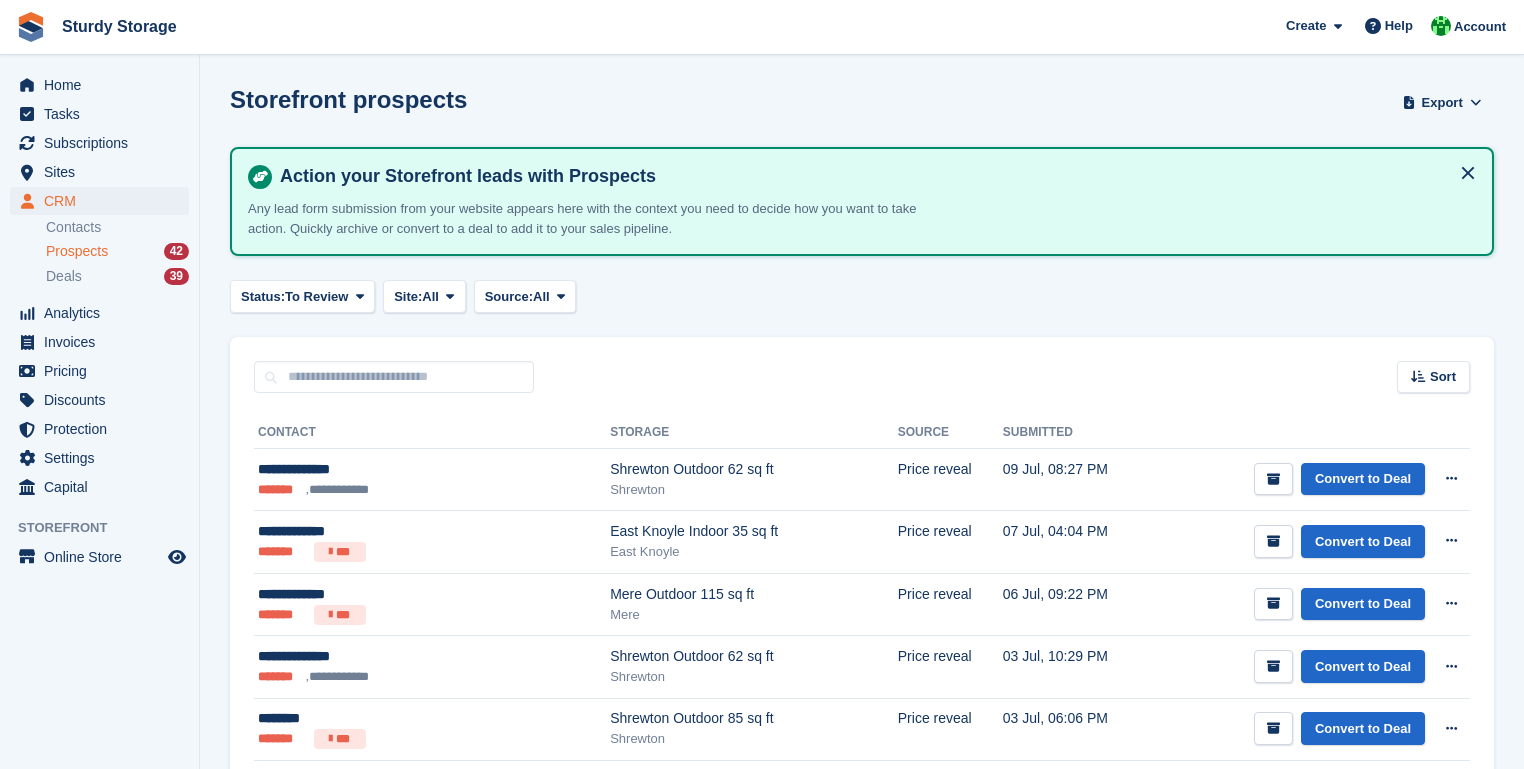 scroll, scrollTop: 320, scrollLeft: 0, axis: vertical 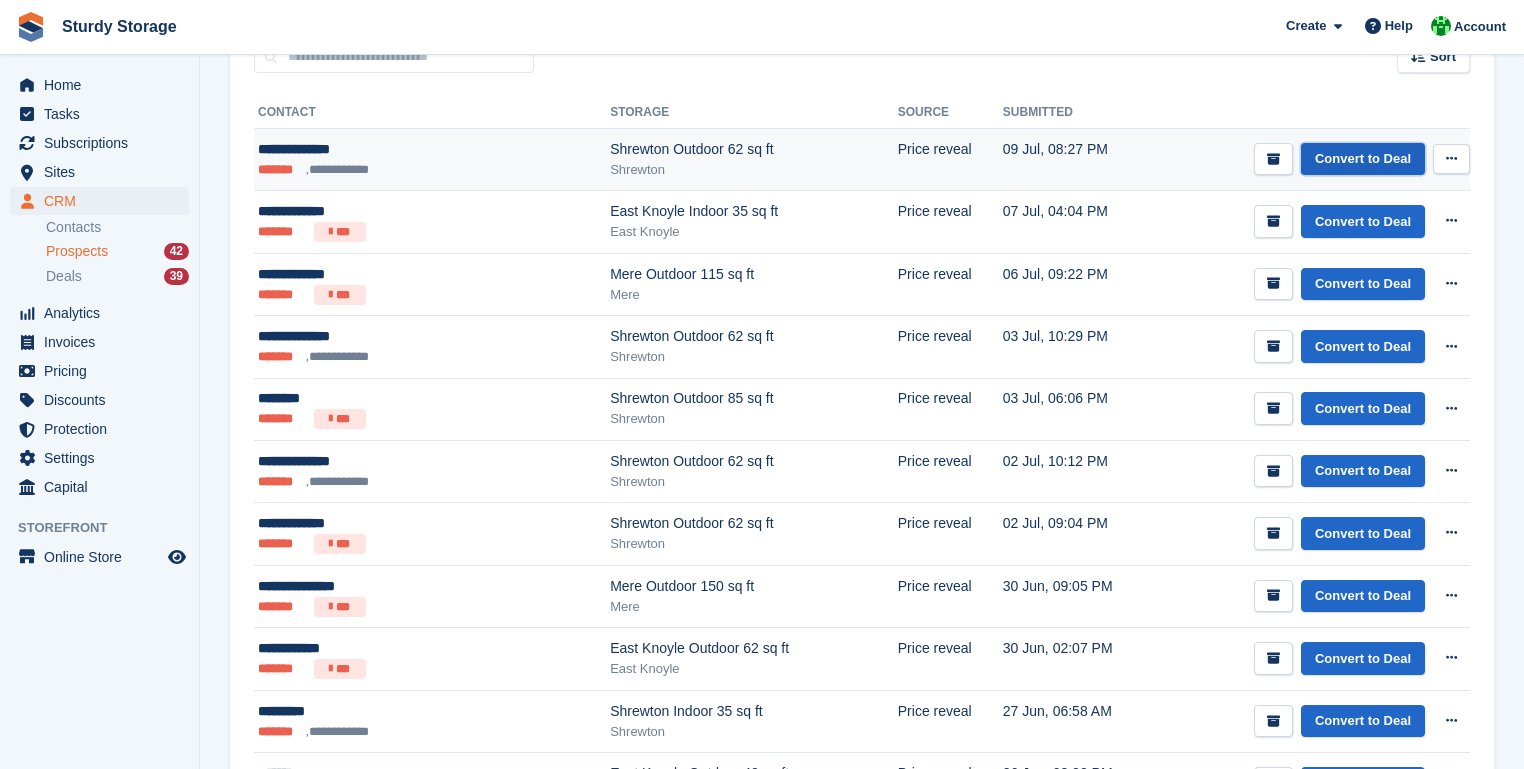 click on "Convert to Deal" at bounding box center [1363, 159] 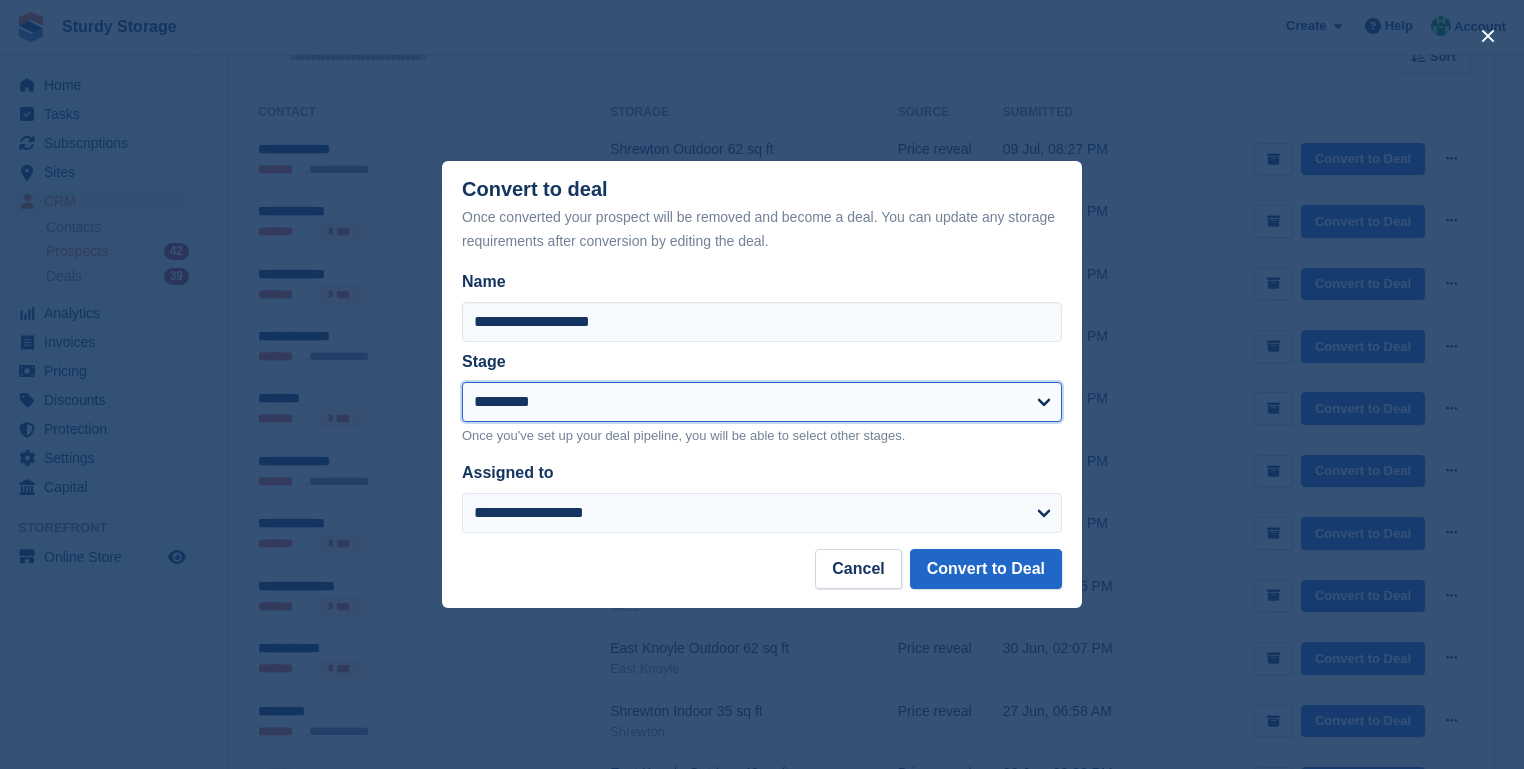 click on "**********" at bounding box center [762, 402] 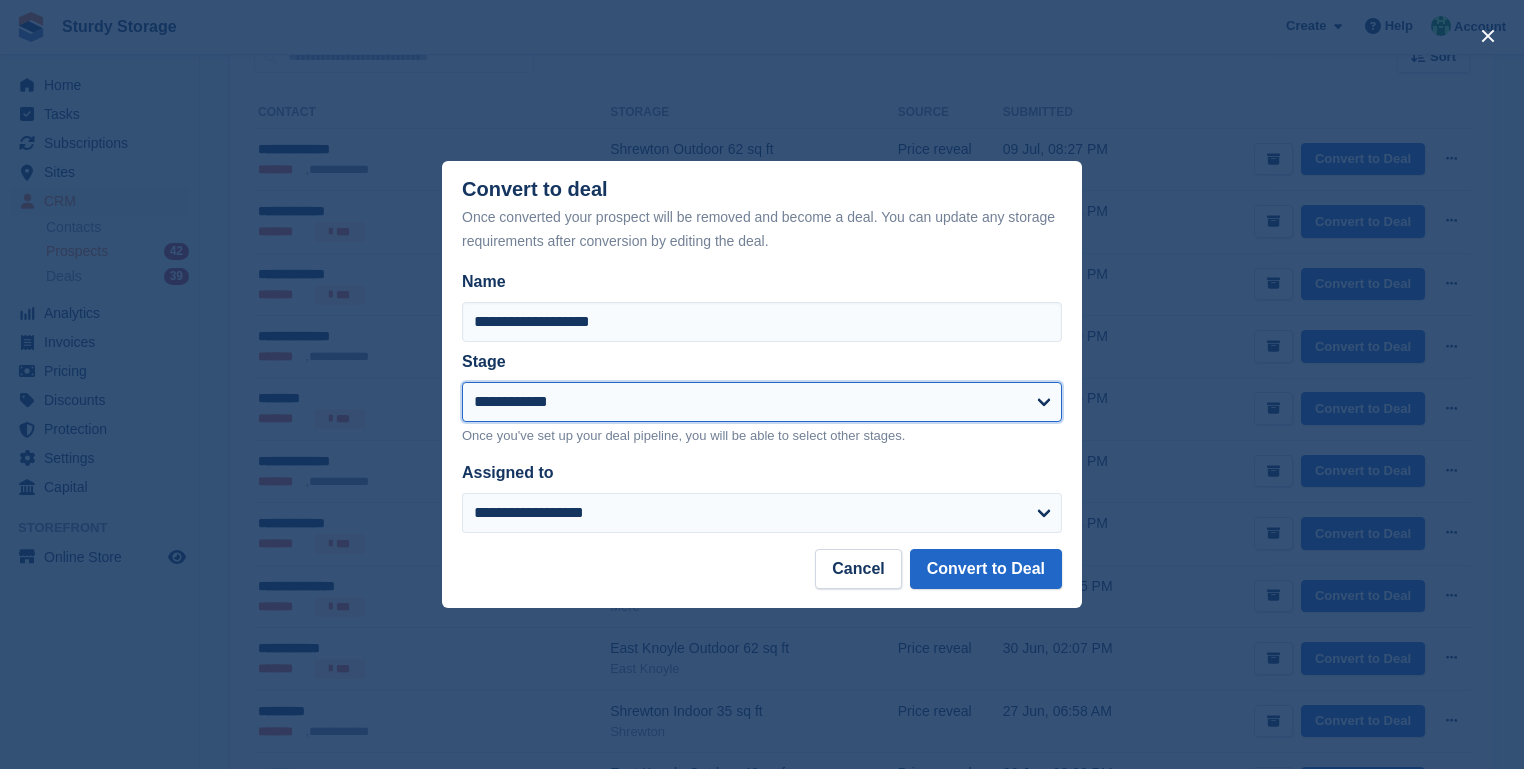 click on "**********" at bounding box center (762, 402) 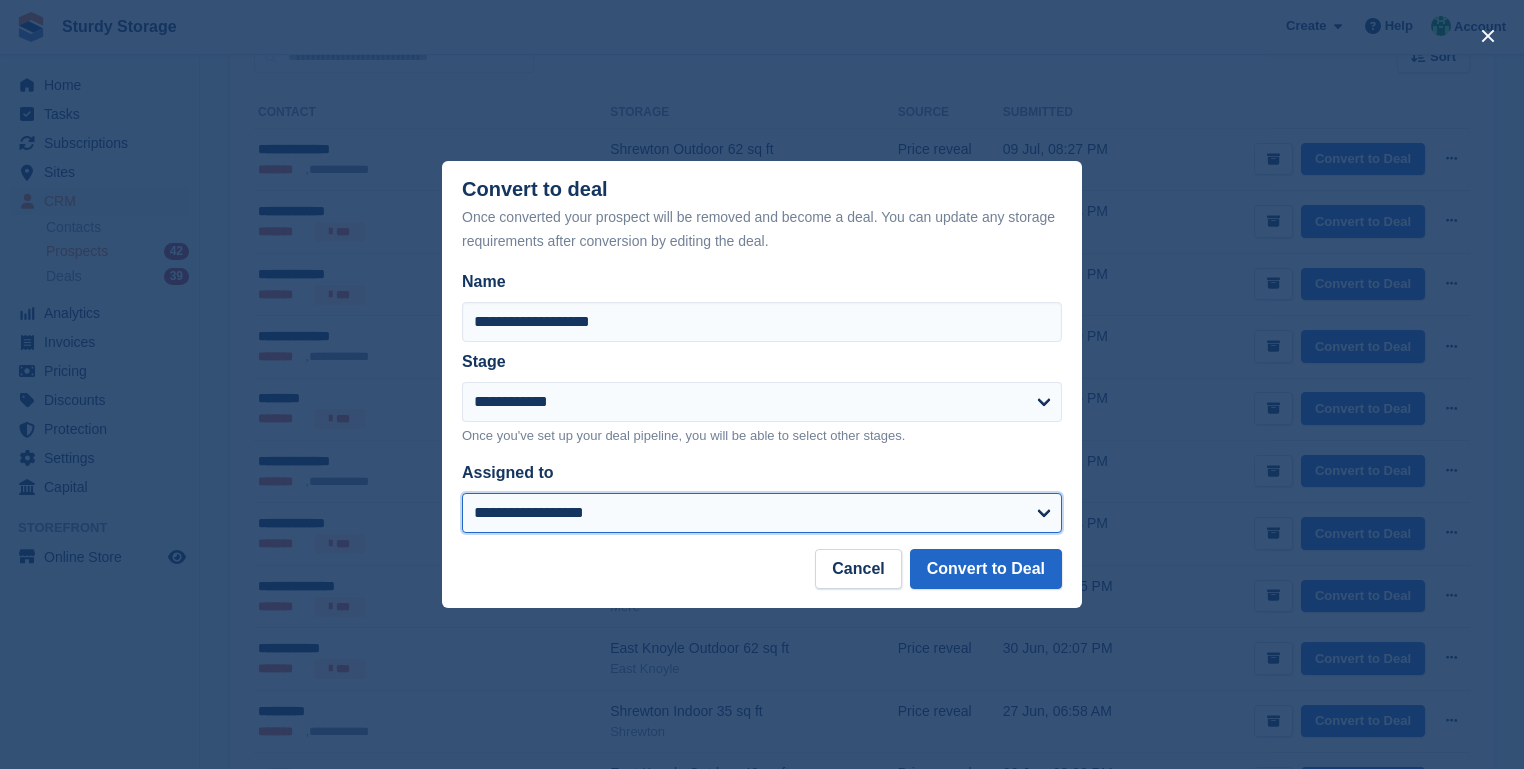 click on "**********" at bounding box center [762, 513] 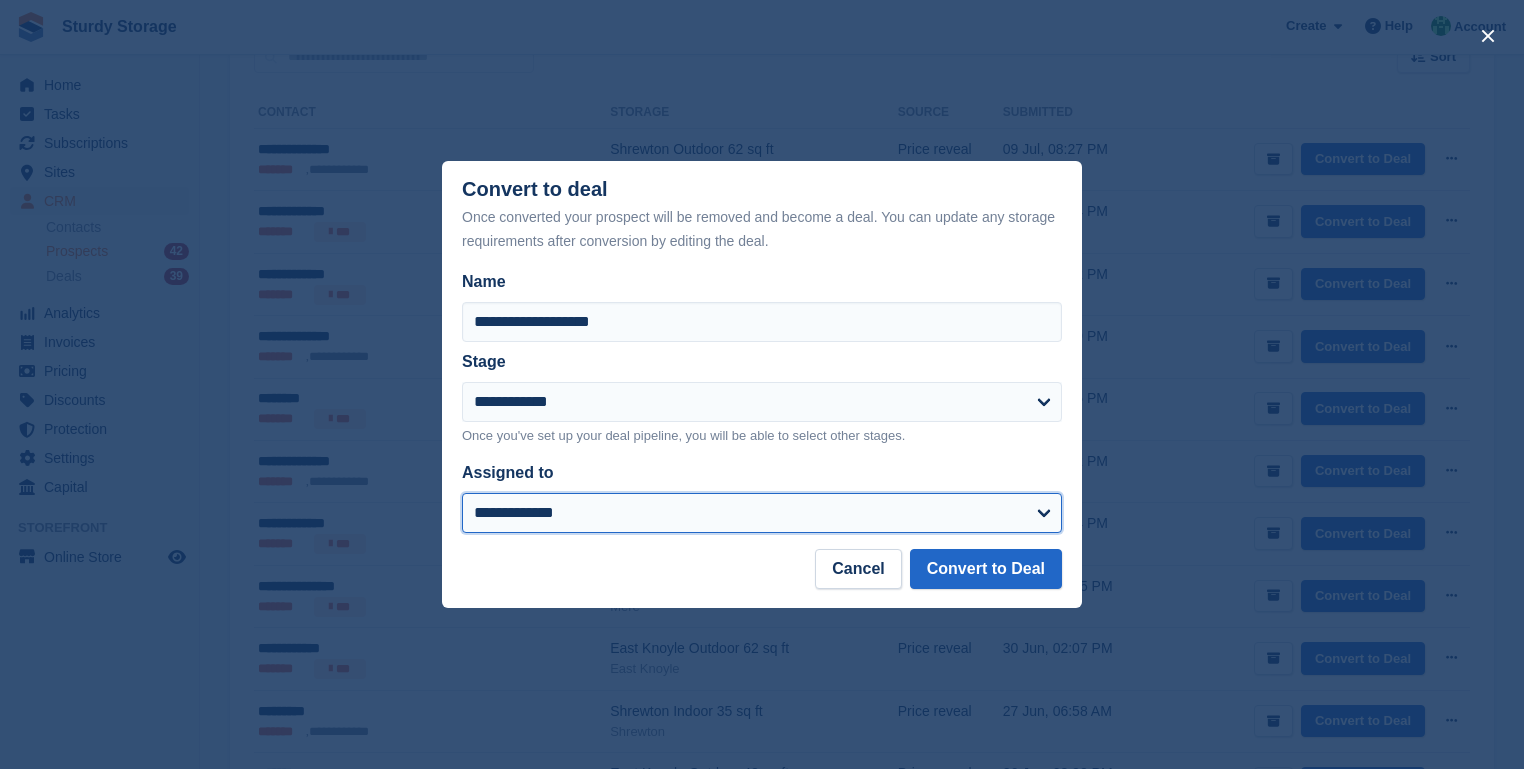 click on "**********" at bounding box center (762, 513) 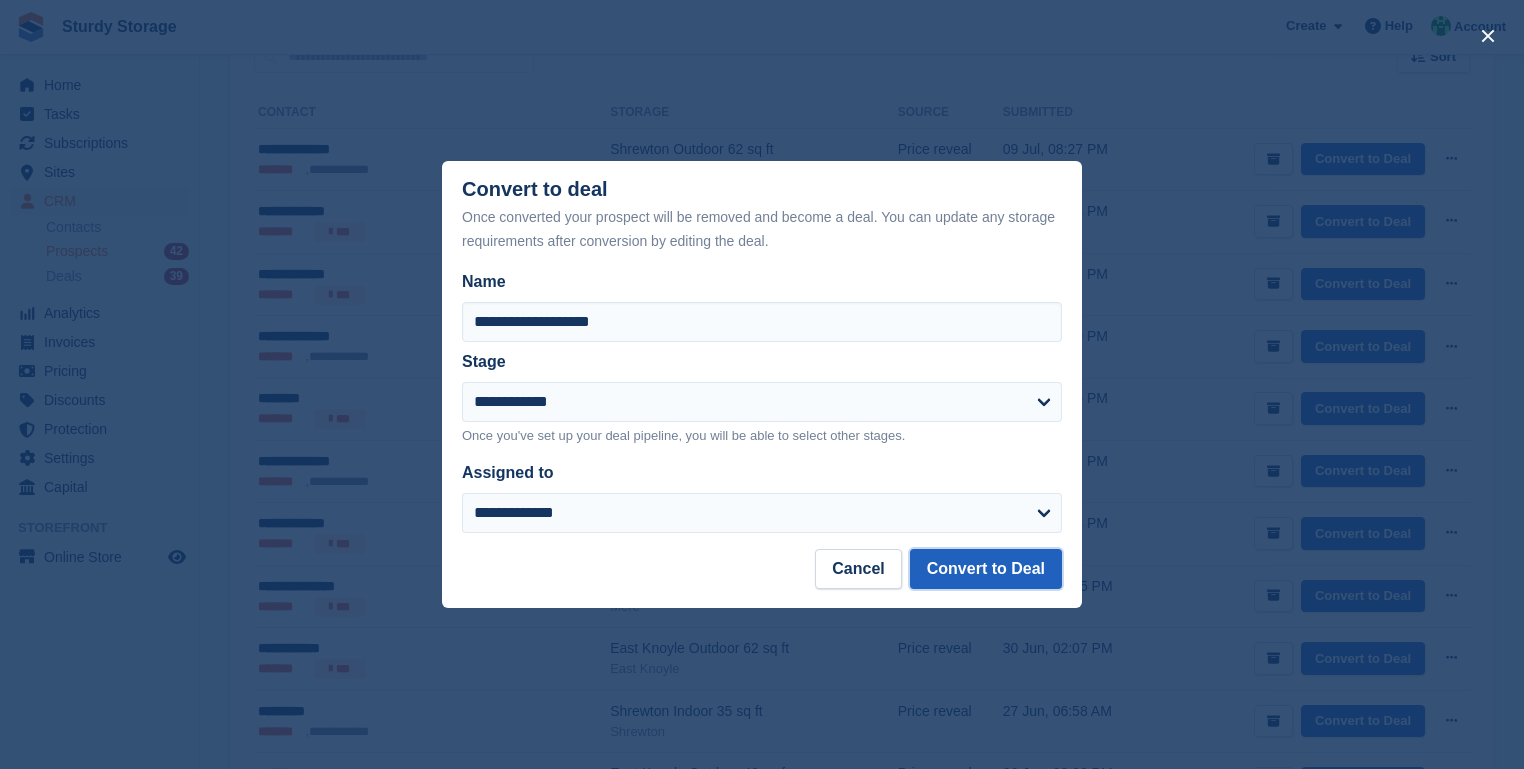 click on "Convert to Deal" at bounding box center [986, 569] 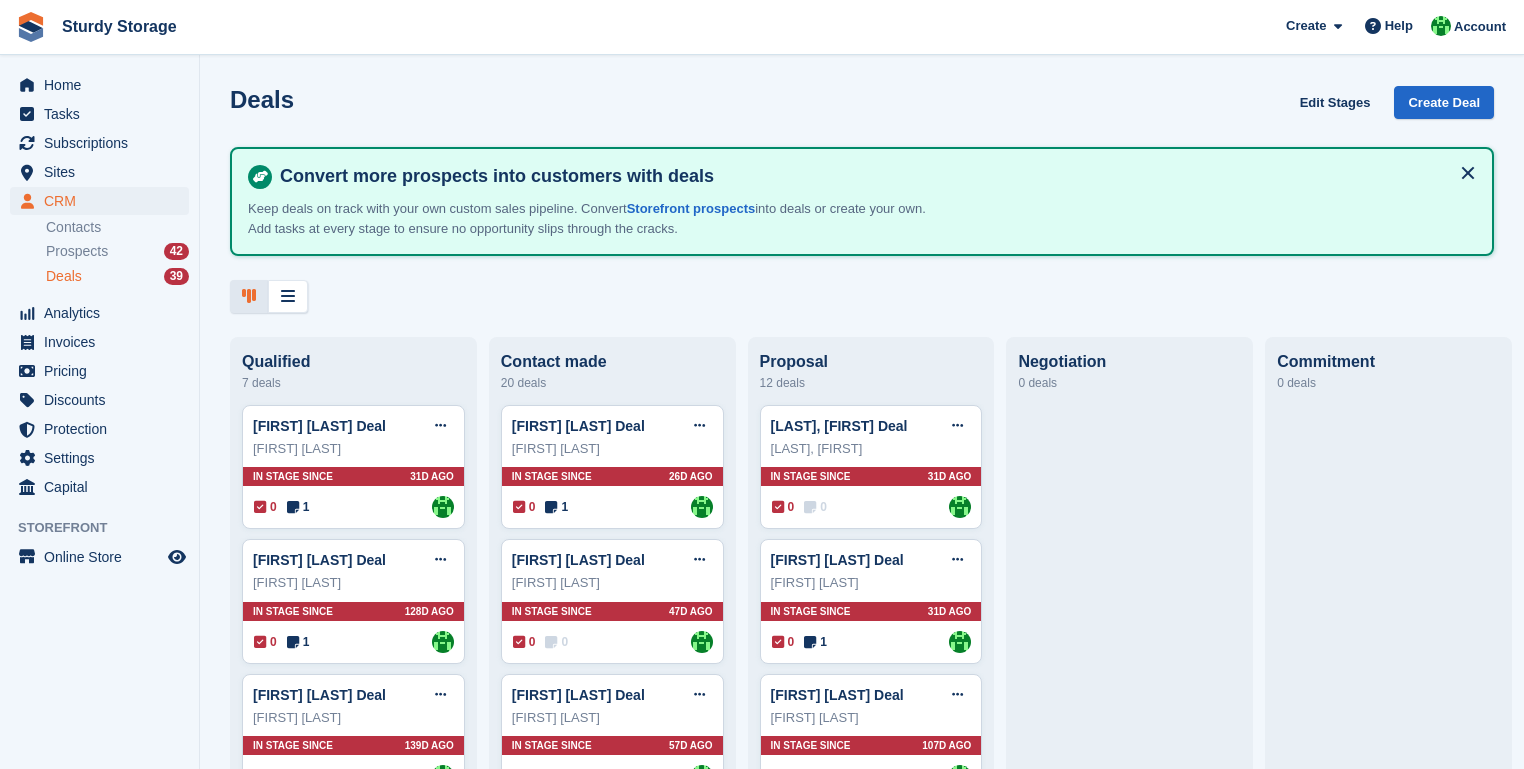 scroll, scrollTop: 0, scrollLeft: 0, axis: both 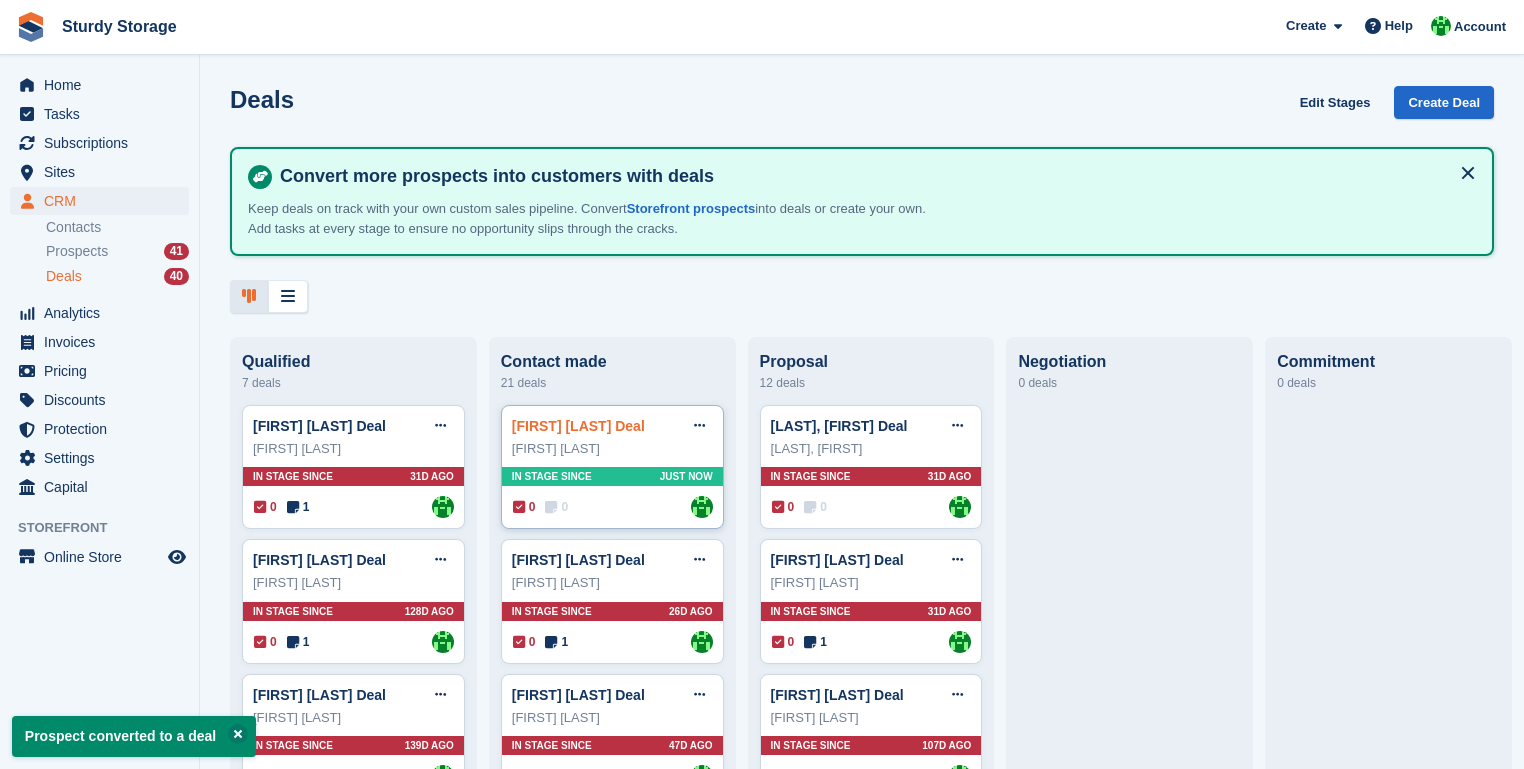 click on "Aaron Brindley Deal" at bounding box center [578, 426] 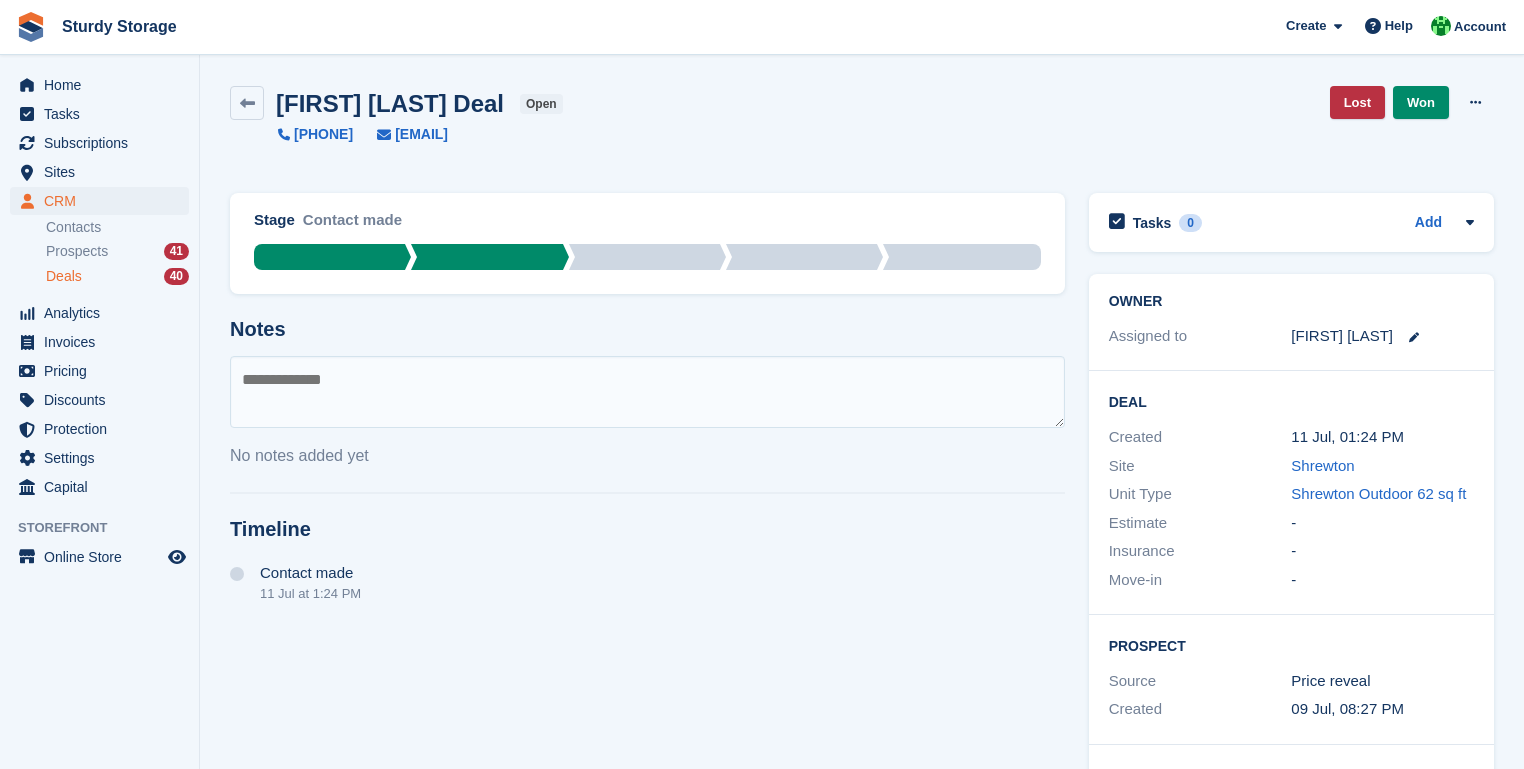 click at bounding box center (647, 392) 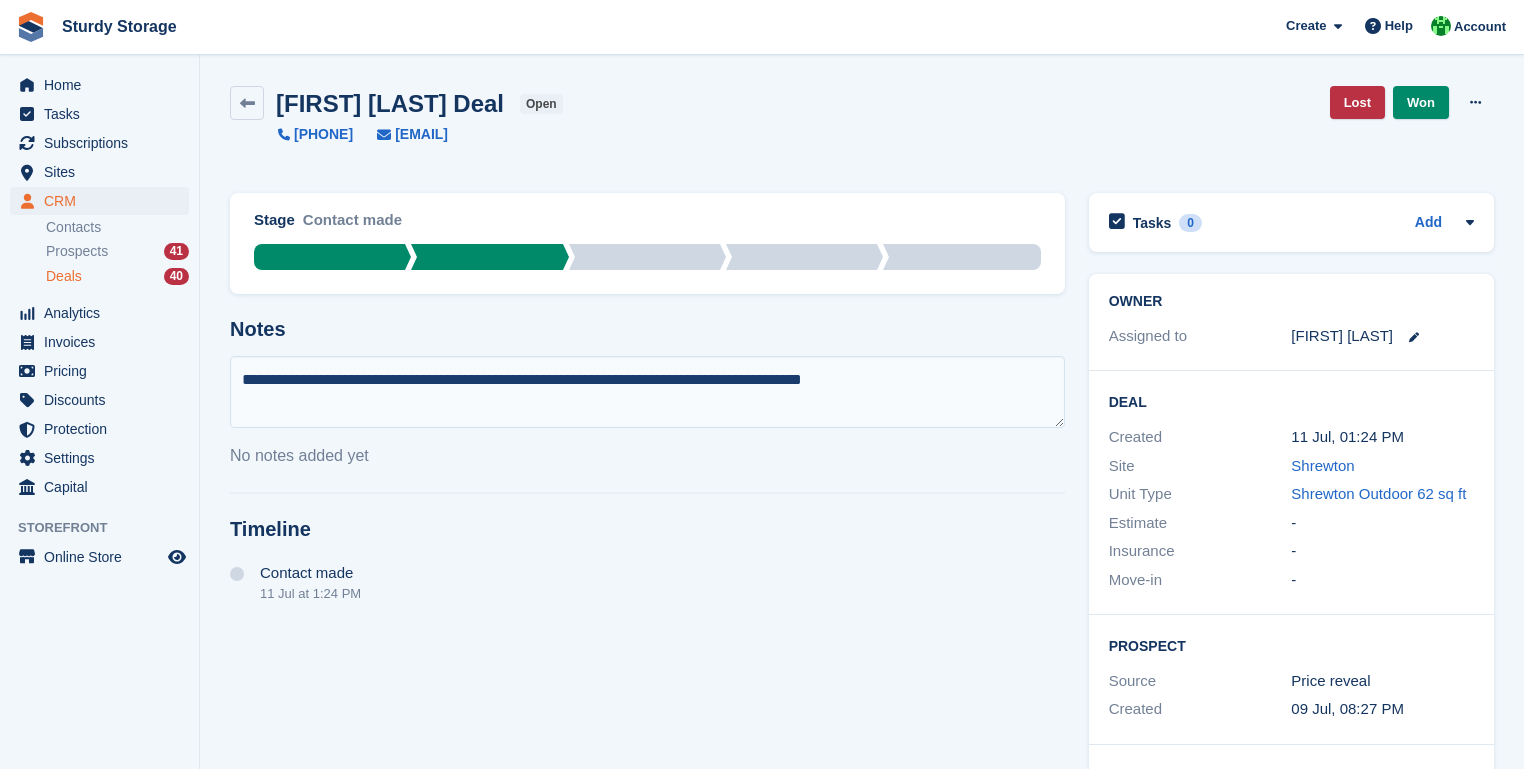type on "**********" 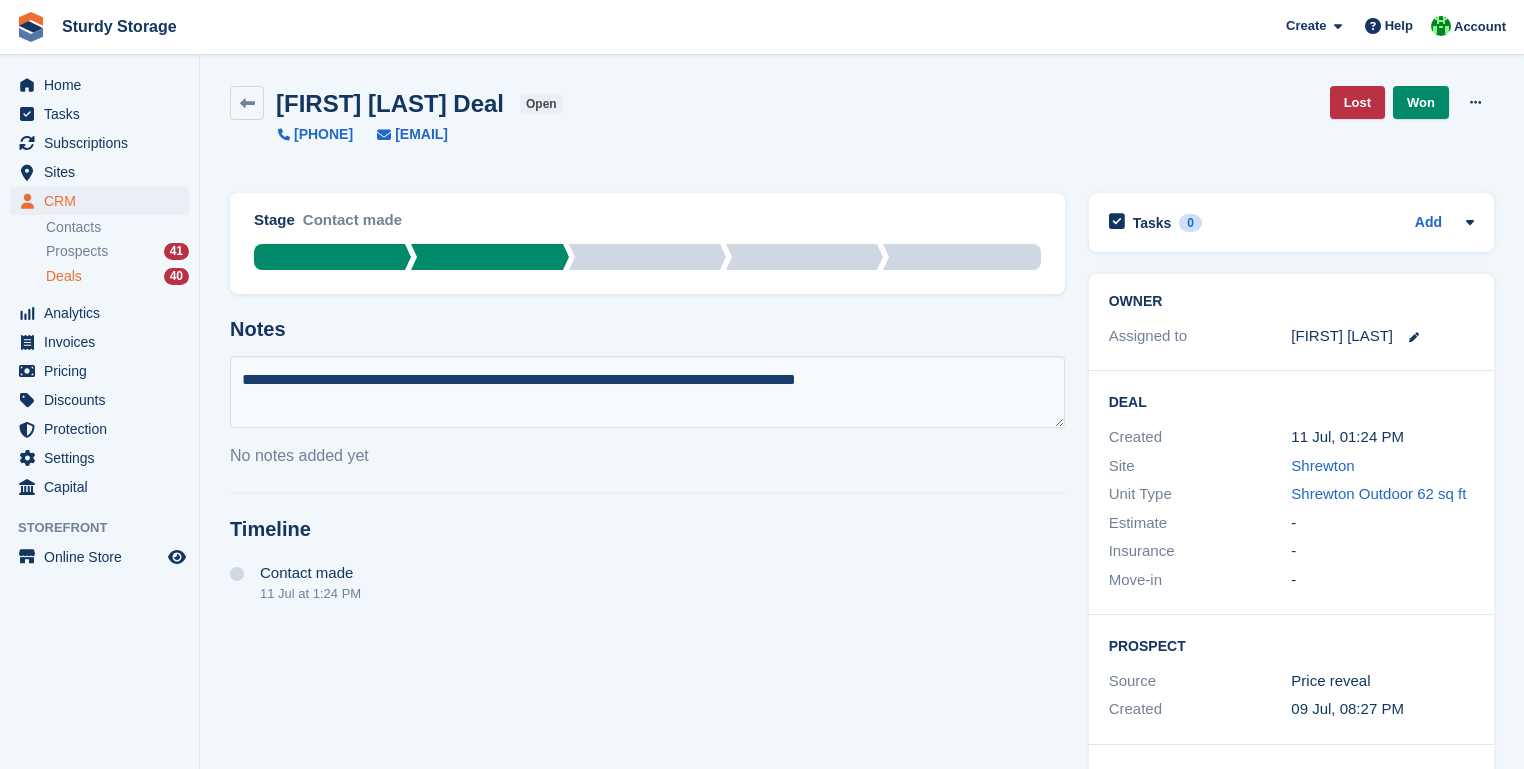 type 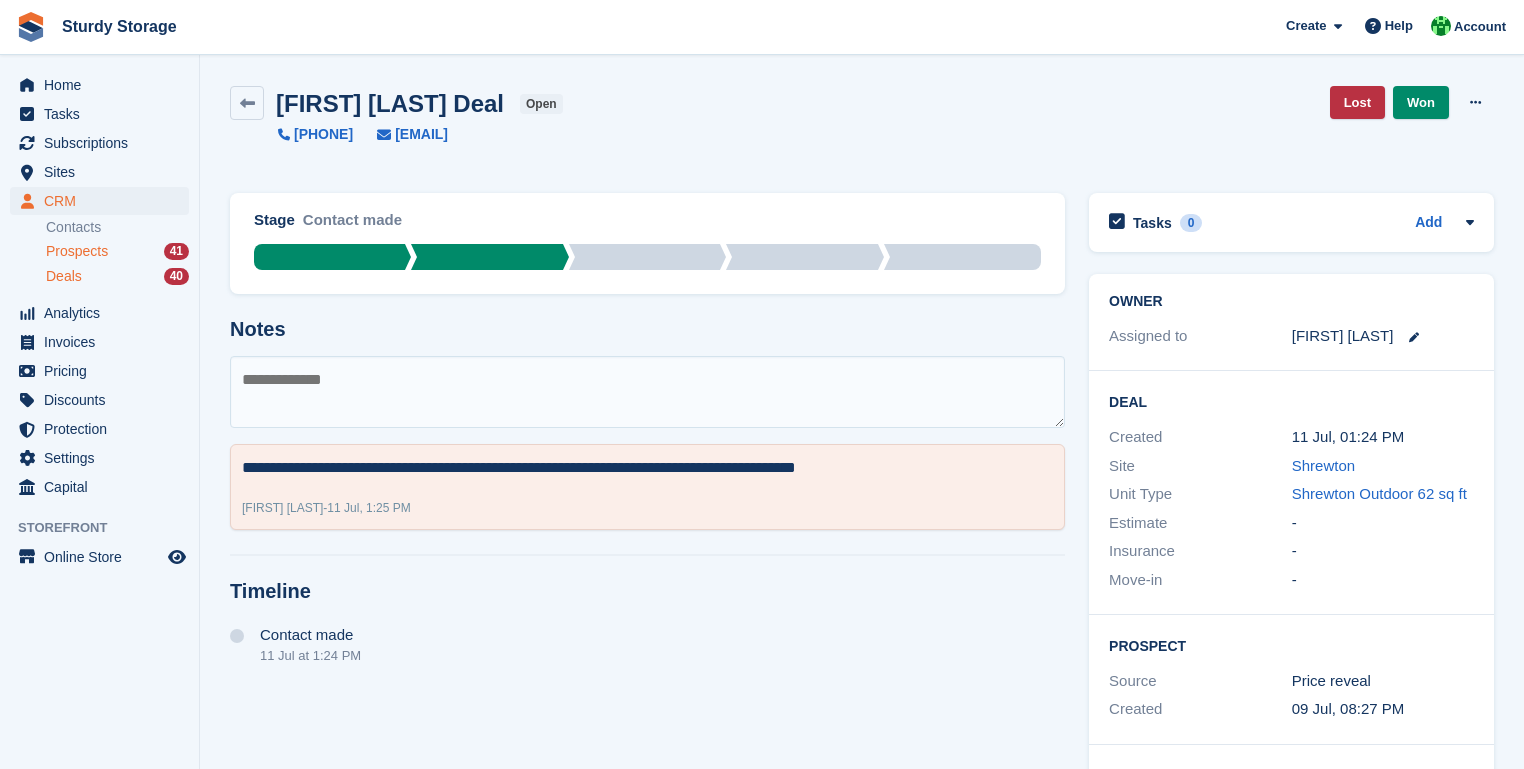 click on "Prospects" at bounding box center (77, 251) 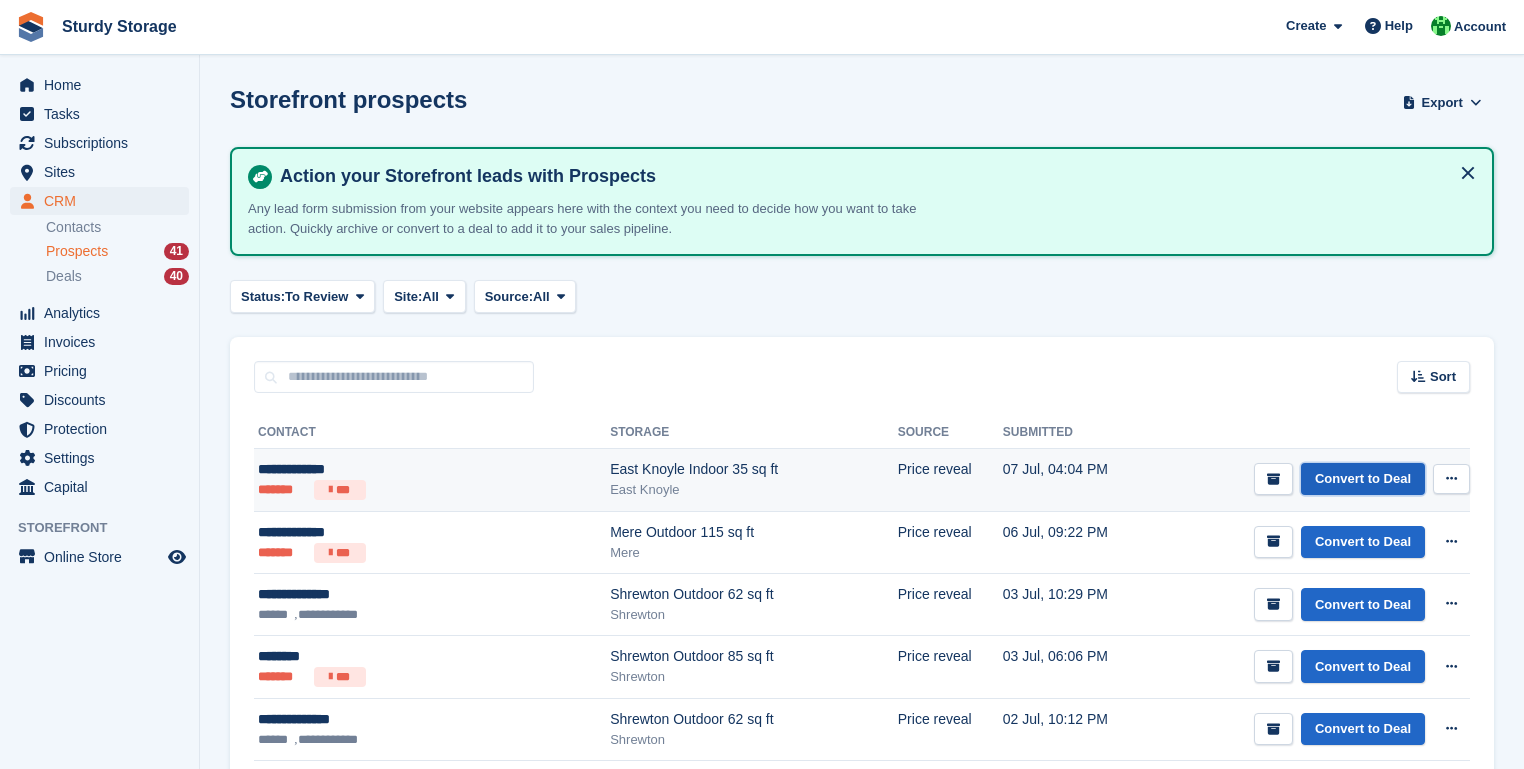 click on "Convert to Deal" at bounding box center (1363, 479) 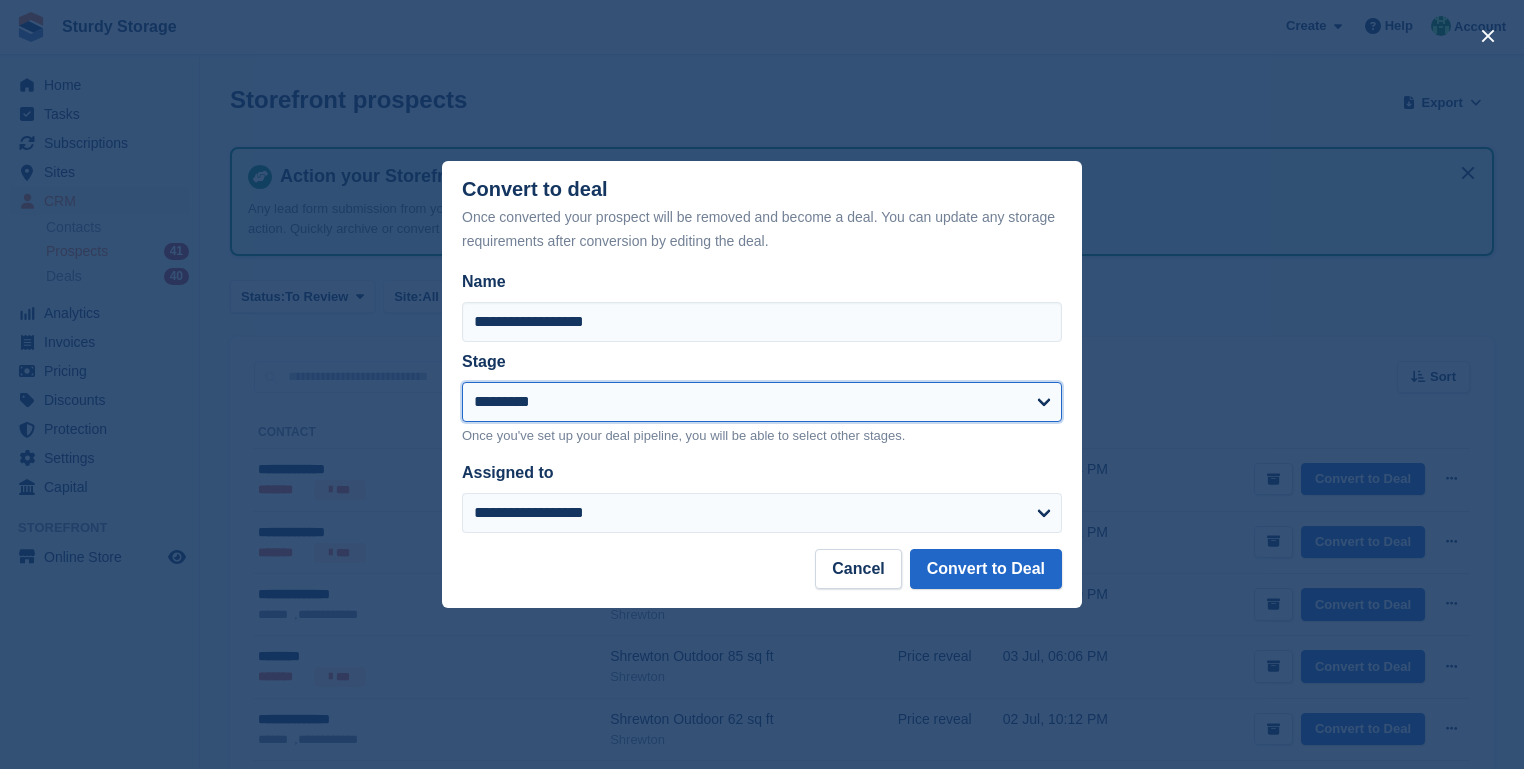 click on "**********" at bounding box center (762, 402) 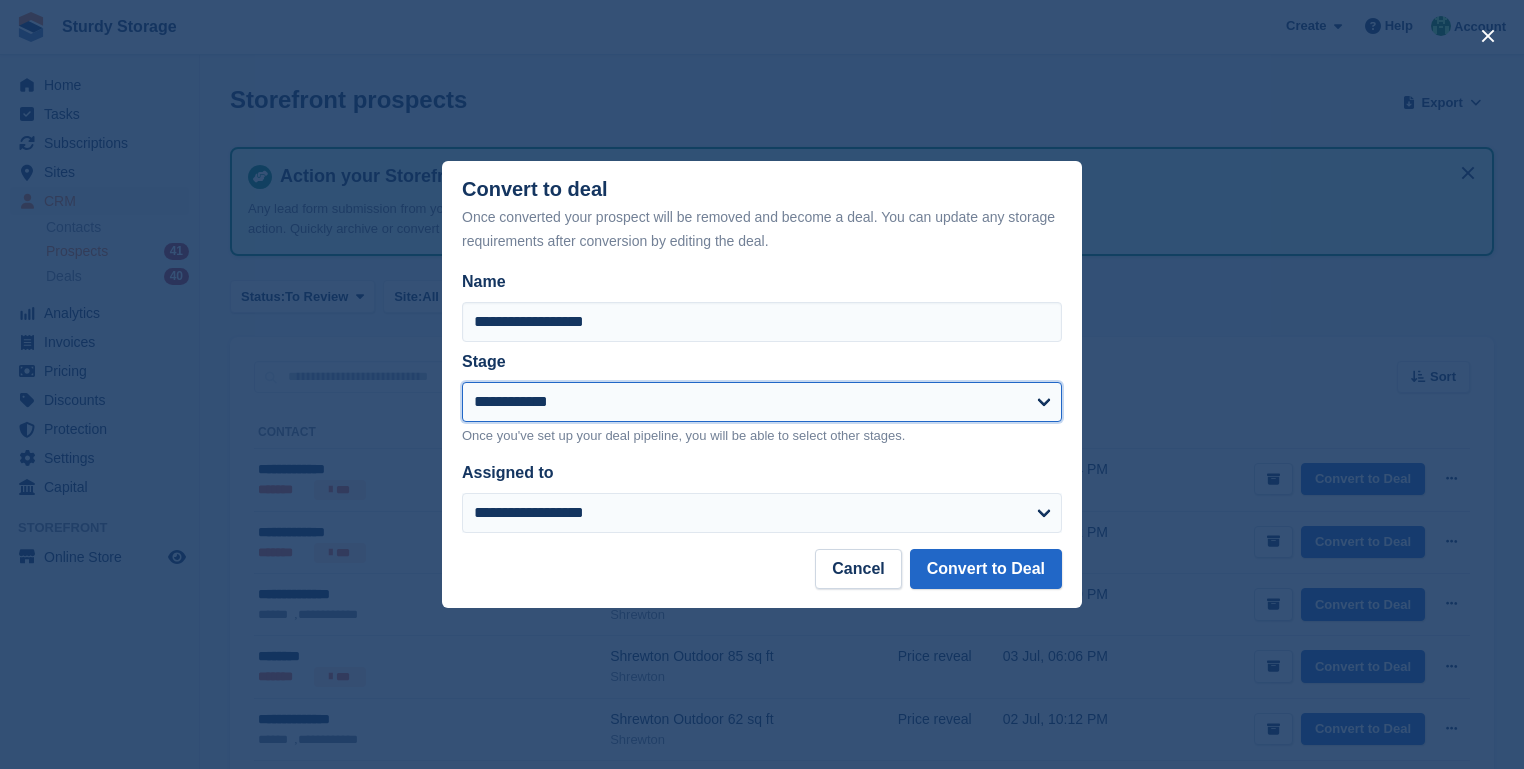 click on "**********" at bounding box center [762, 402] 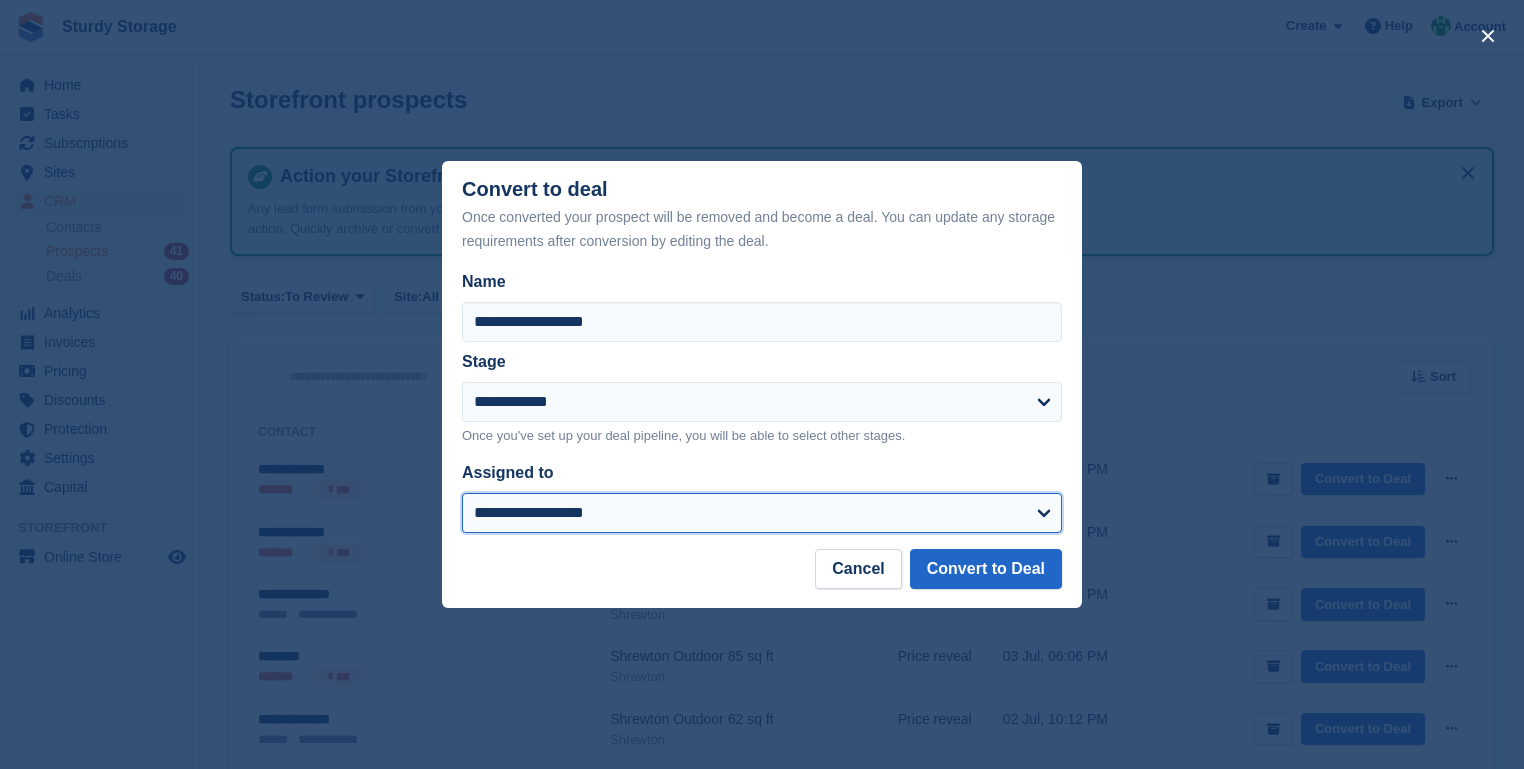 click on "**********" at bounding box center (762, 513) 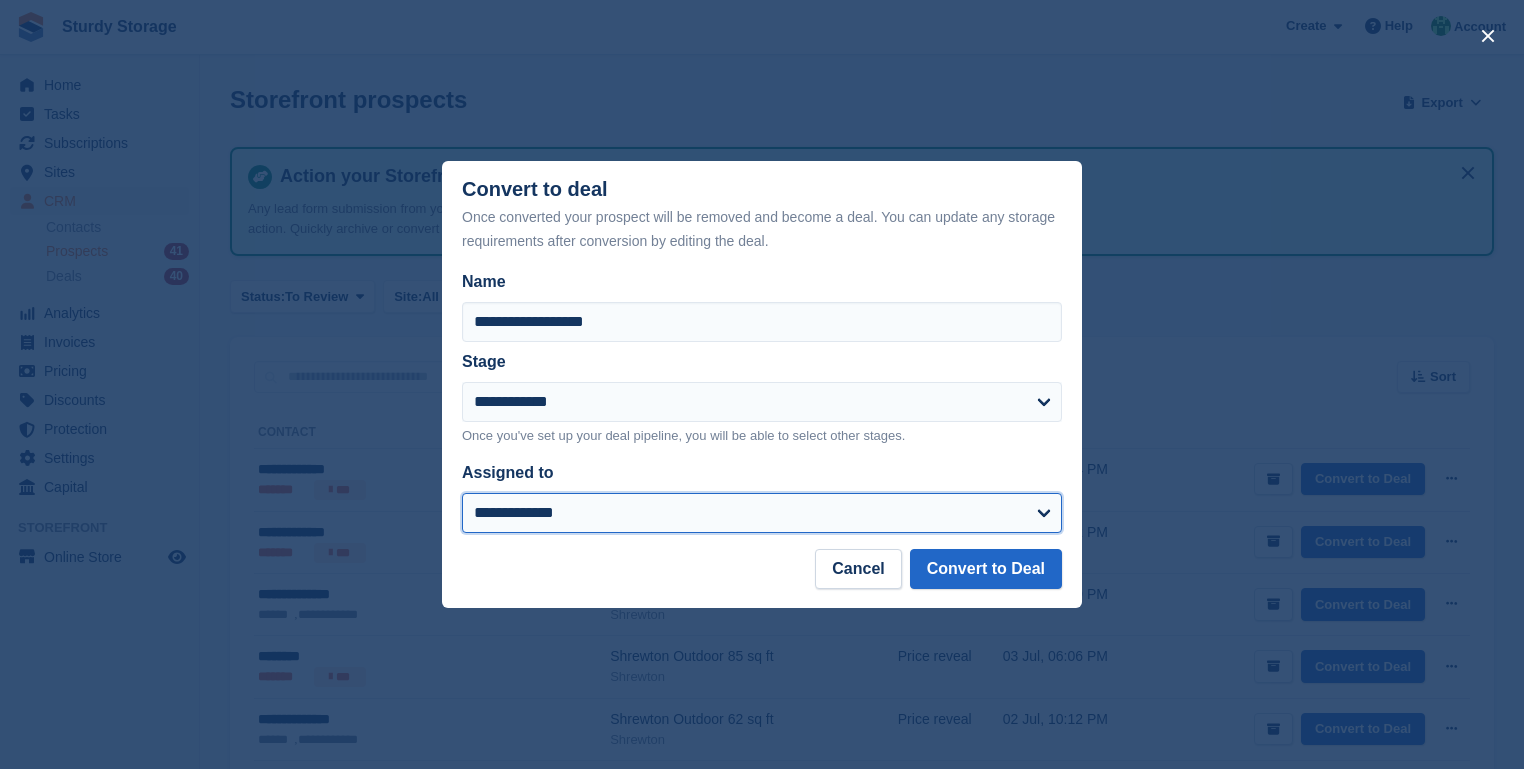 click on "**********" at bounding box center [762, 513] 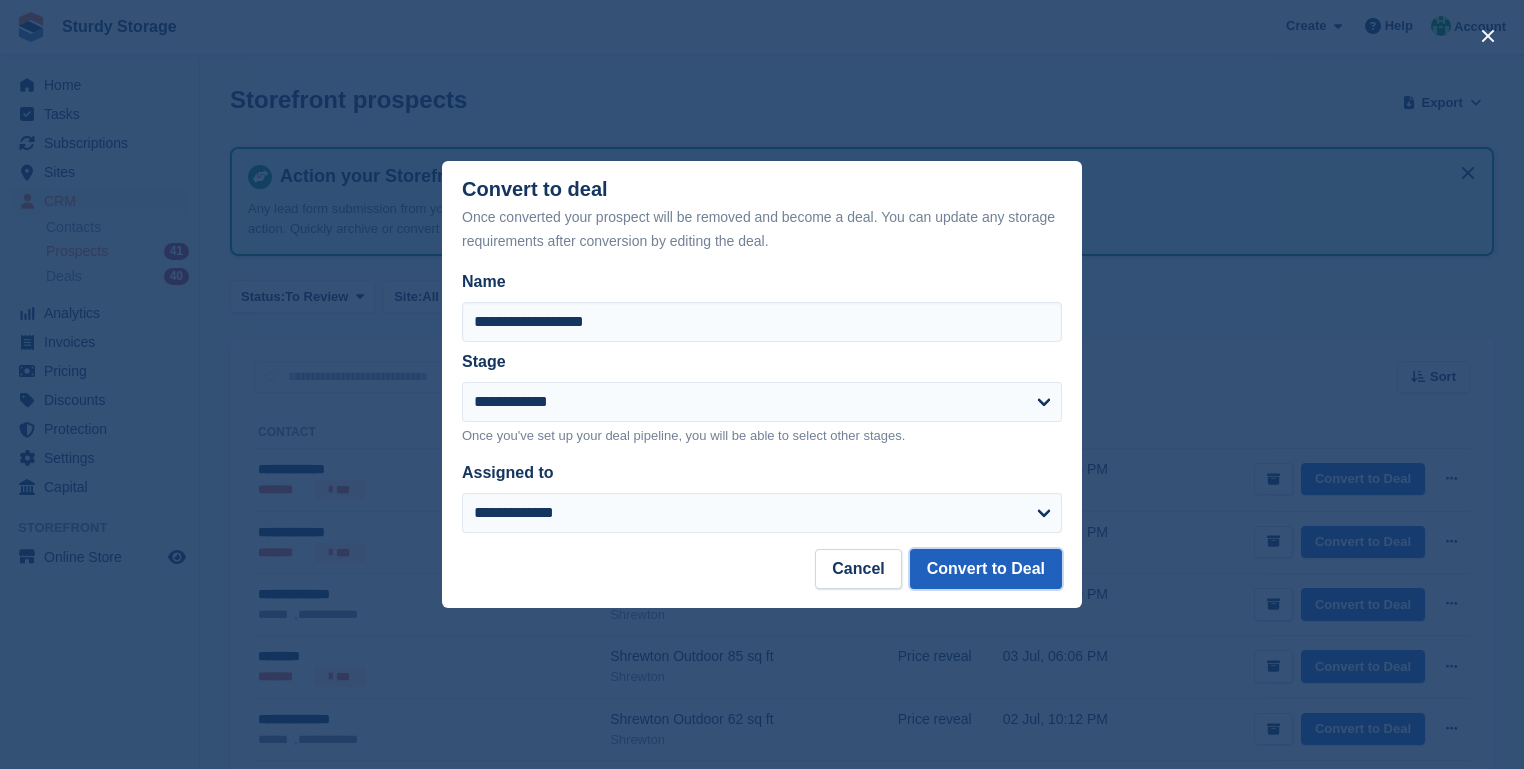 click on "Convert to Deal" at bounding box center [986, 569] 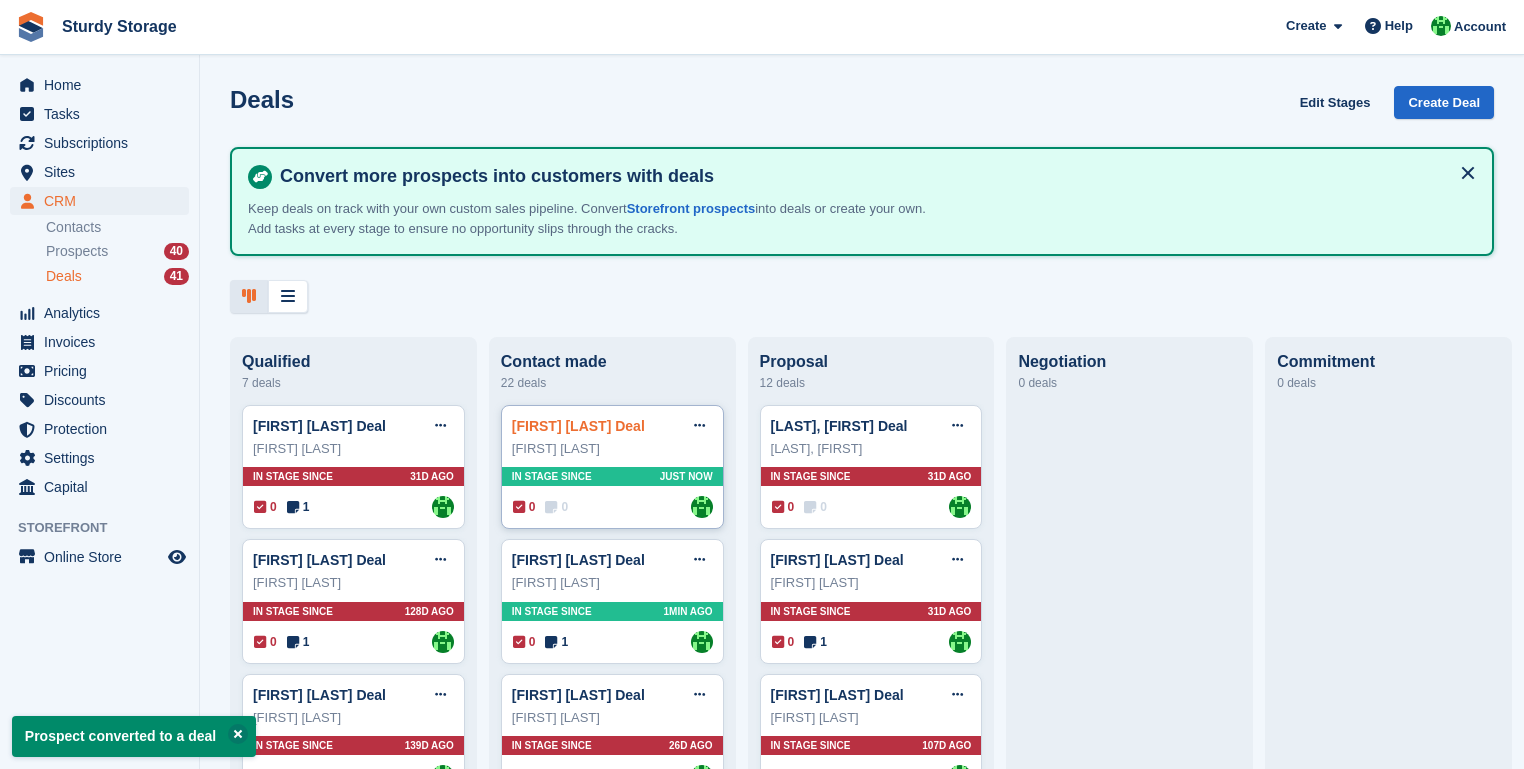 click on "George Benson Deal" at bounding box center (578, 426) 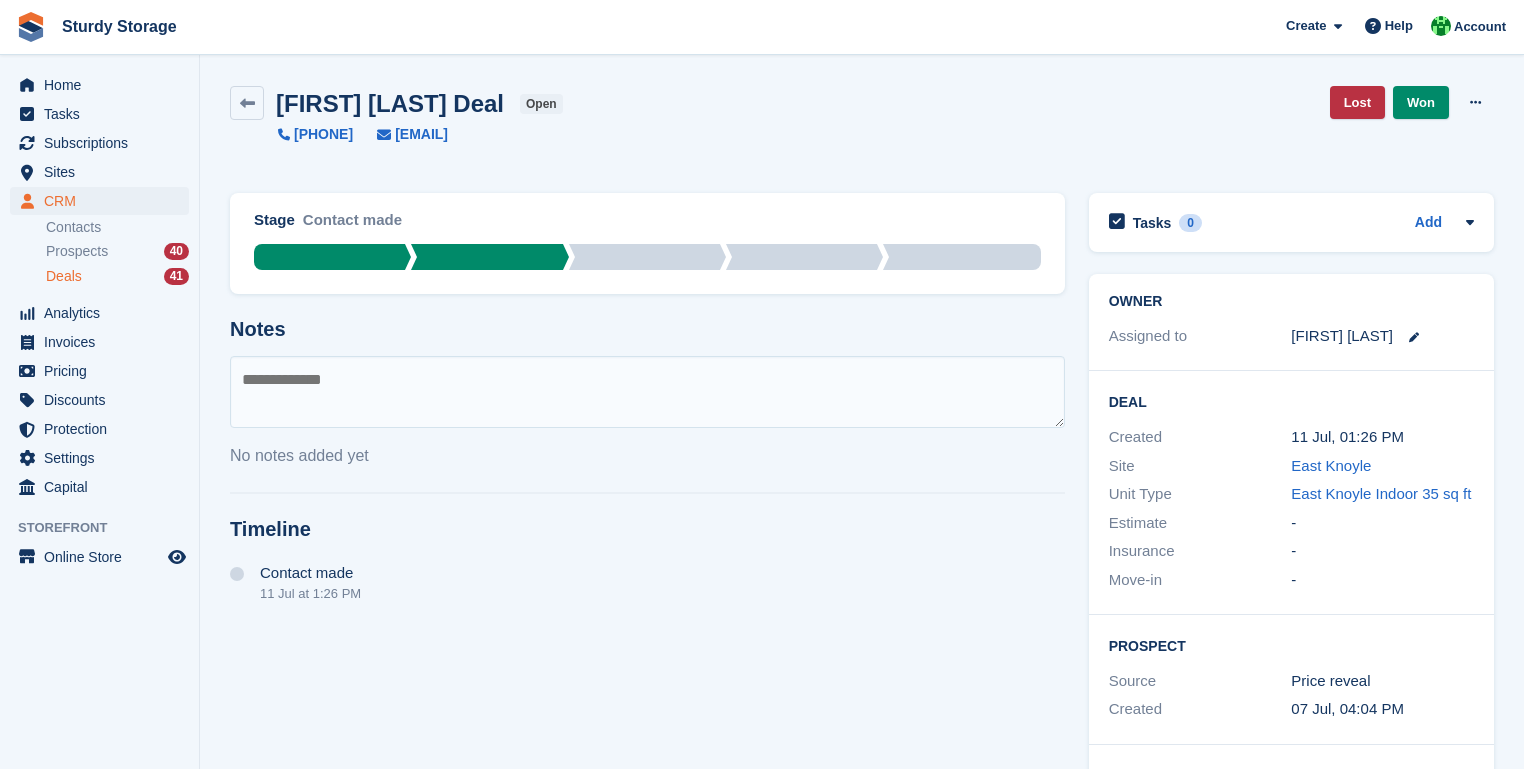 click at bounding box center (647, 392) 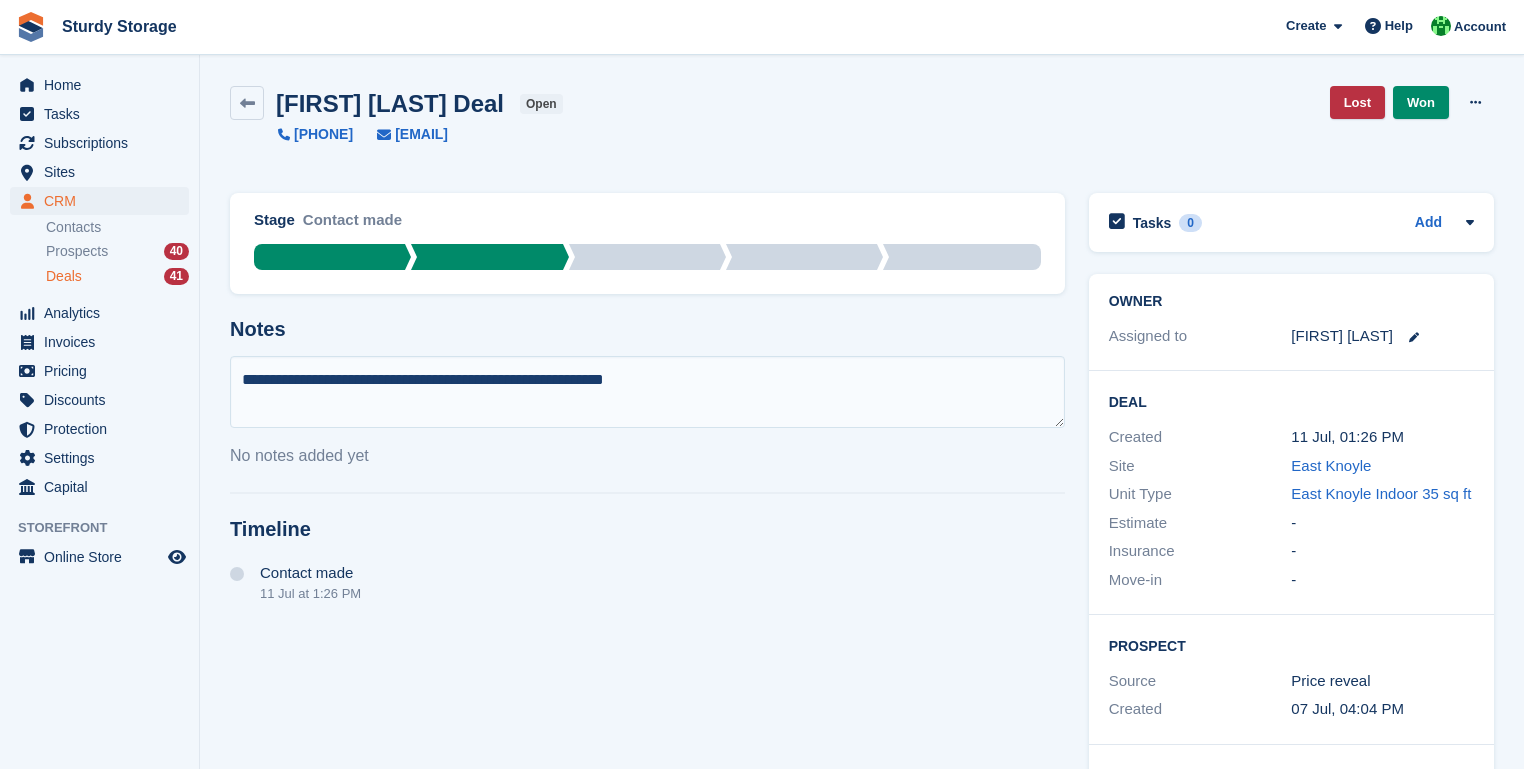 type on "**********" 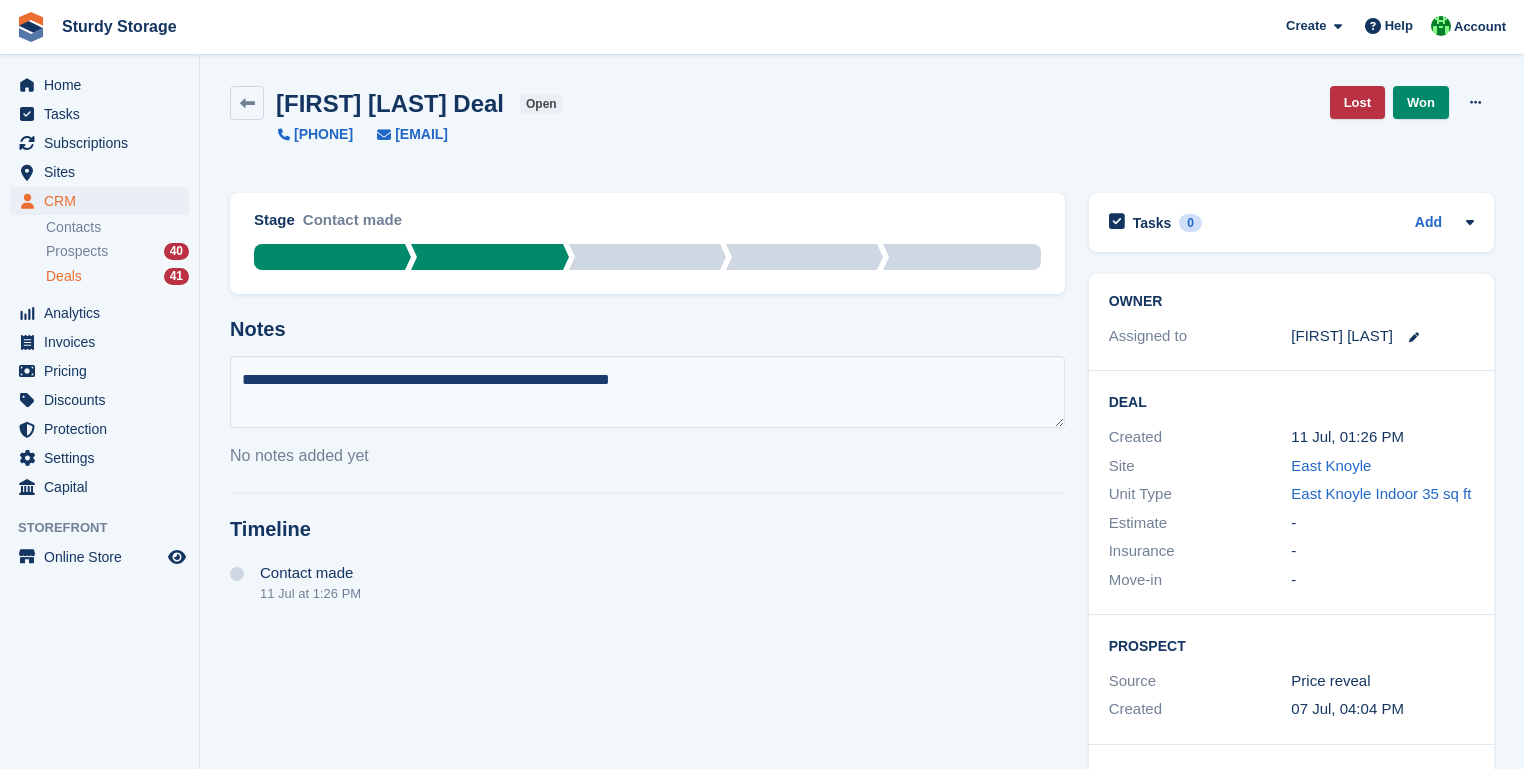 type 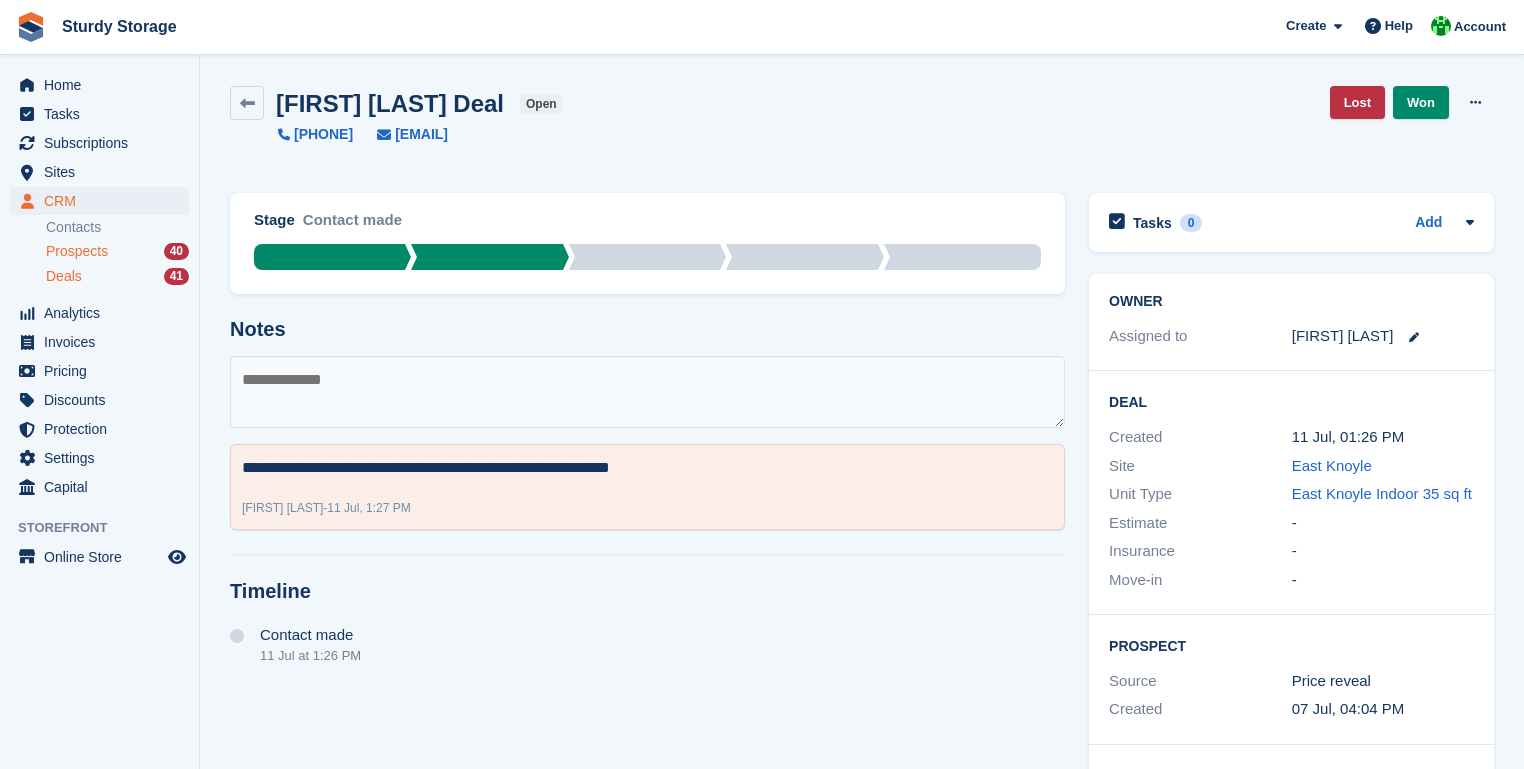 click on "Prospects" at bounding box center (77, 251) 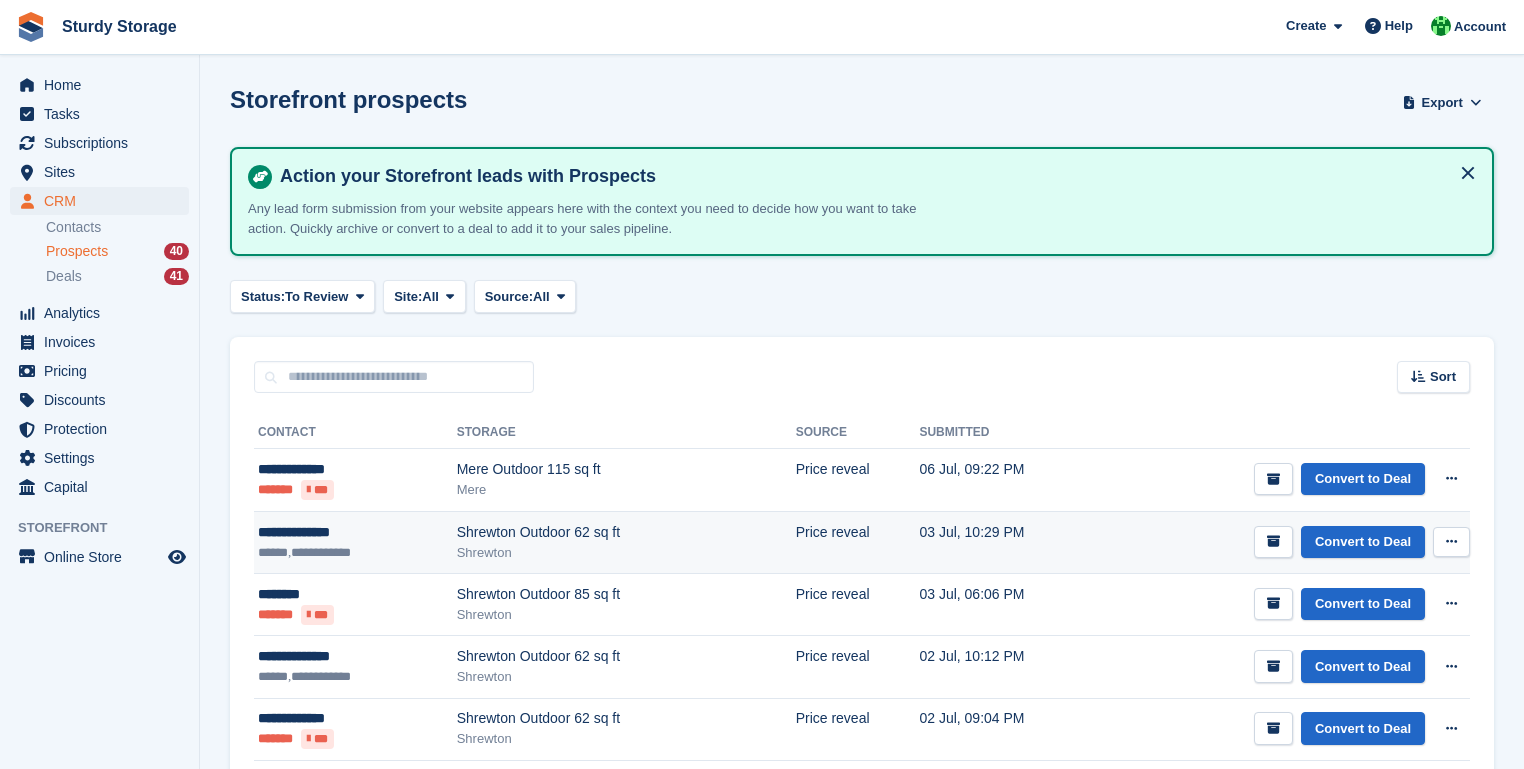scroll, scrollTop: 160, scrollLeft: 0, axis: vertical 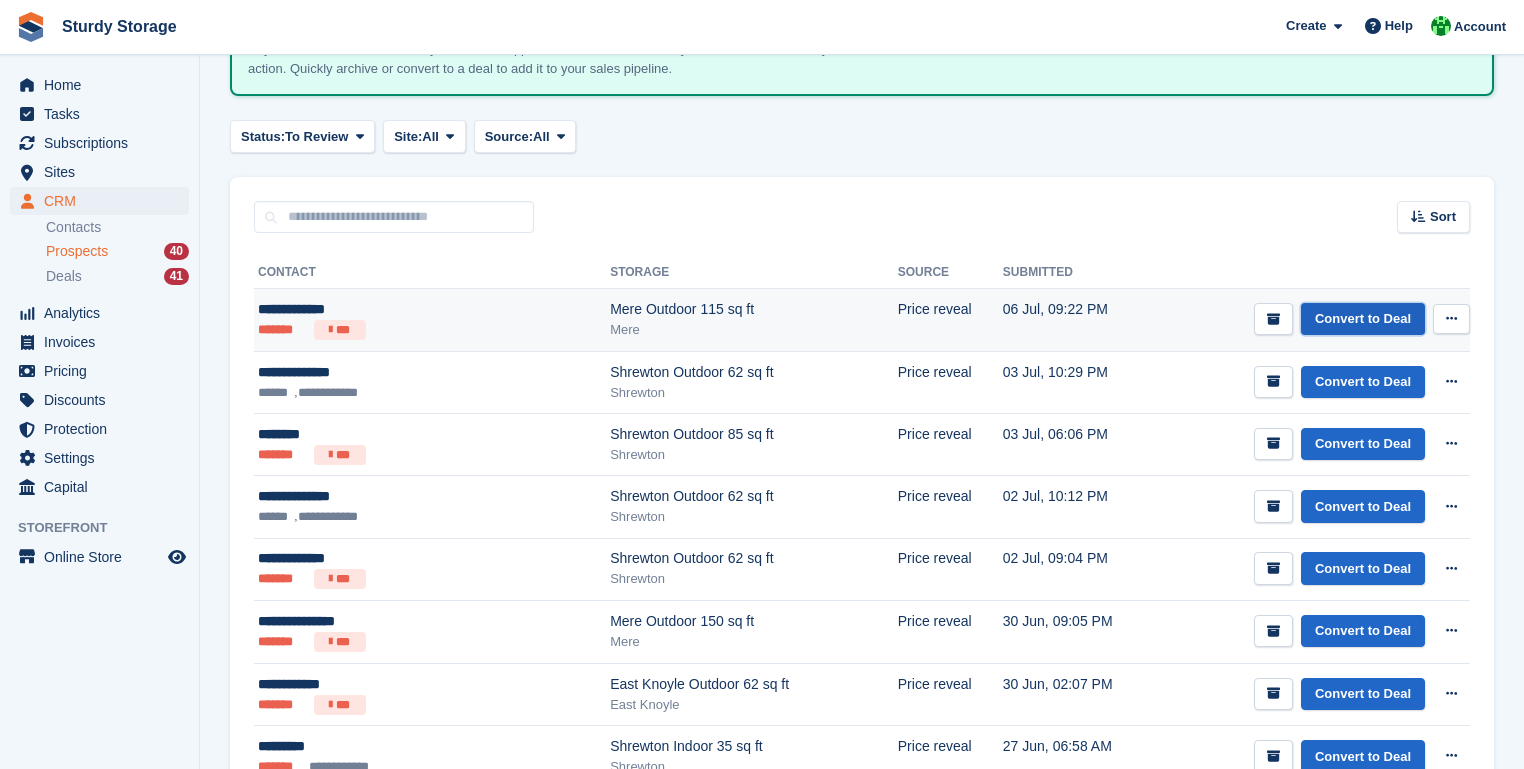 click on "Convert to Deal" at bounding box center (1363, 319) 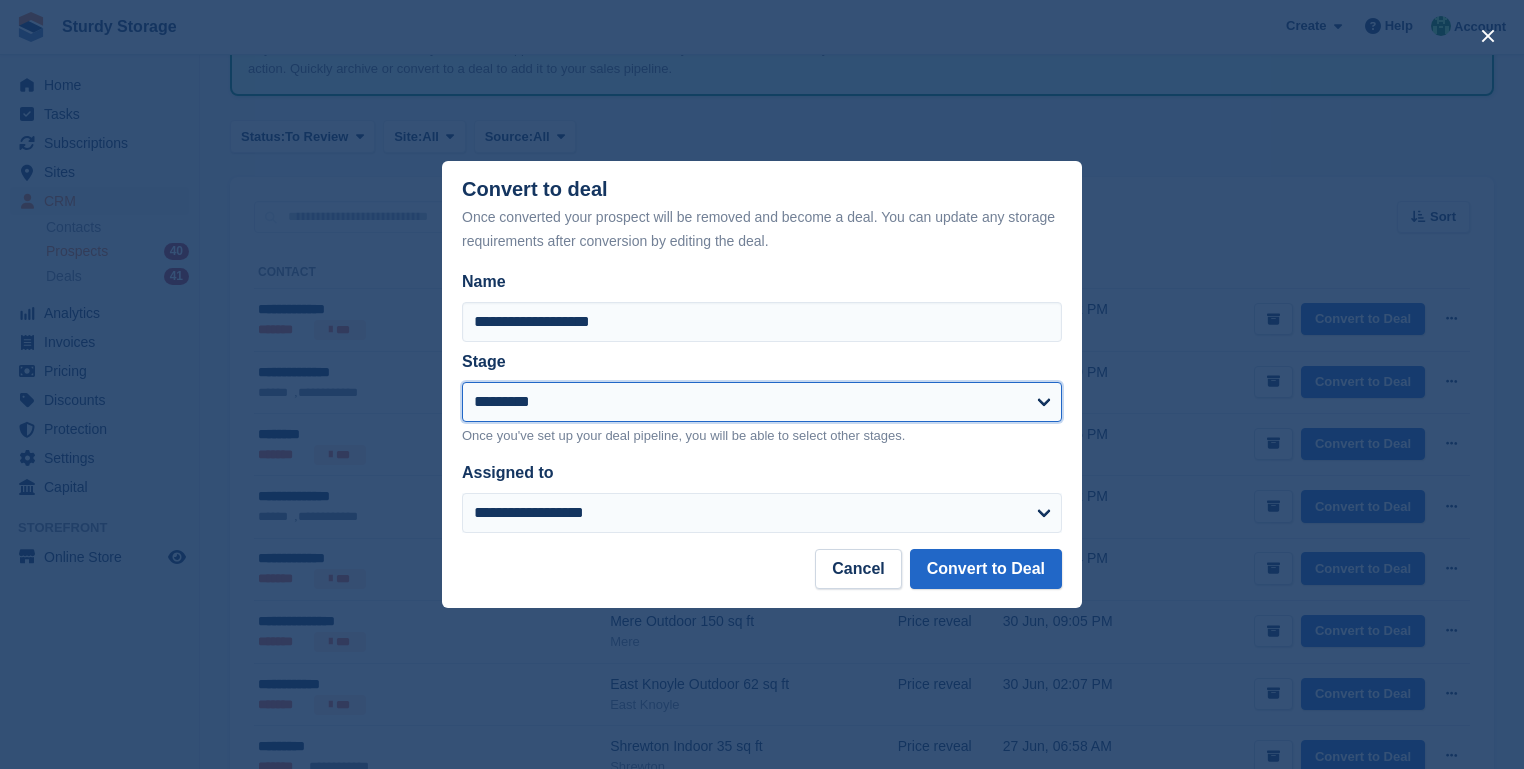 click on "**********" at bounding box center [762, 402] 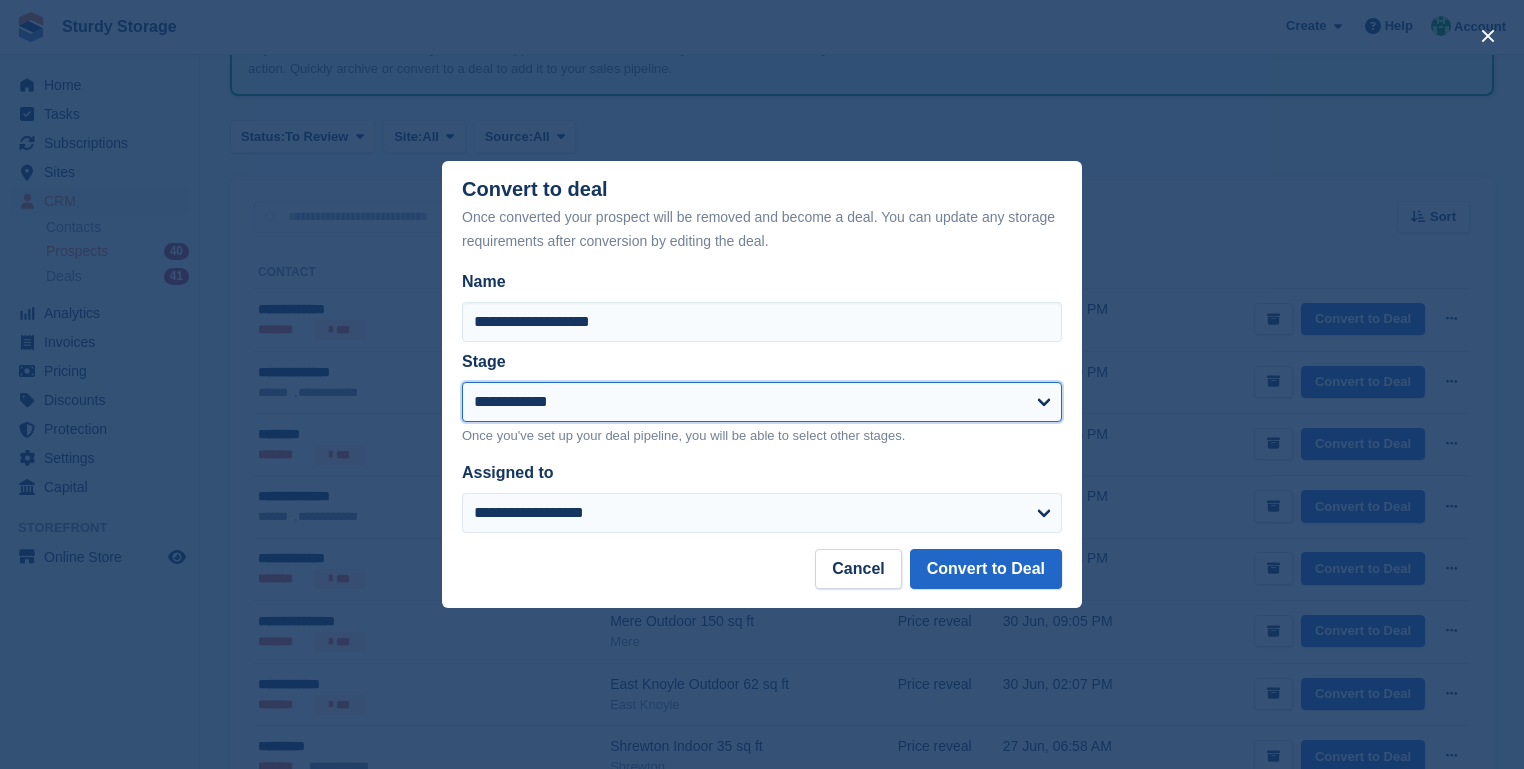 click on "**********" at bounding box center (762, 402) 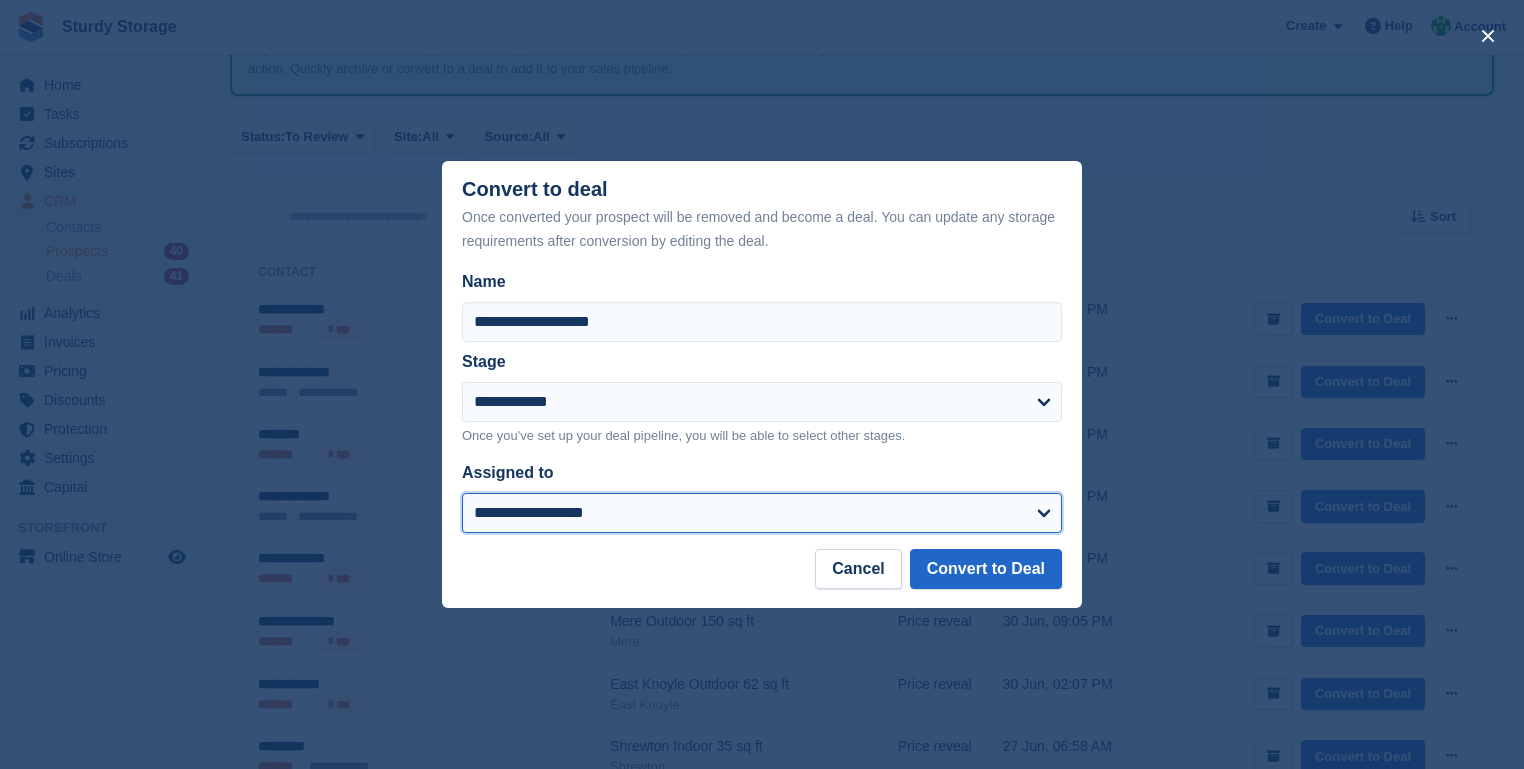 drag, startPoint x: 1051, startPoint y: 509, endPoint x: 1041, endPoint y: 523, distance: 17.20465 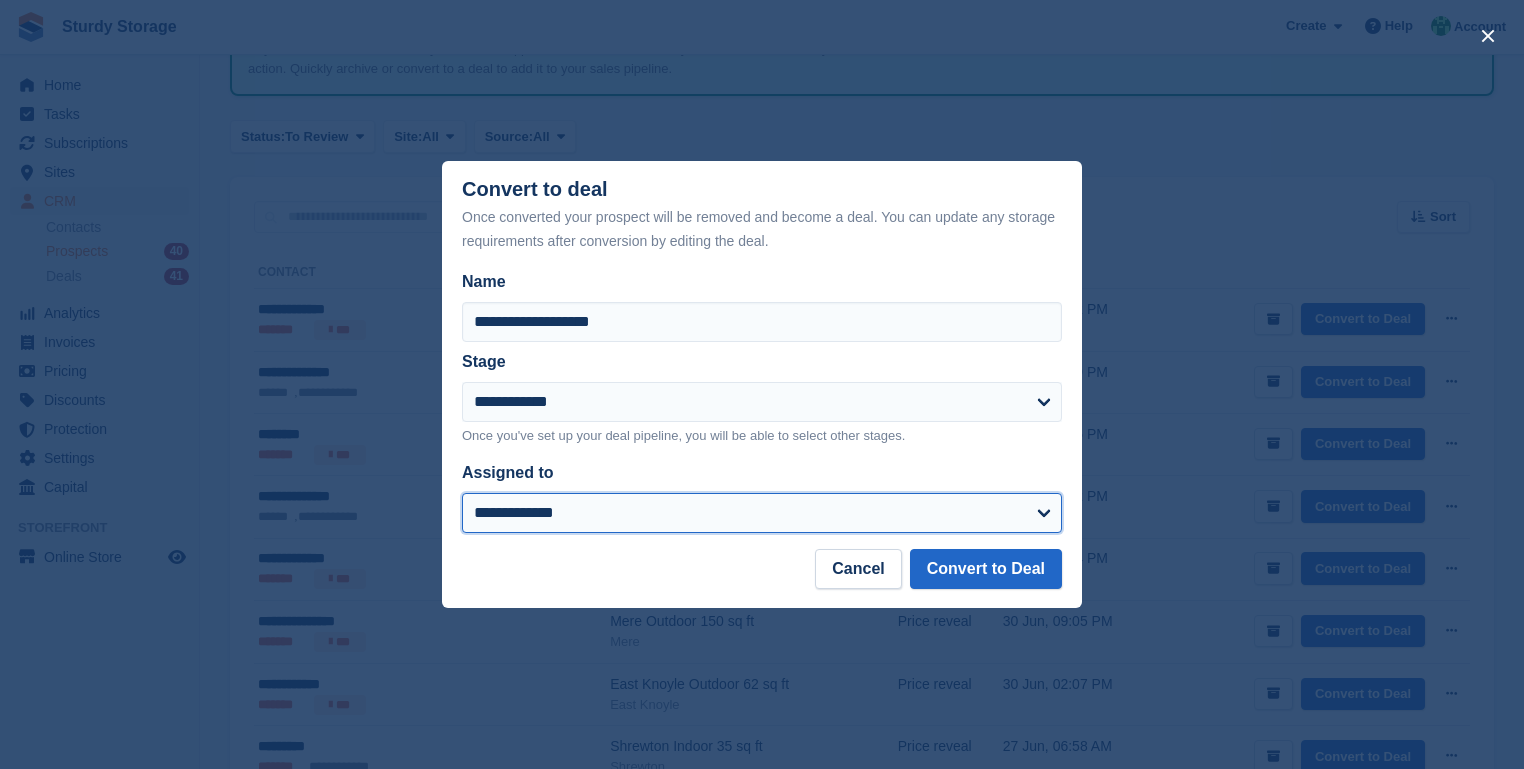 click on "**********" at bounding box center (762, 513) 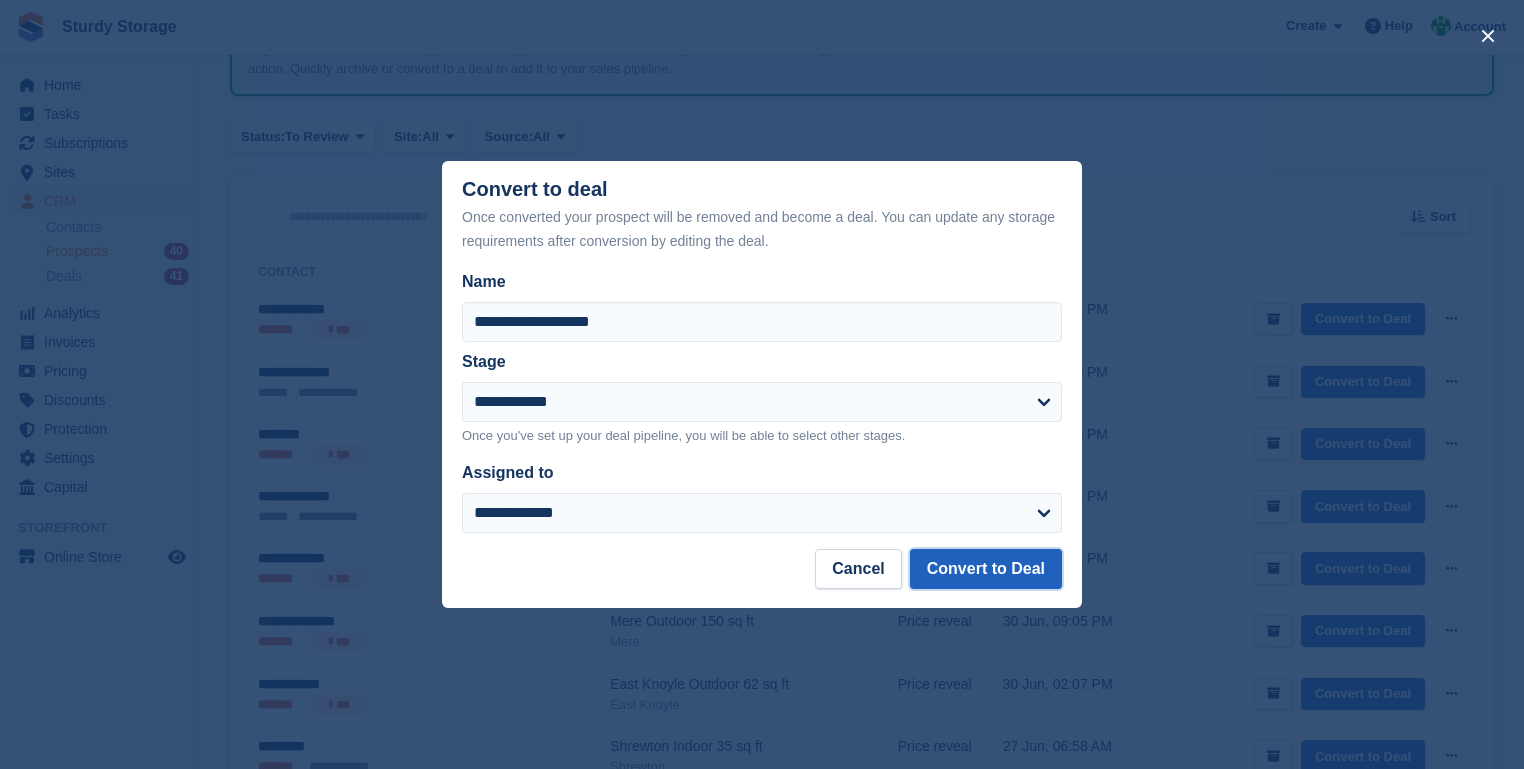 click on "Convert to Deal" at bounding box center (986, 569) 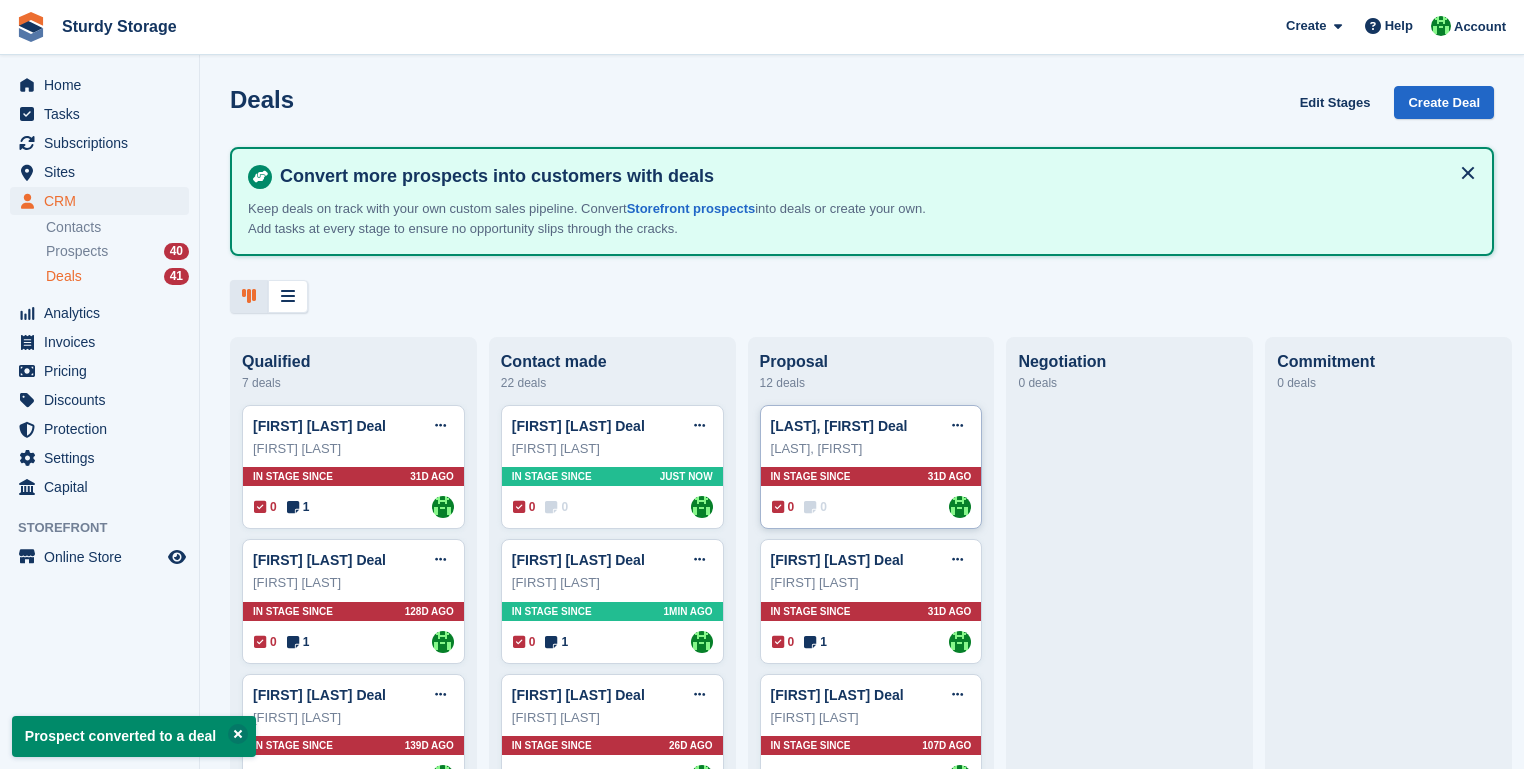 scroll, scrollTop: 0, scrollLeft: 0, axis: both 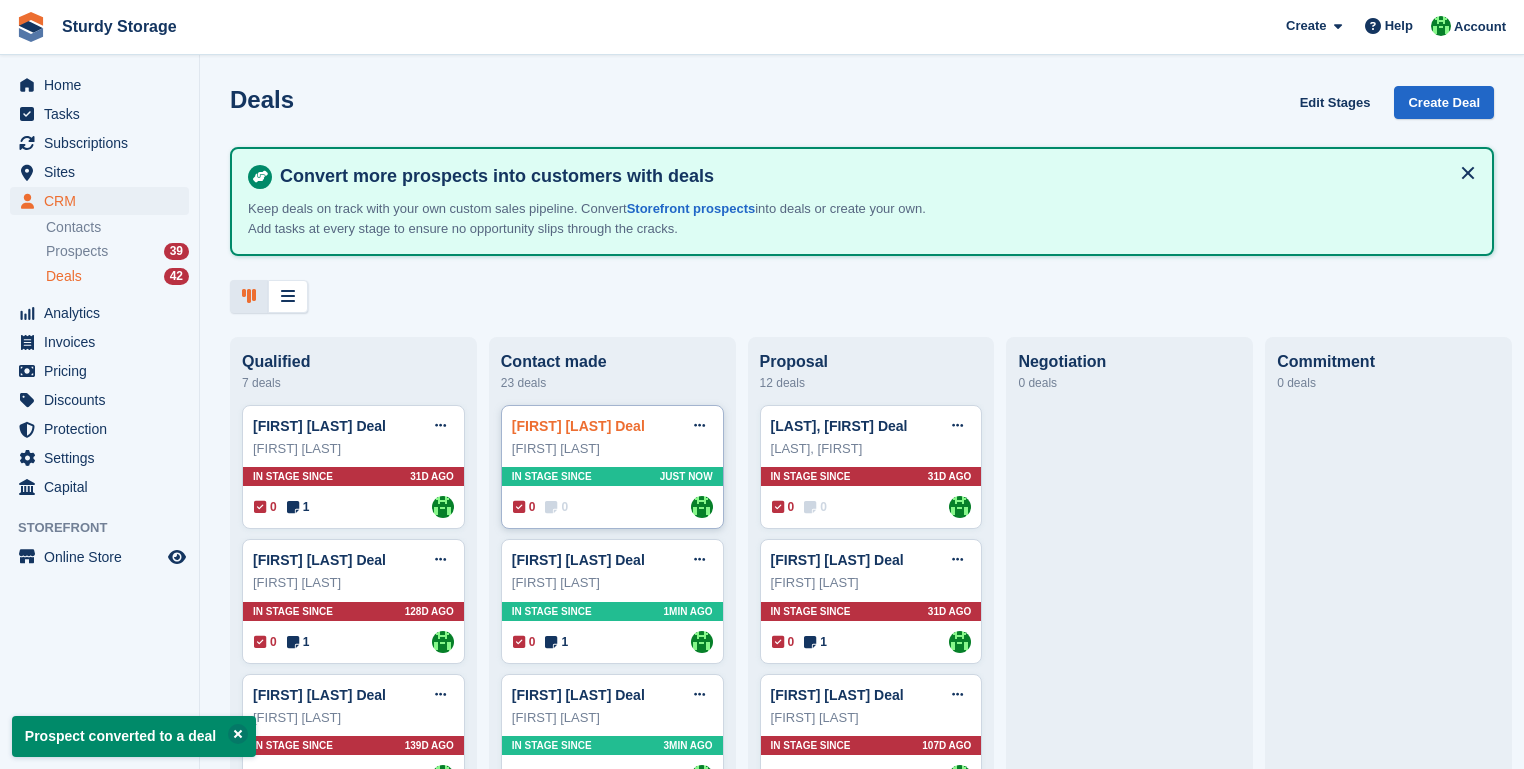 click on "Ian Broadbent  Deal" at bounding box center (578, 426) 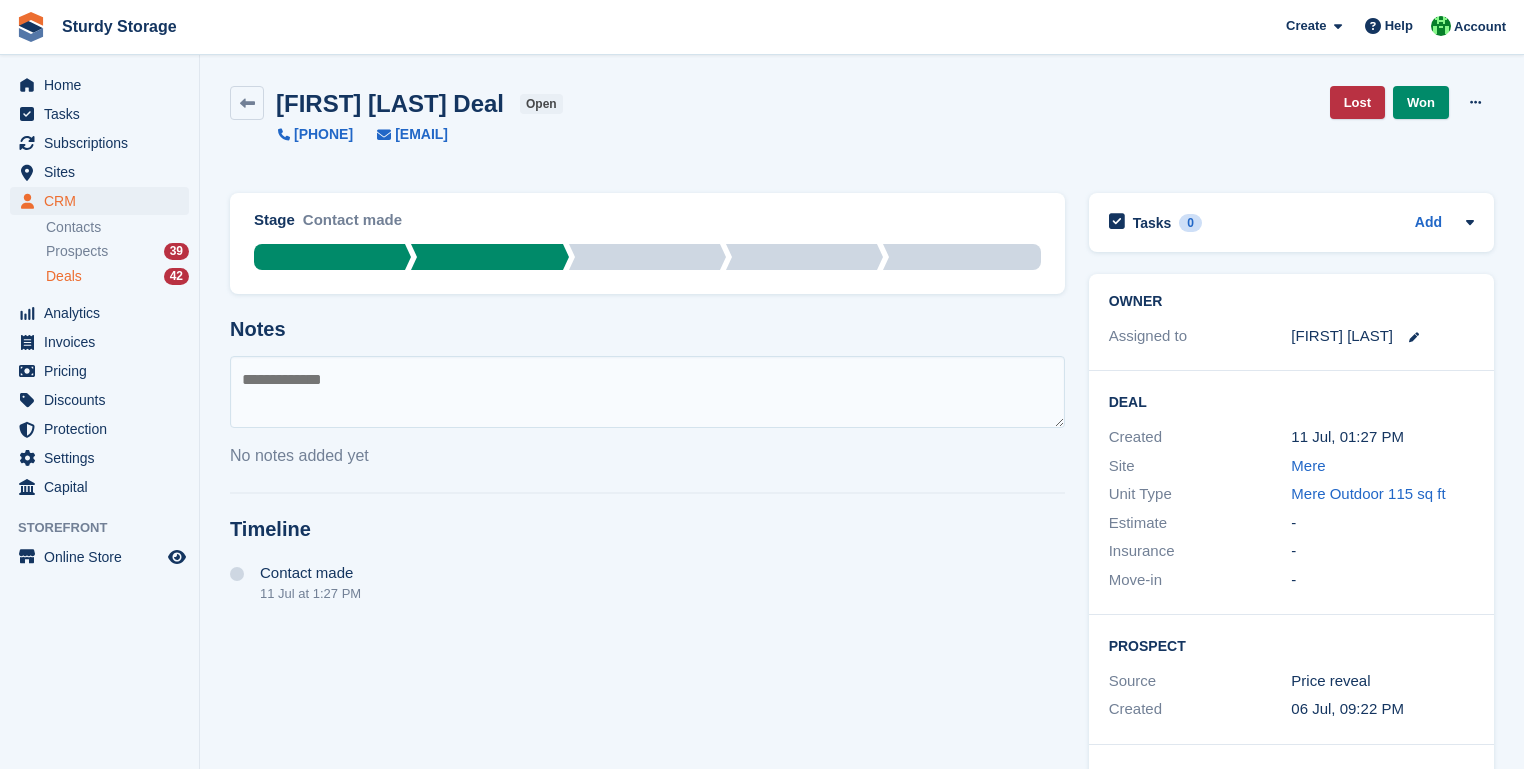 drag, startPoint x: 237, startPoint y: 378, endPoint x: 288, endPoint y: 372, distance: 51.351727 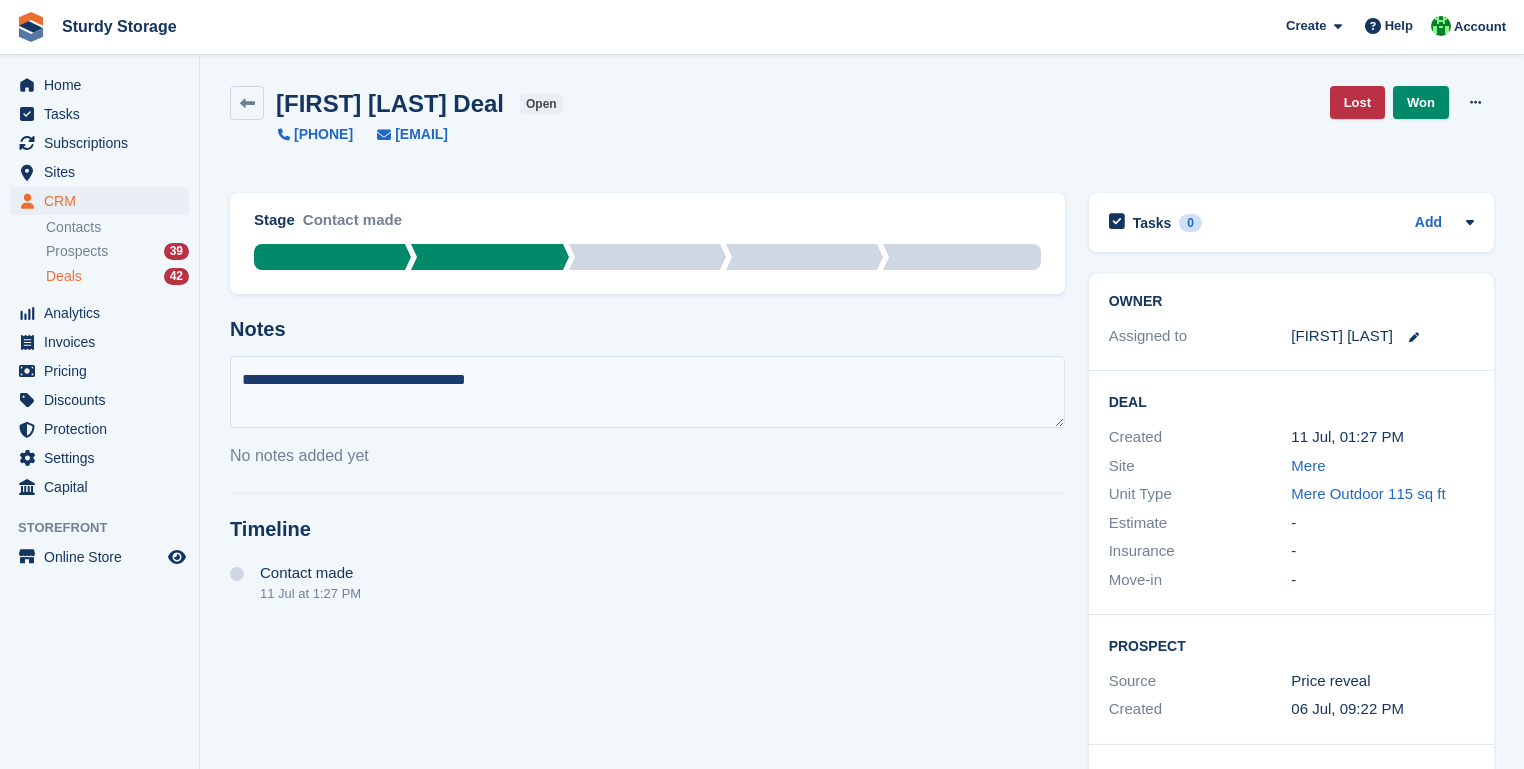 type on "**********" 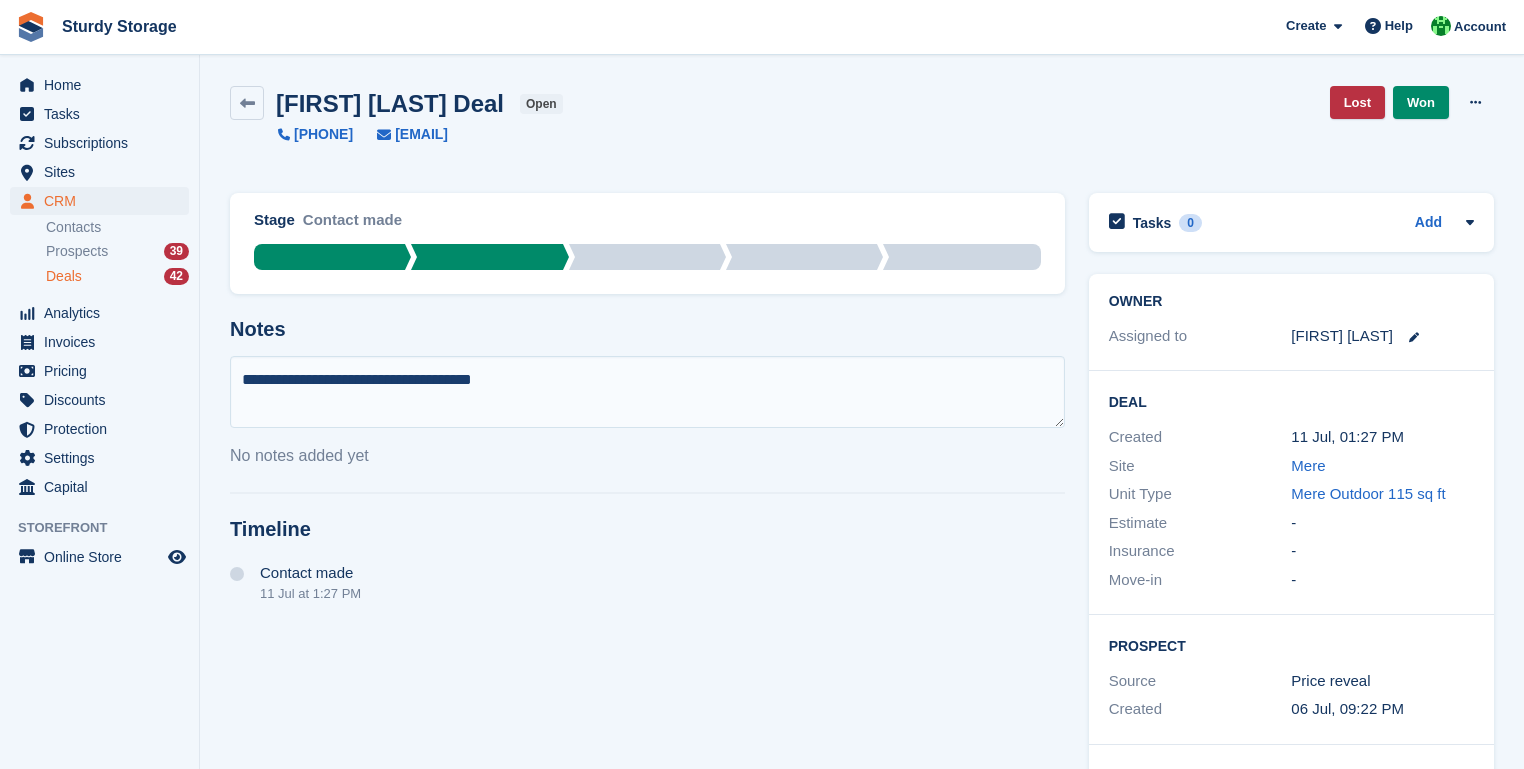 type 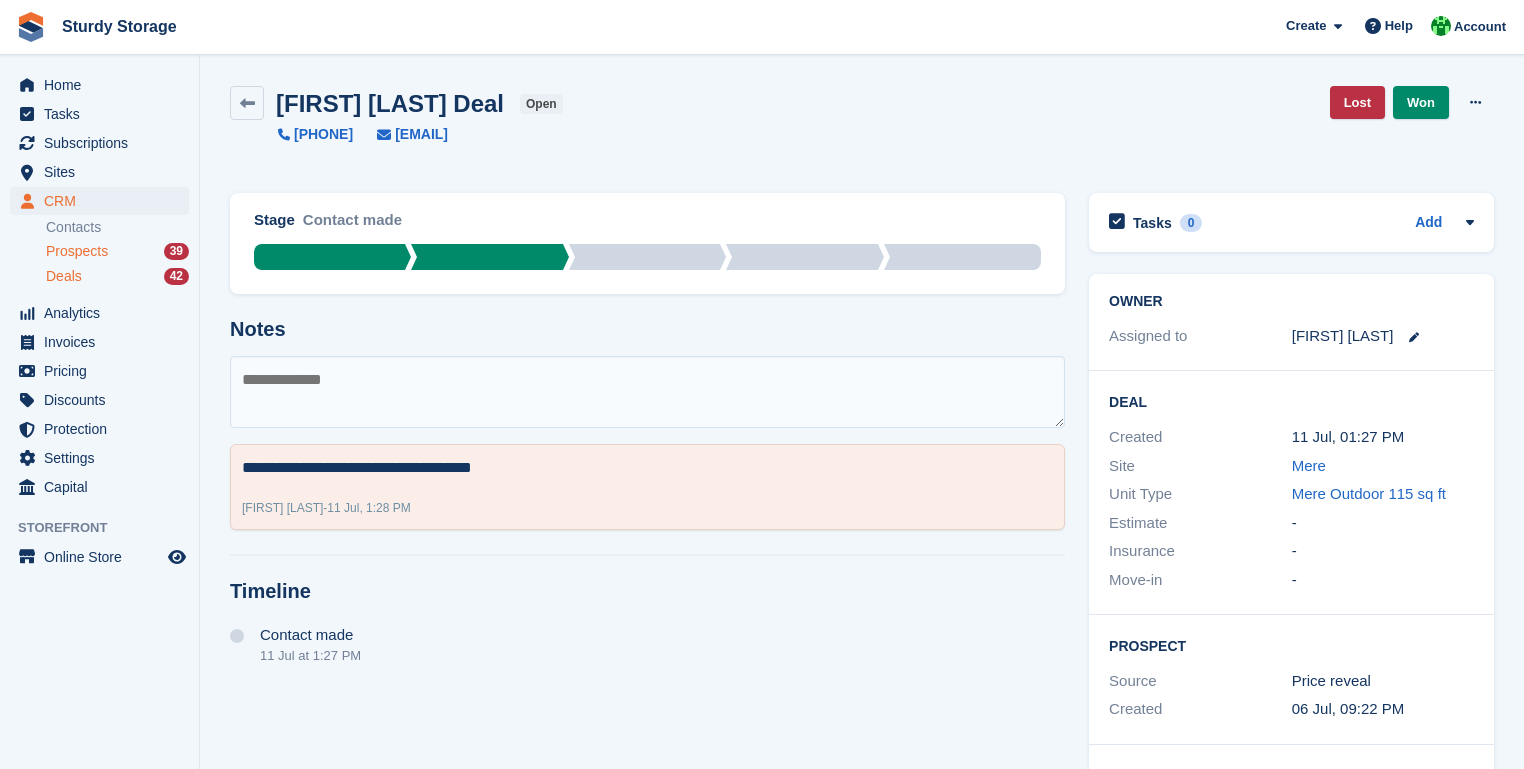 click on "Prospects" at bounding box center [77, 251] 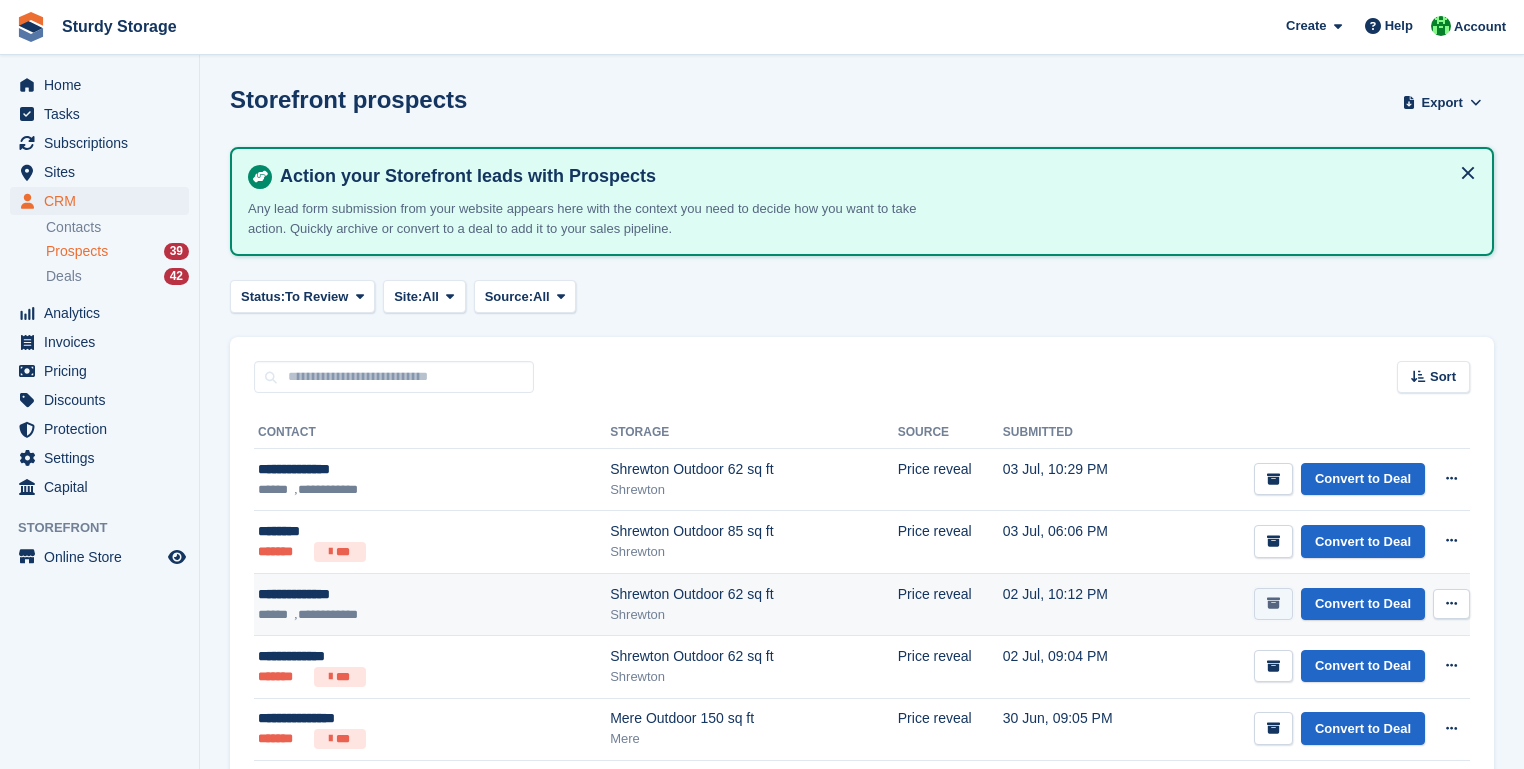click at bounding box center [1273, 603] 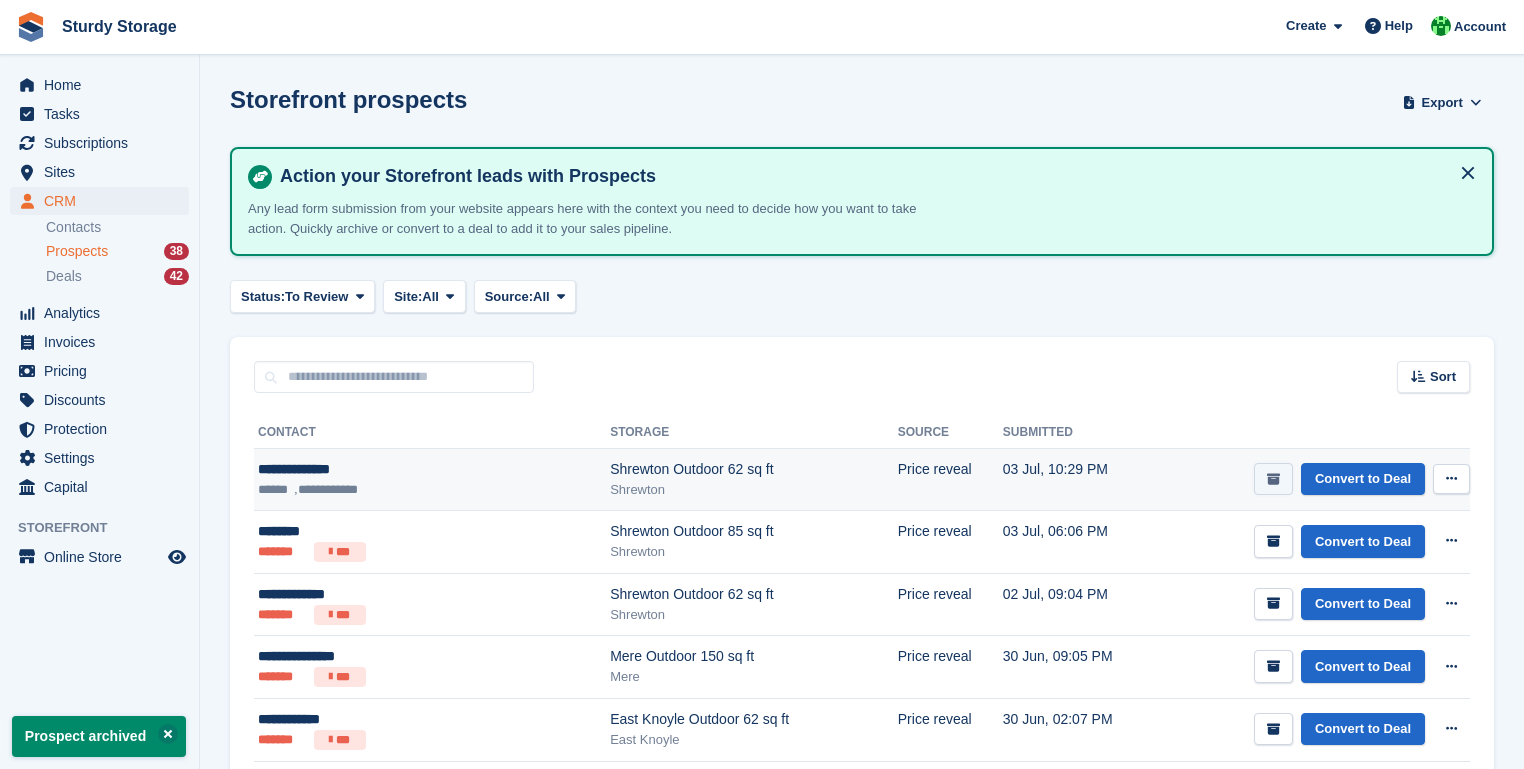 click at bounding box center (1273, 479) 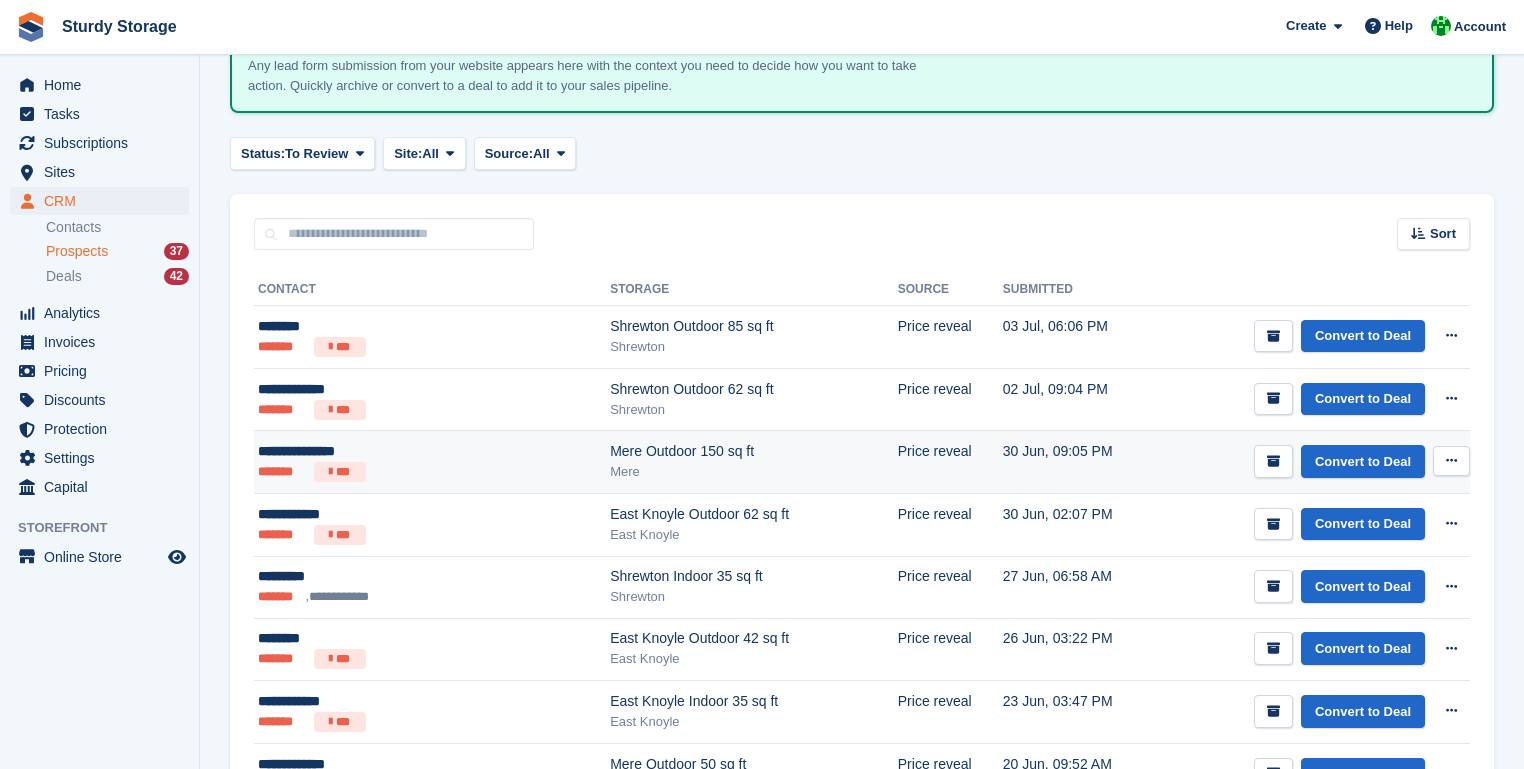 scroll, scrollTop: 160, scrollLeft: 0, axis: vertical 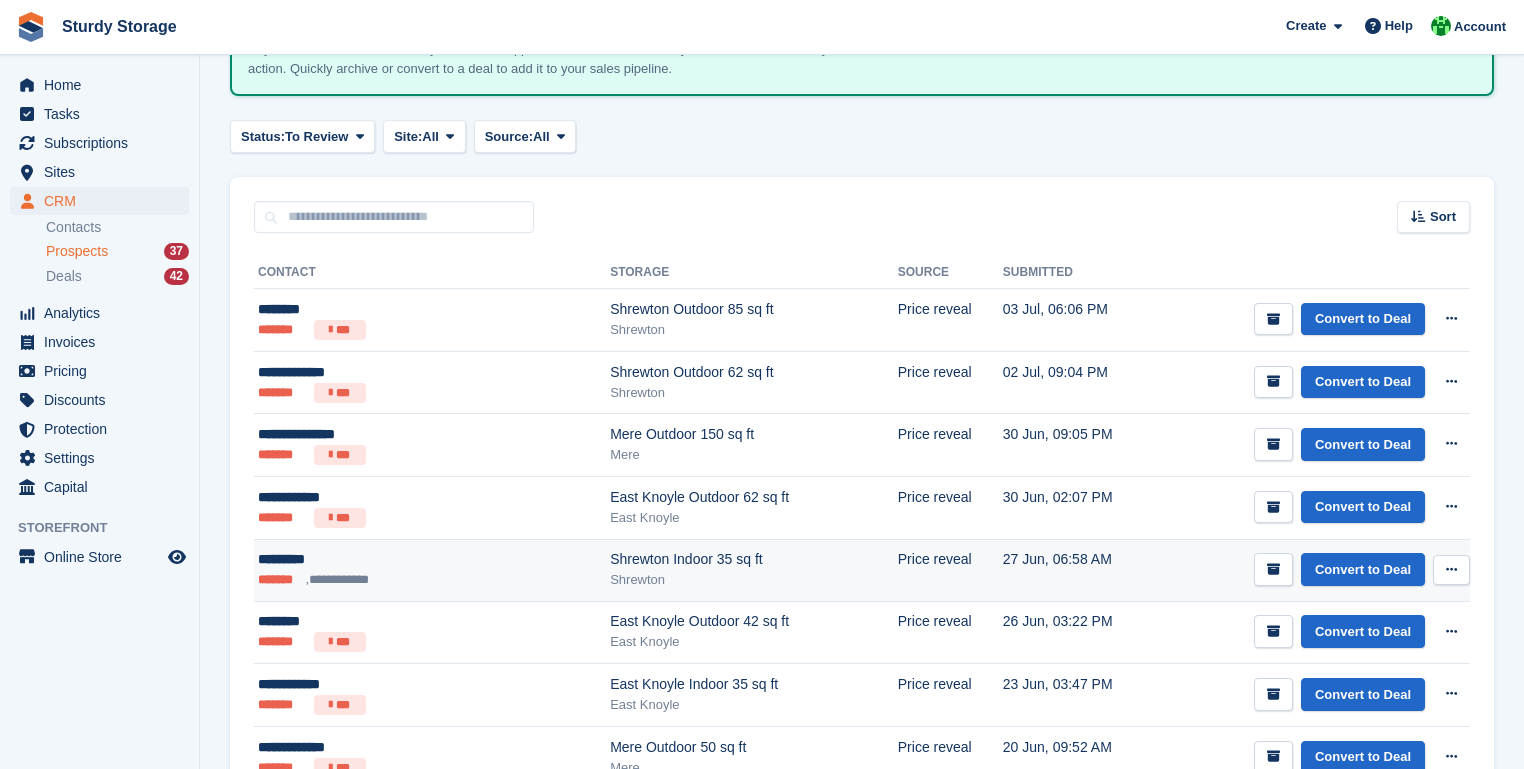 click at bounding box center [1451, 569] 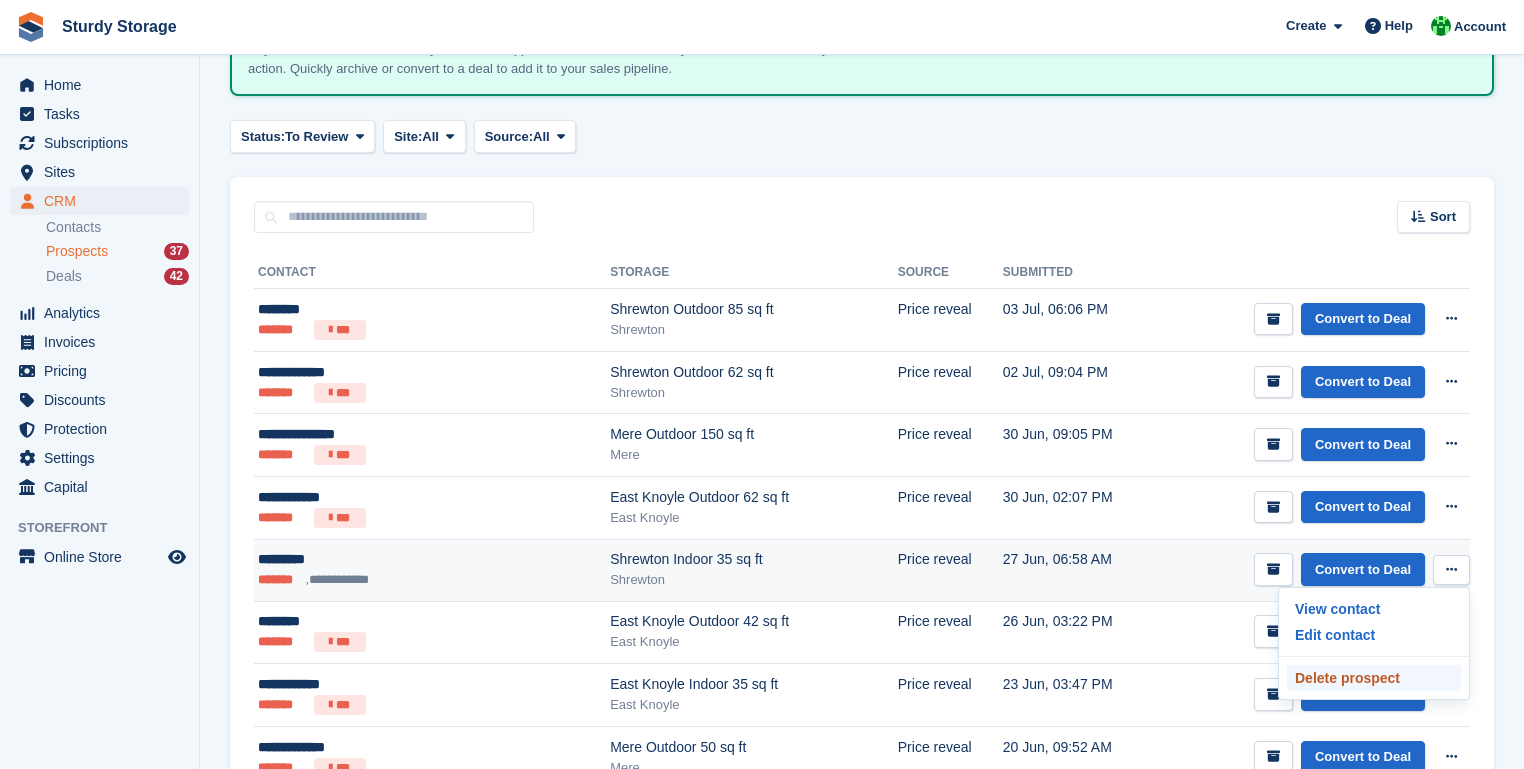 click on "Delete prospect" at bounding box center (1374, 678) 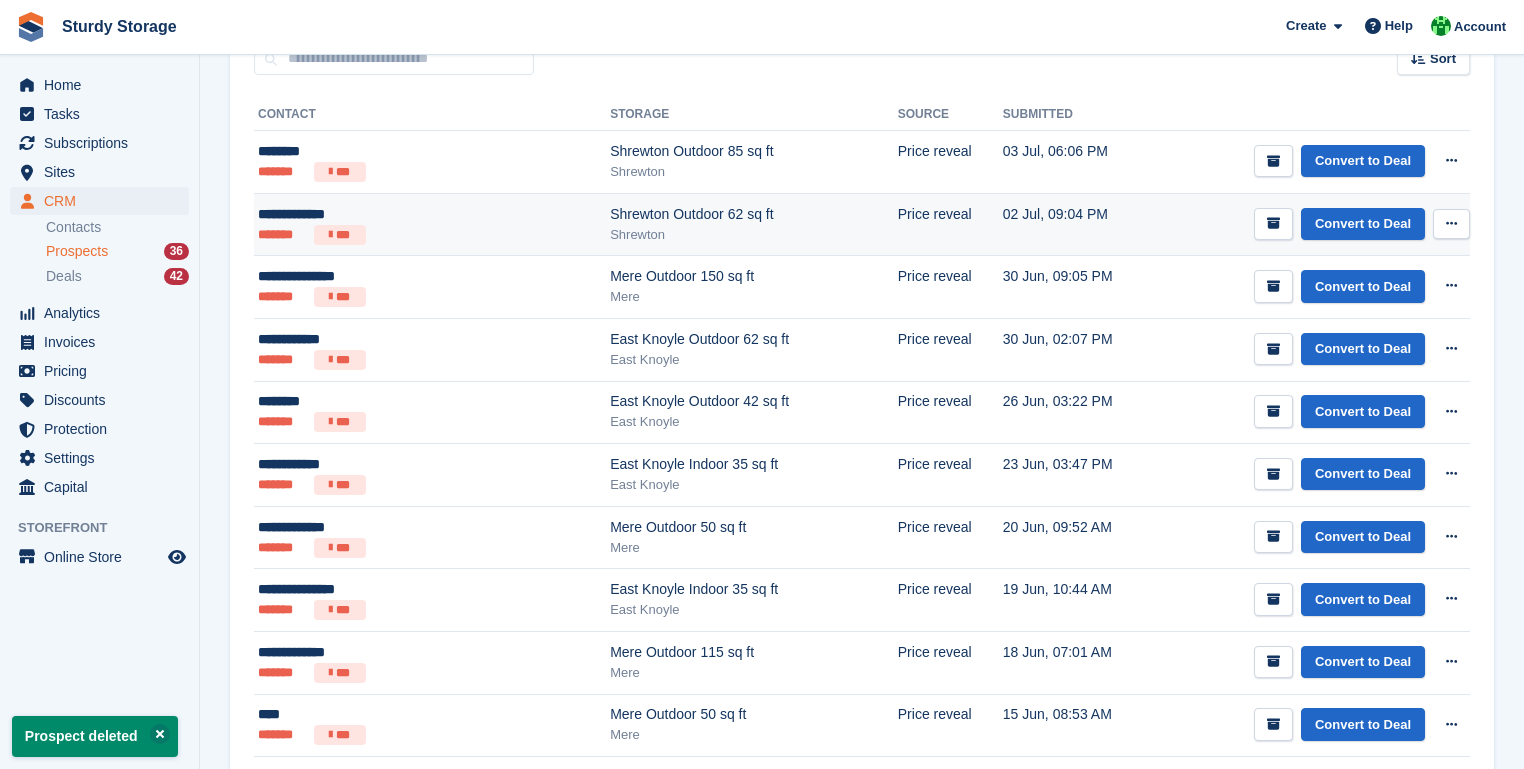 scroll, scrollTop: 320, scrollLeft: 0, axis: vertical 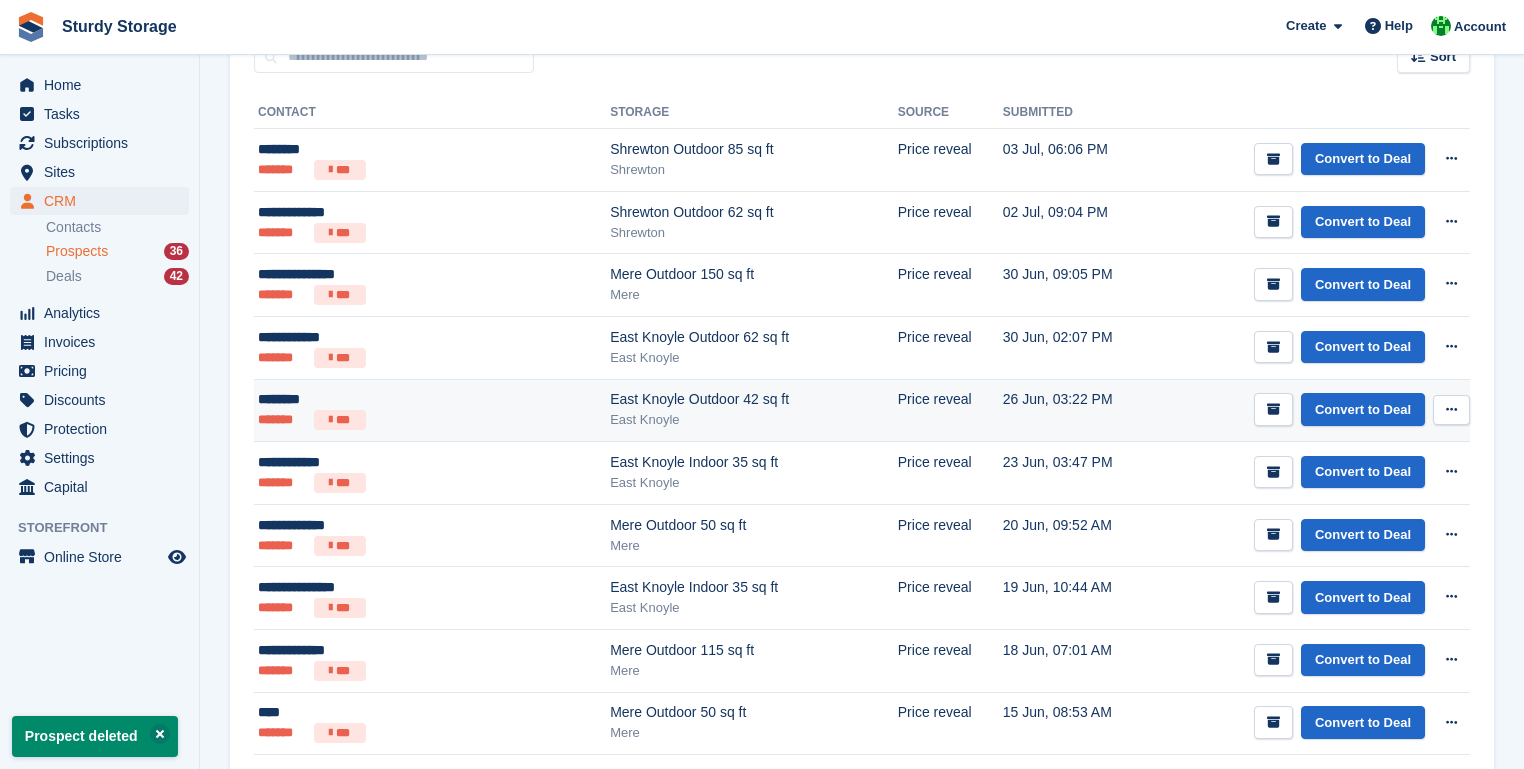 click at bounding box center (1451, 409) 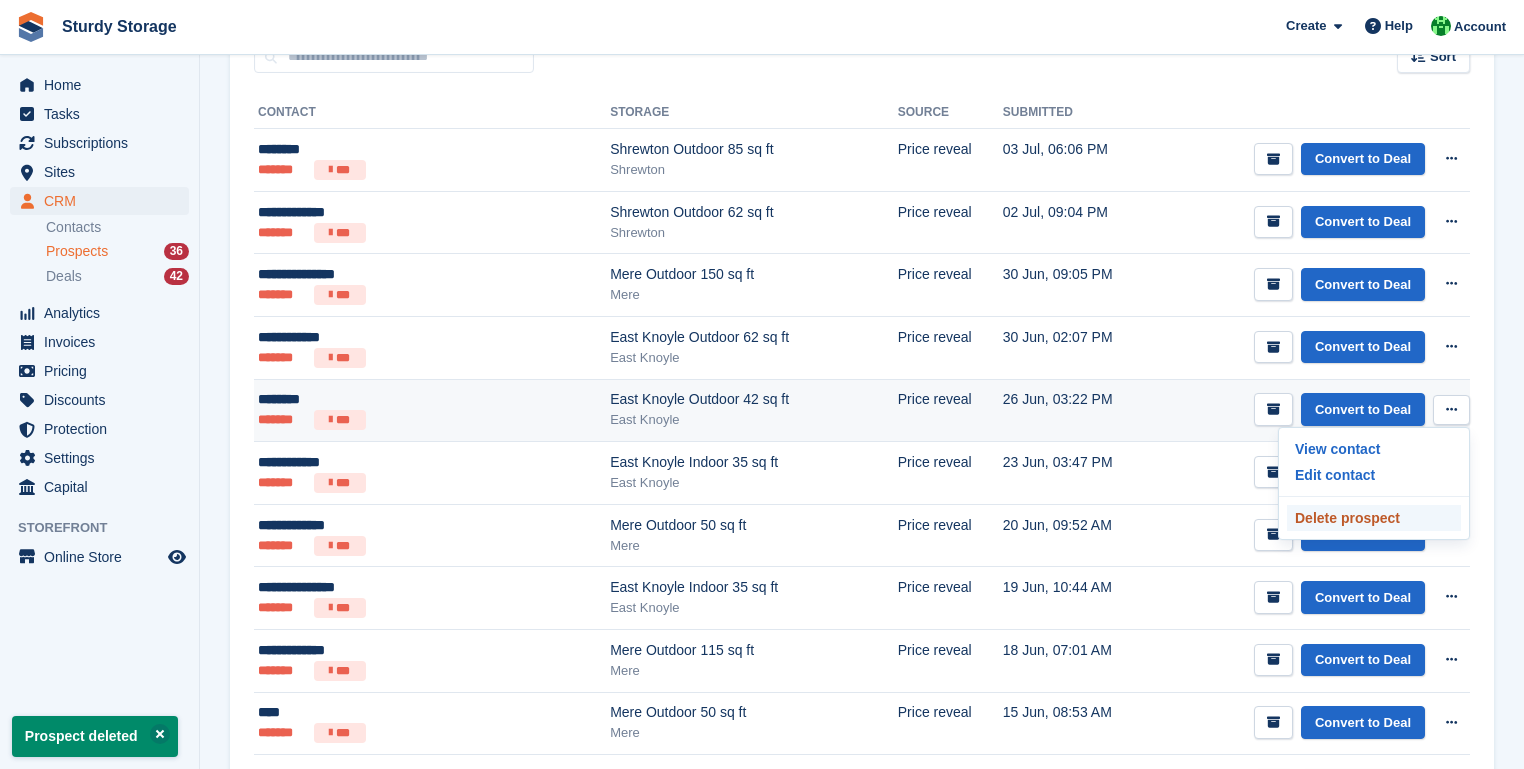 click on "Delete prospect" at bounding box center (1374, 518) 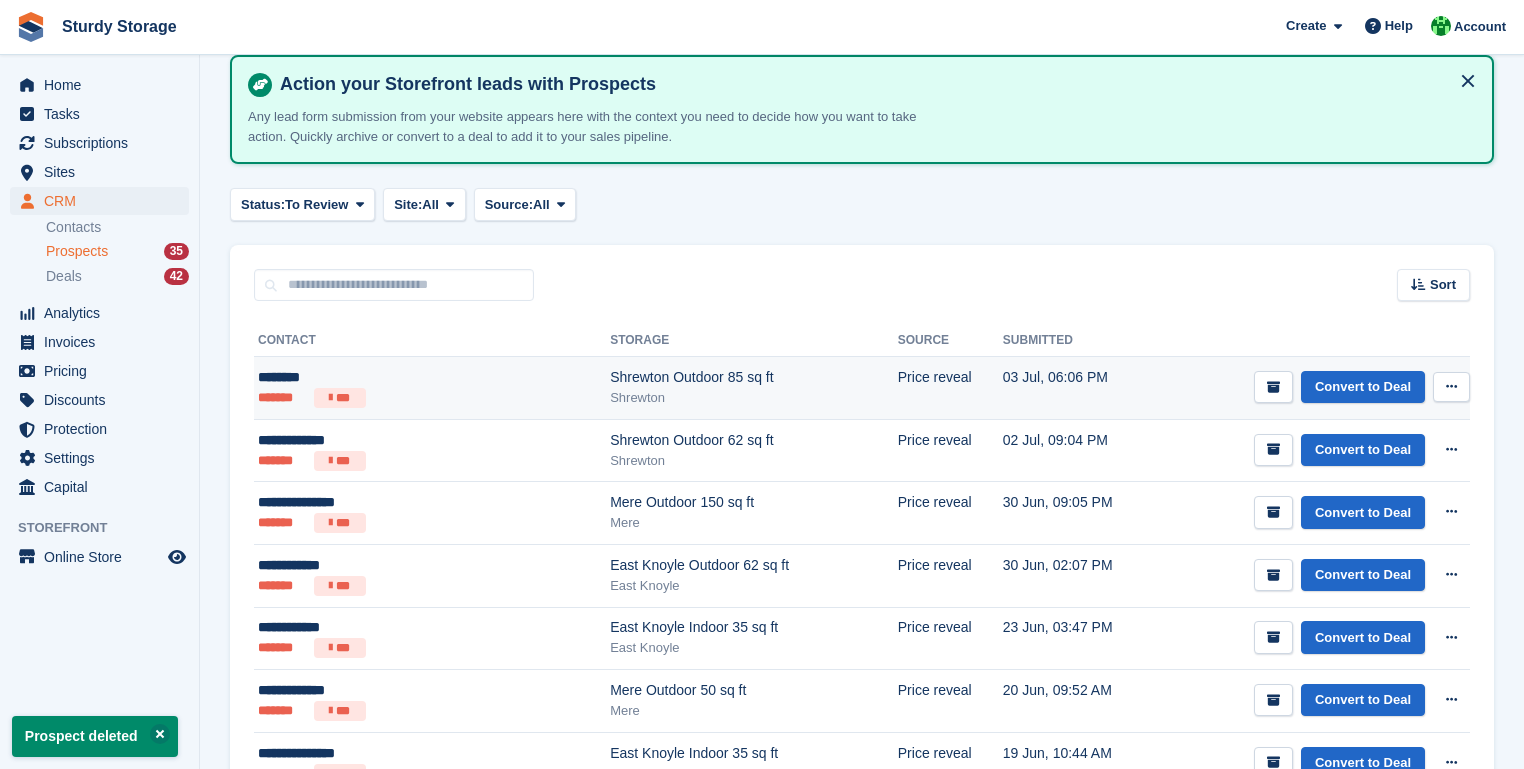 scroll, scrollTop: 400, scrollLeft: 0, axis: vertical 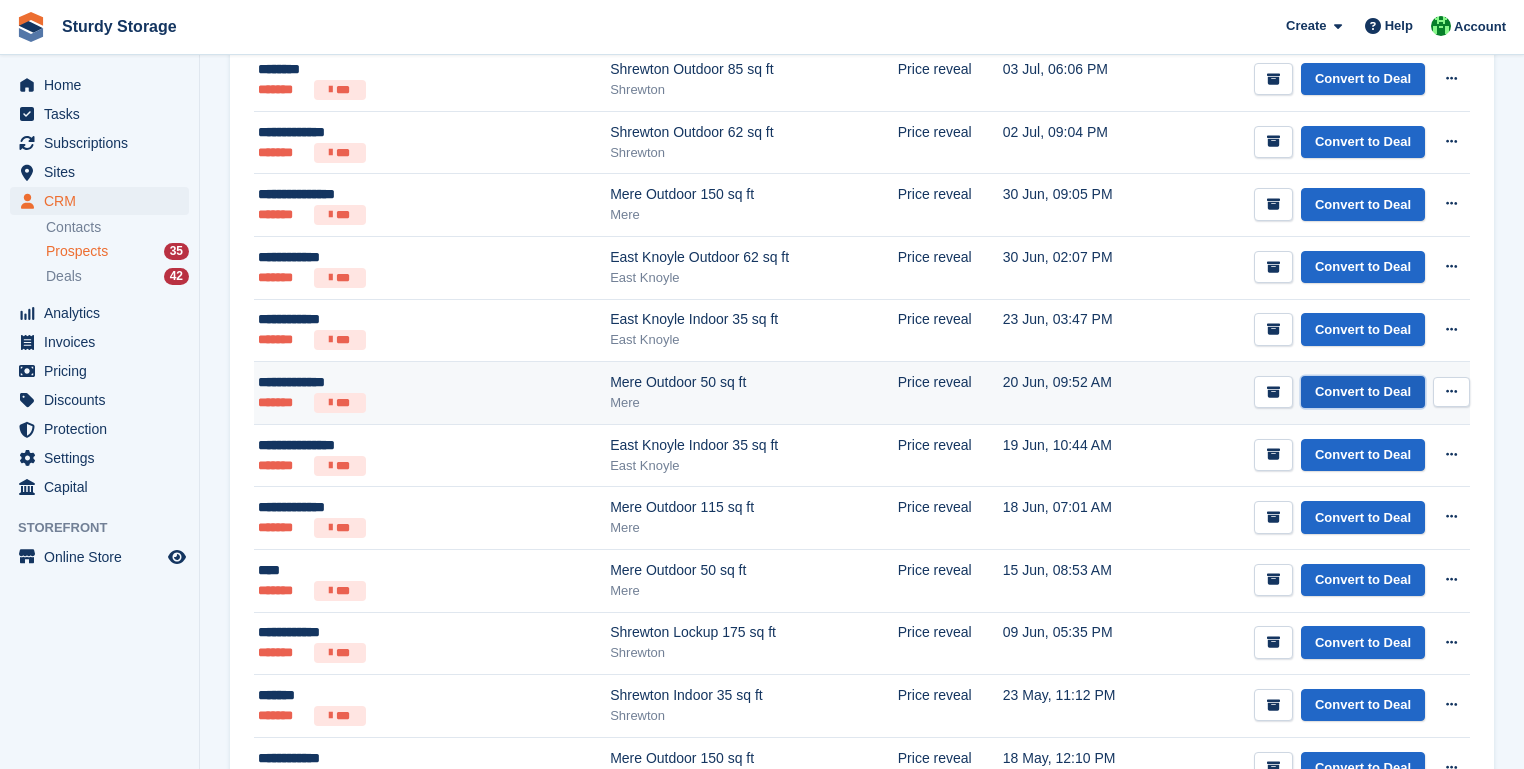 click on "Convert to Deal" at bounding box center [1363, 392] 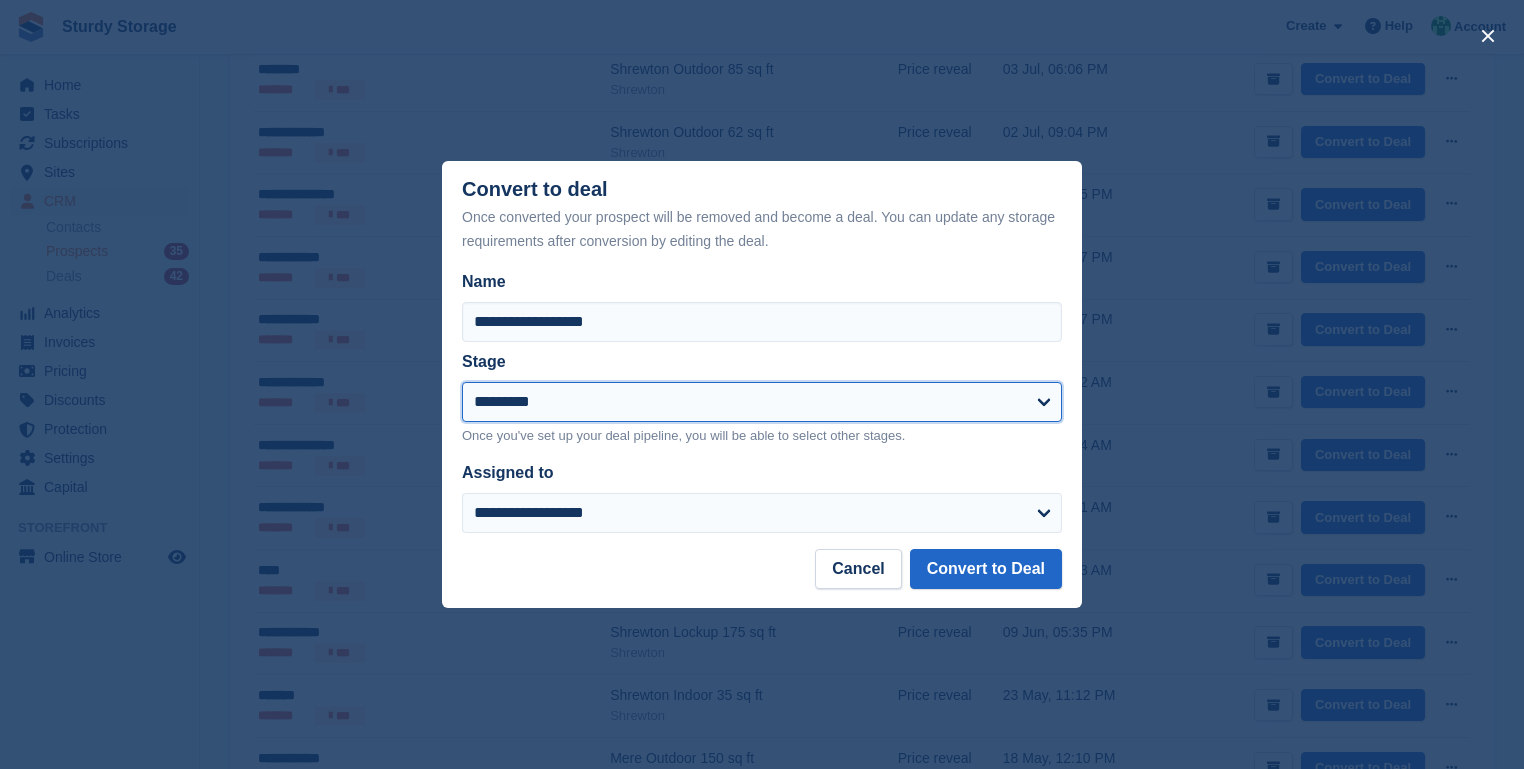 click on "**********" at bounding box center [762, 402] 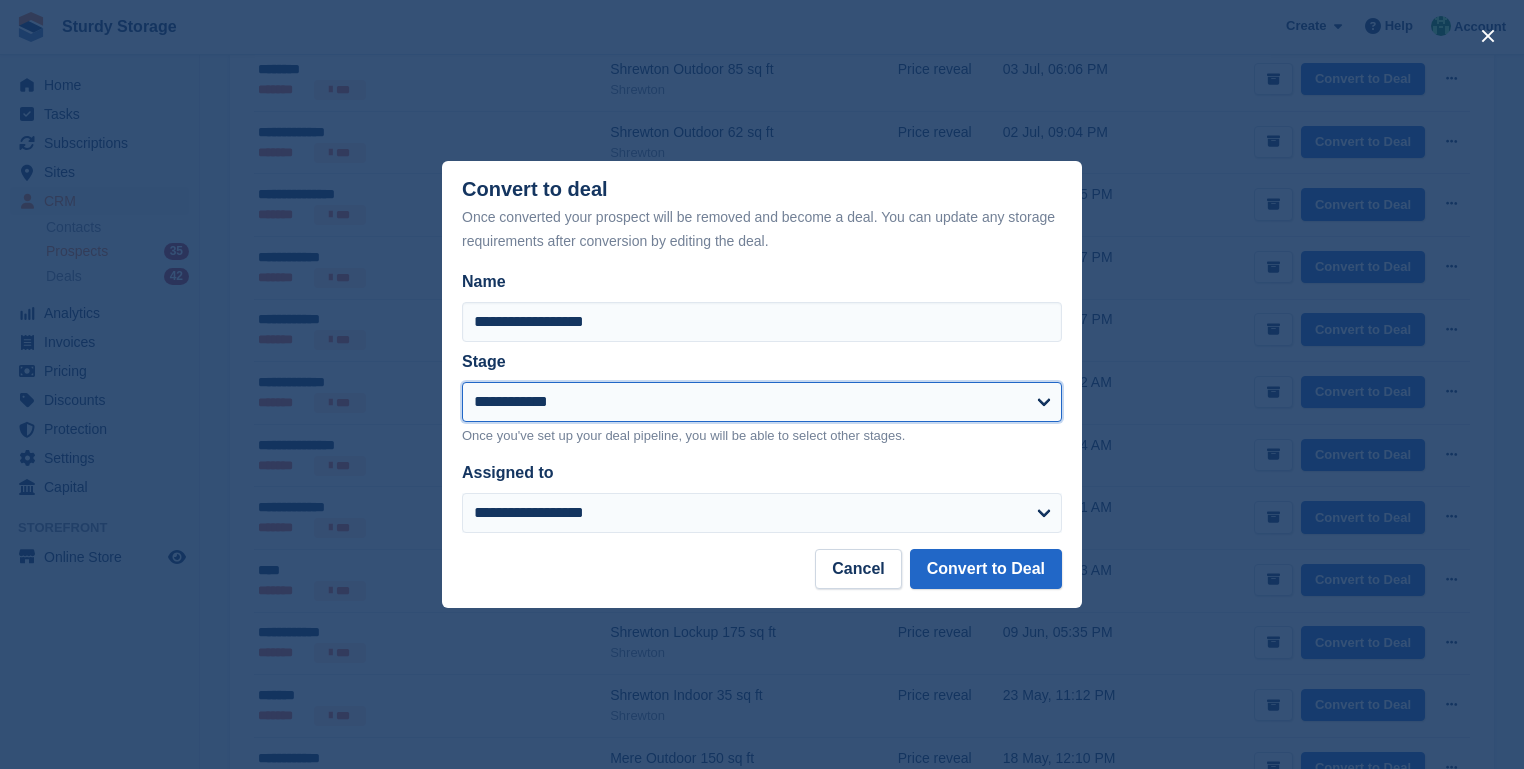 click on "**********" at bounding box center [762, 402] 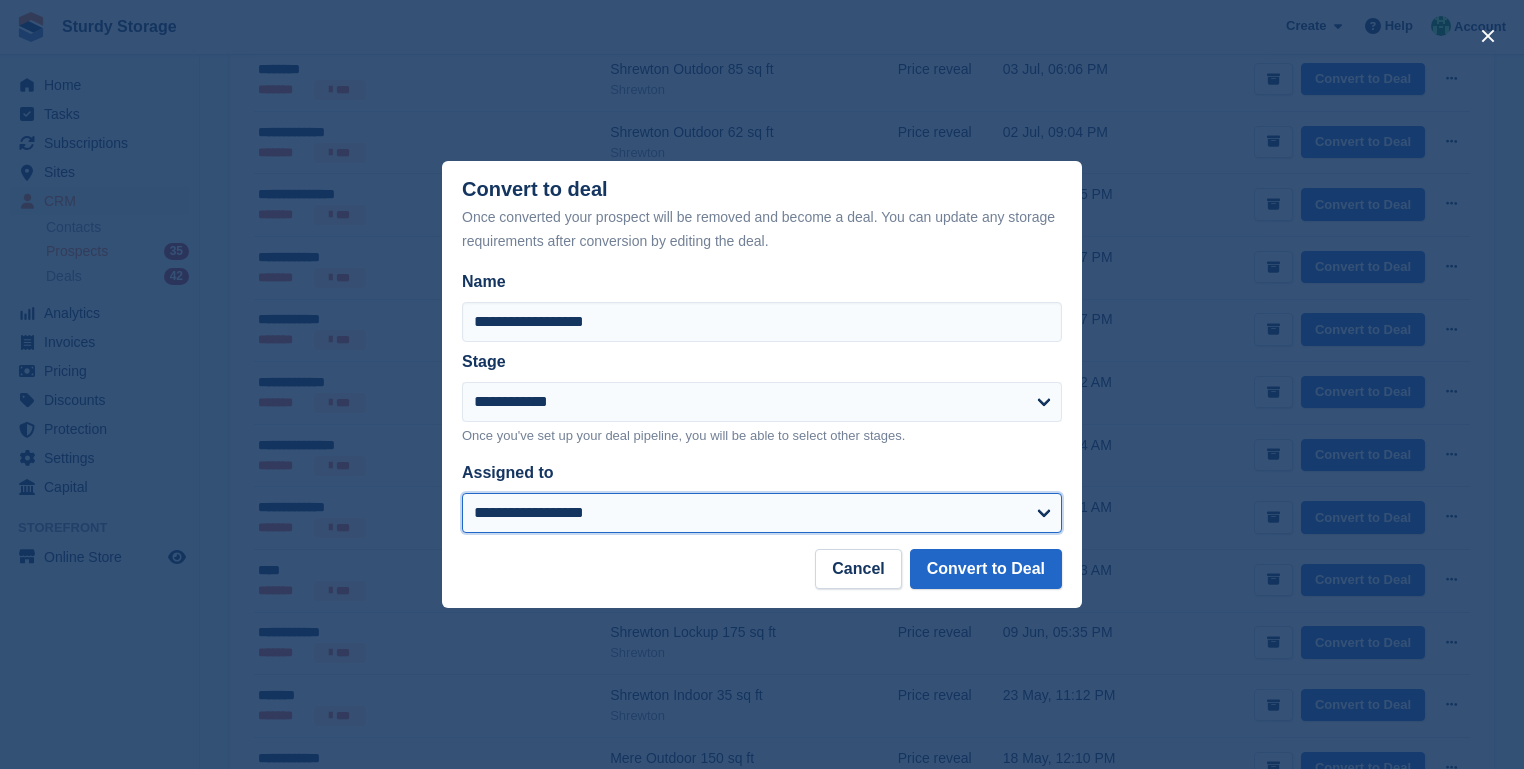 click on "**********" at bounding box center [762, 513] 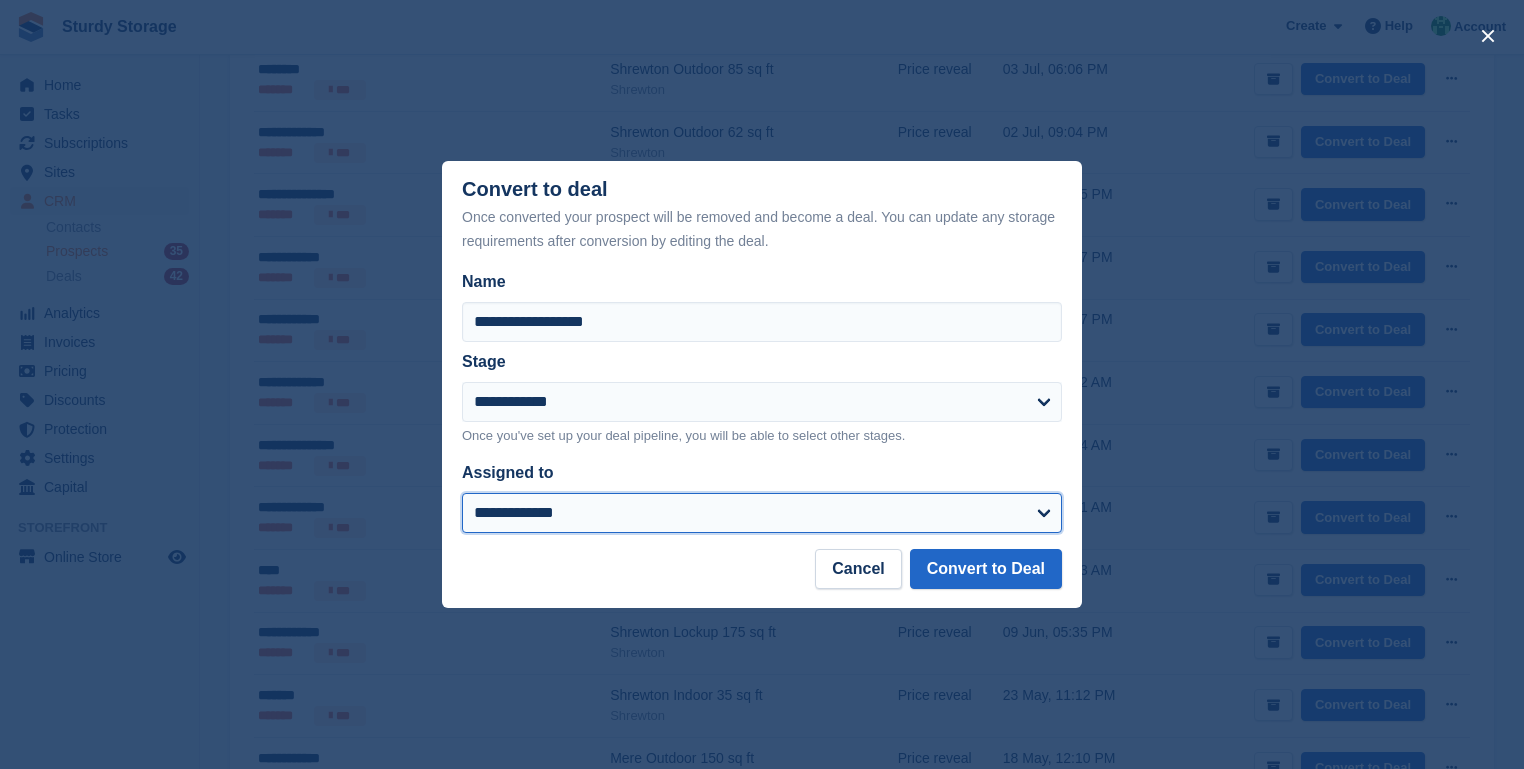 click on "**********" at bounding box center [762, 513] 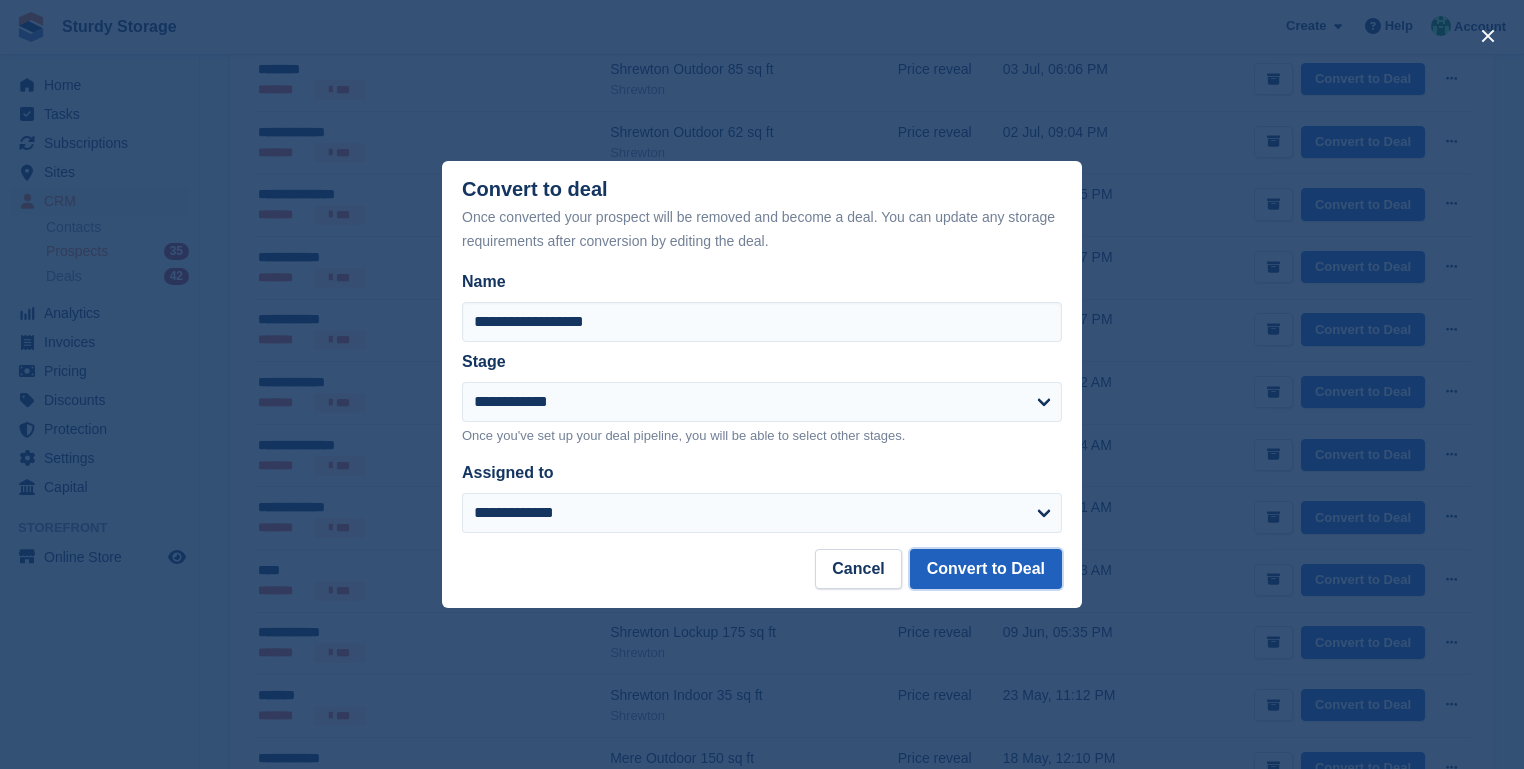 click on "Convert to Deal" at bounding box center (986, 569) 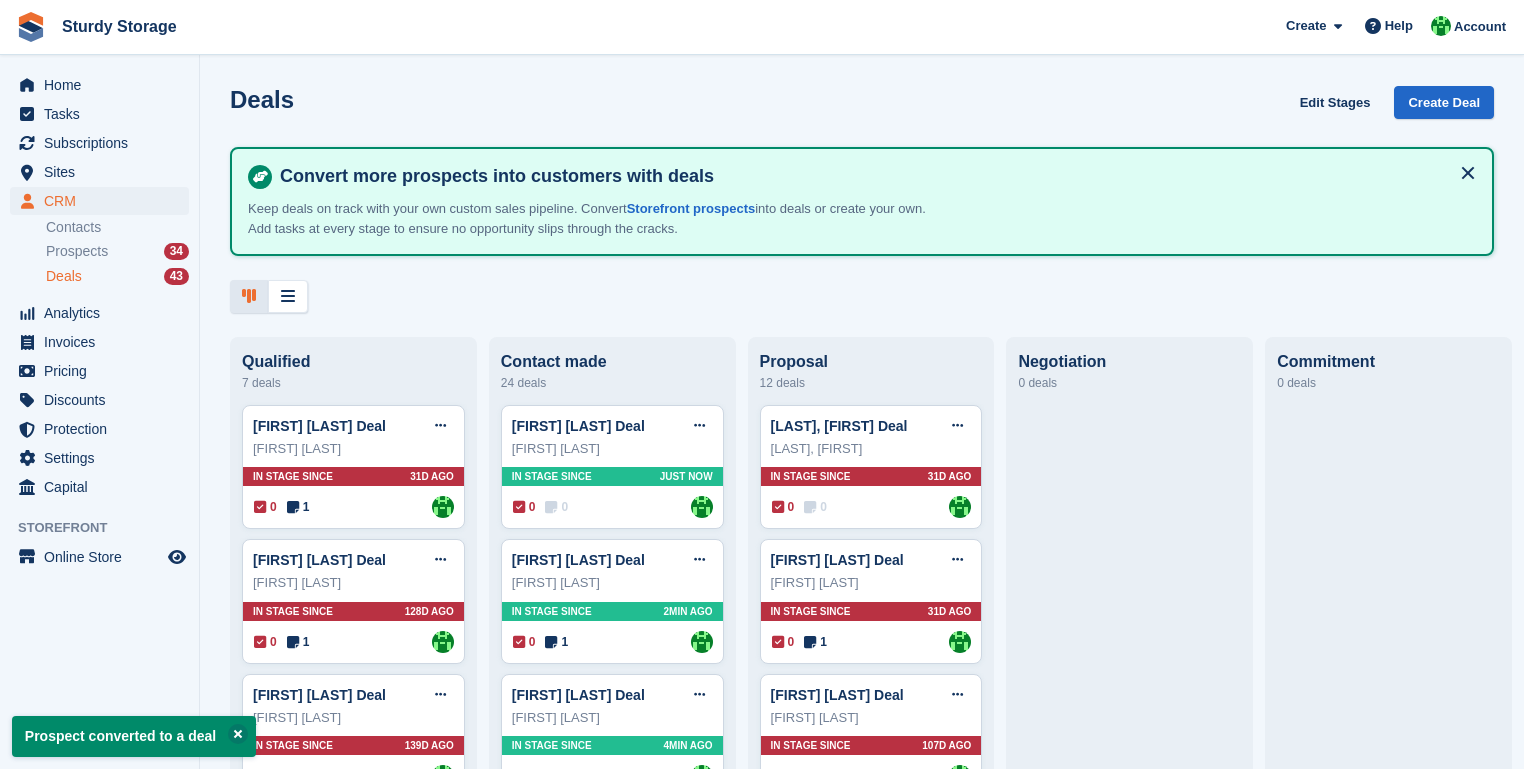 scroll, scrollTop: 0, scrollLeft: 0, axis: both 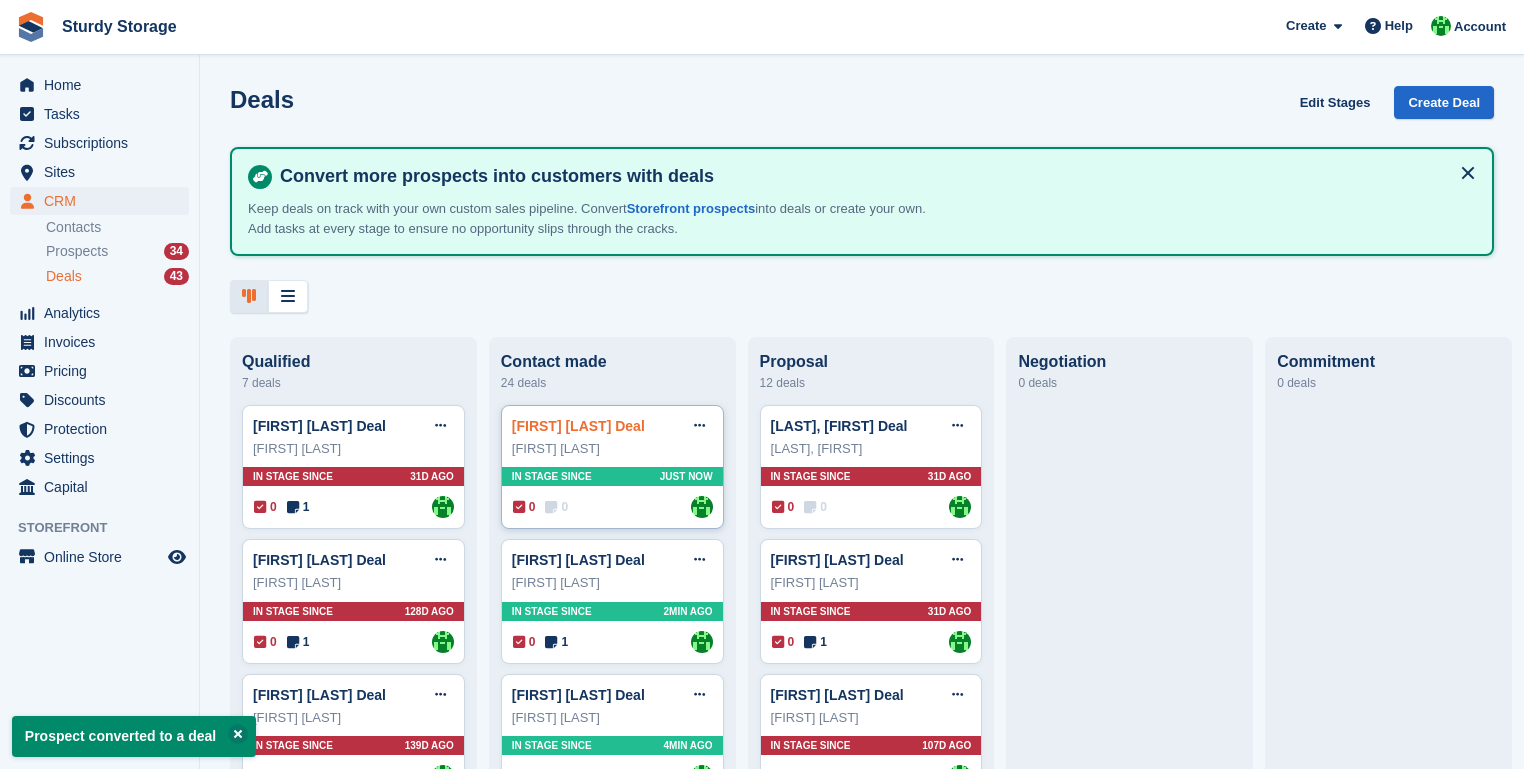click on "alex odonnell Deal" at bounding box center [578, 426] 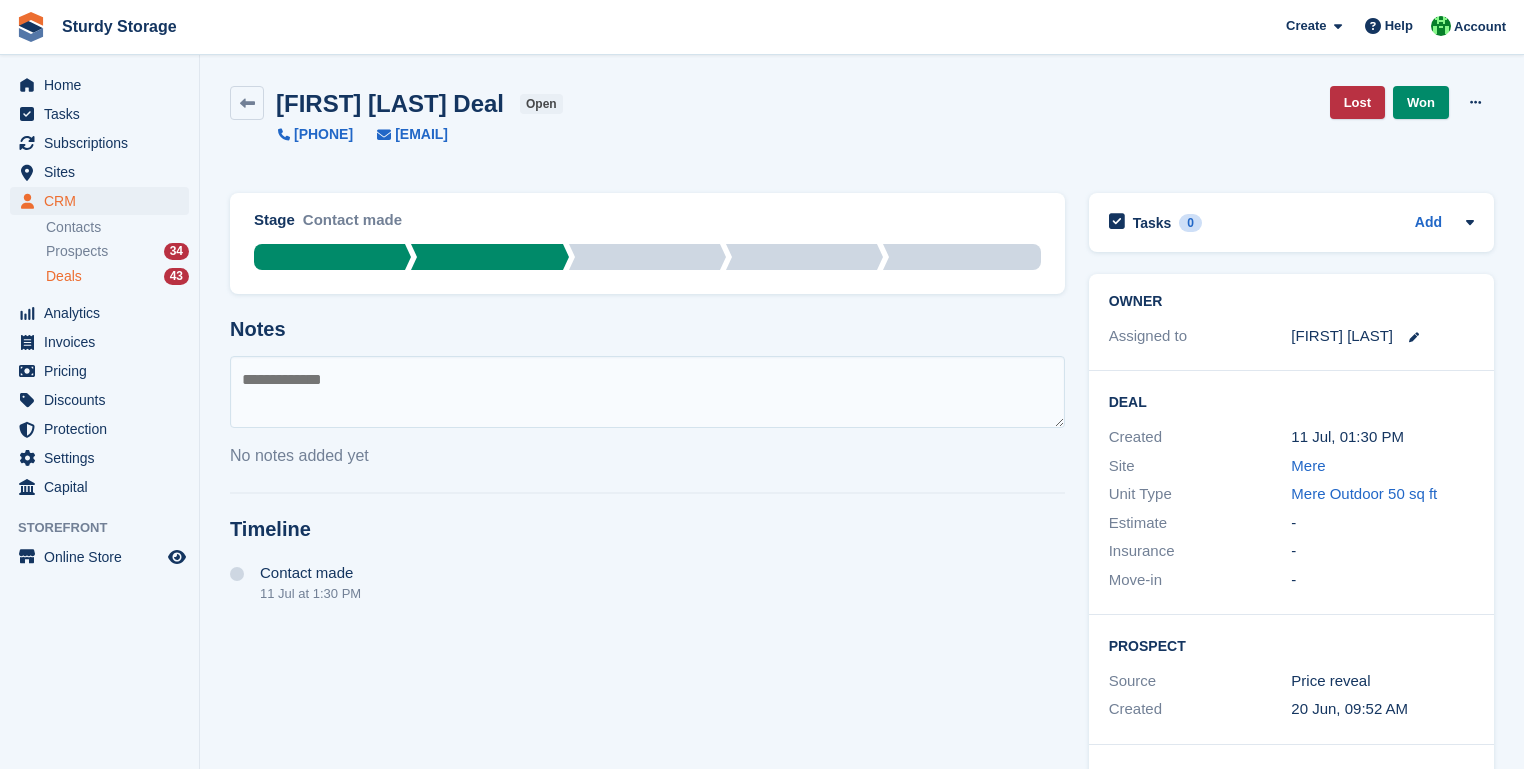 drag, startPoint x: 242, startPoint y: 382, endPoint x: 286, endPoint y: 360, distance: 49.193497 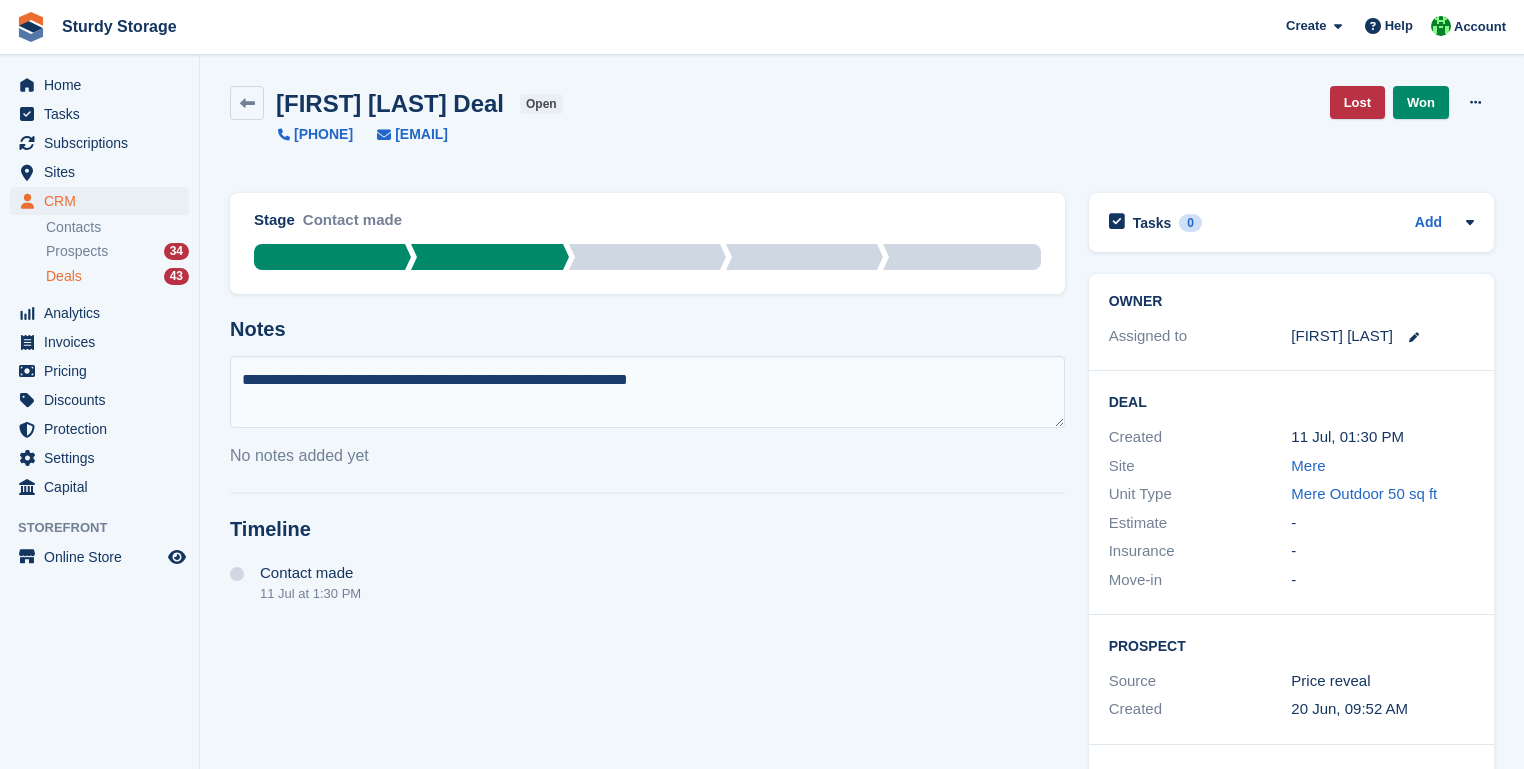 drag, startPoint x: 620, startPoint y: 382, endPoint x: 666, endPoint y: 357, distance: 52.35456 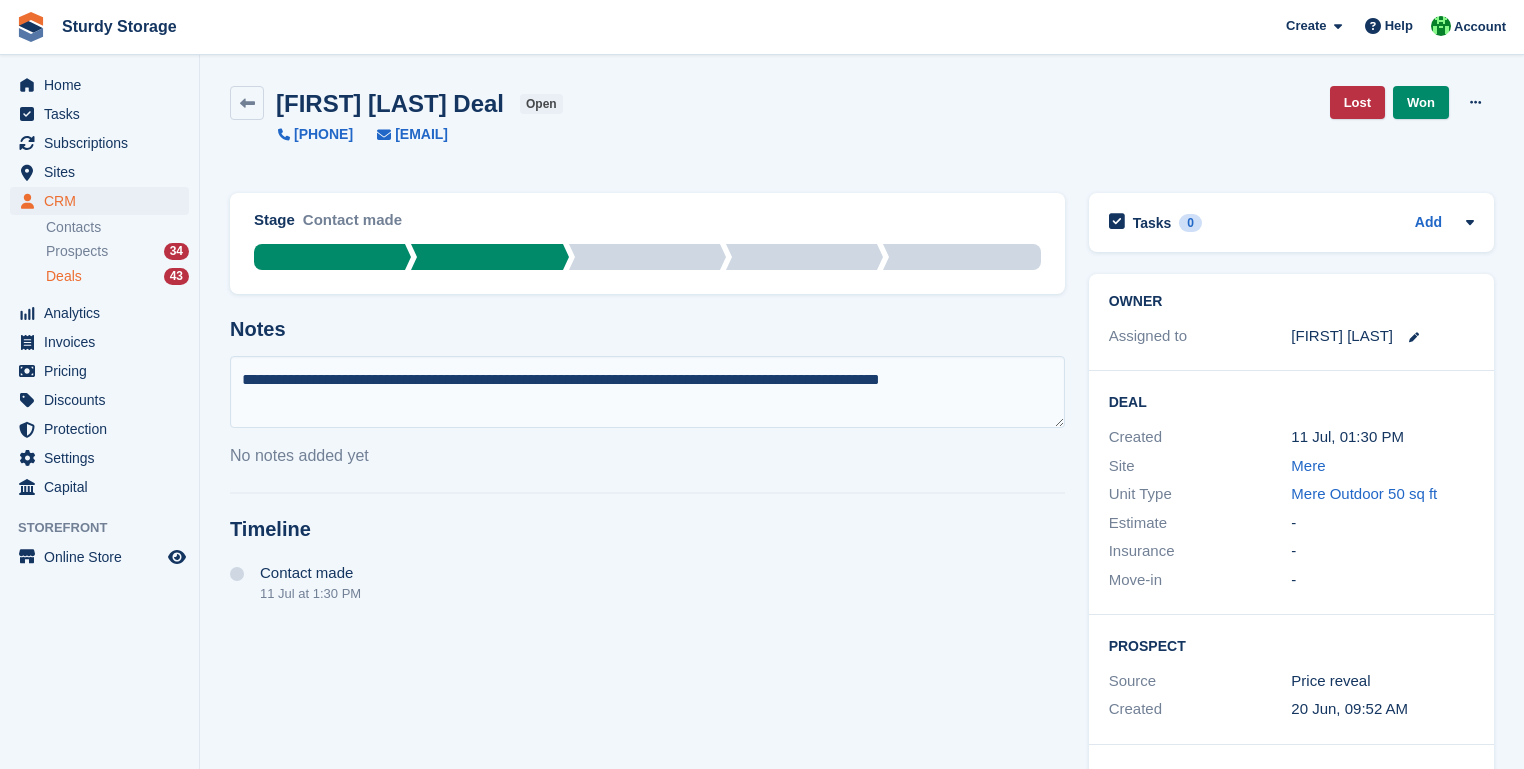 type on "**********" 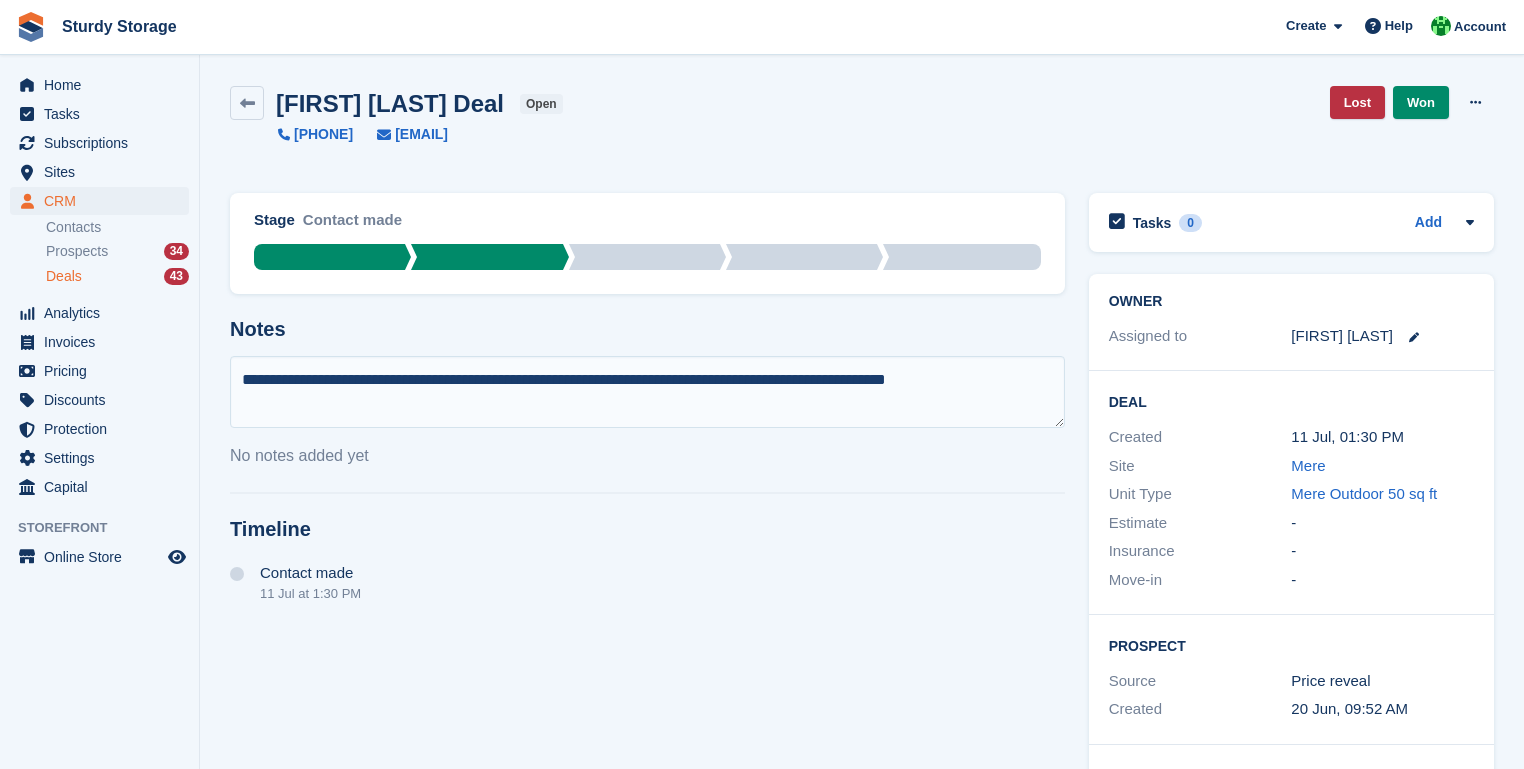 type 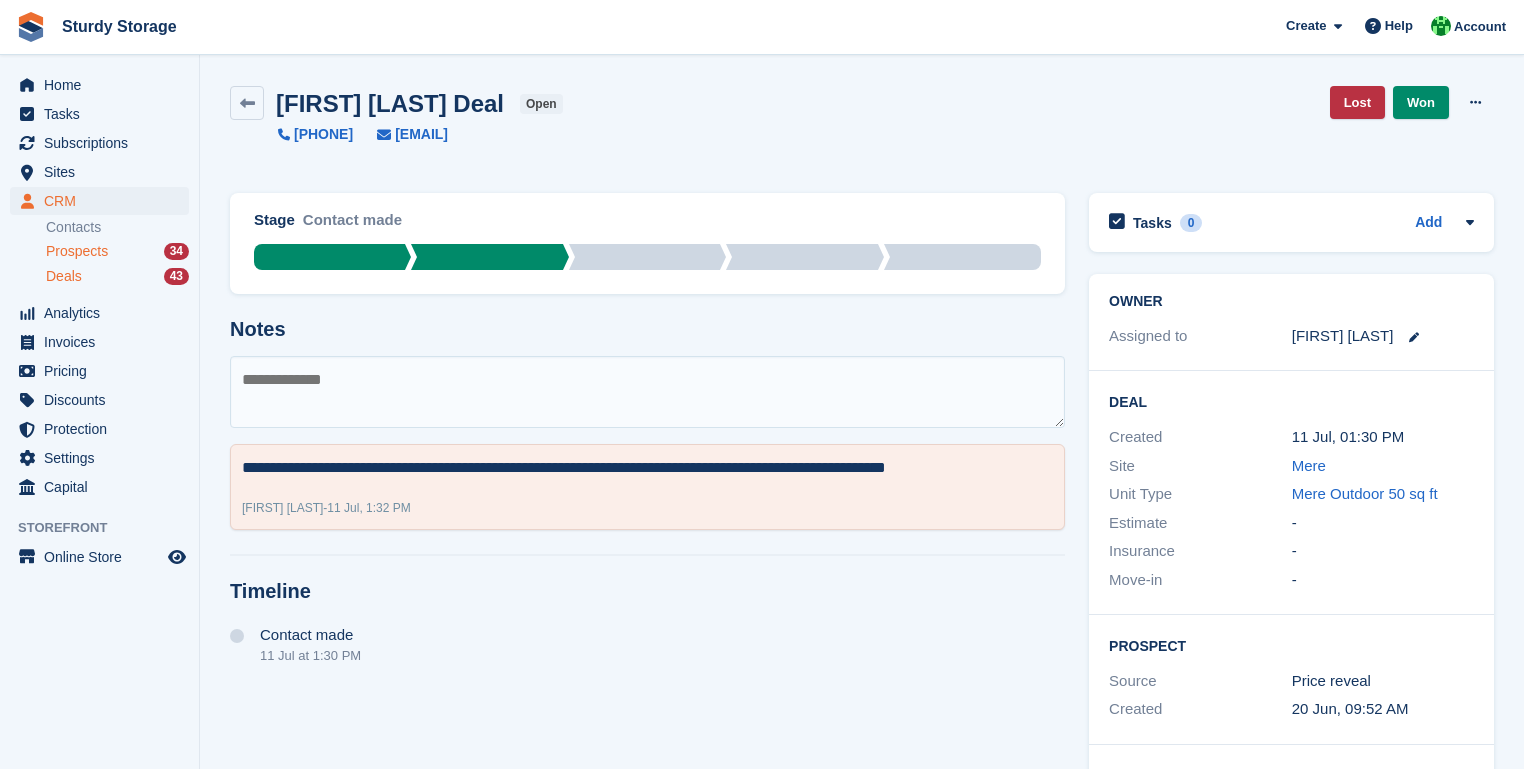 click on "Prospects" at bounding box center (77, 251) 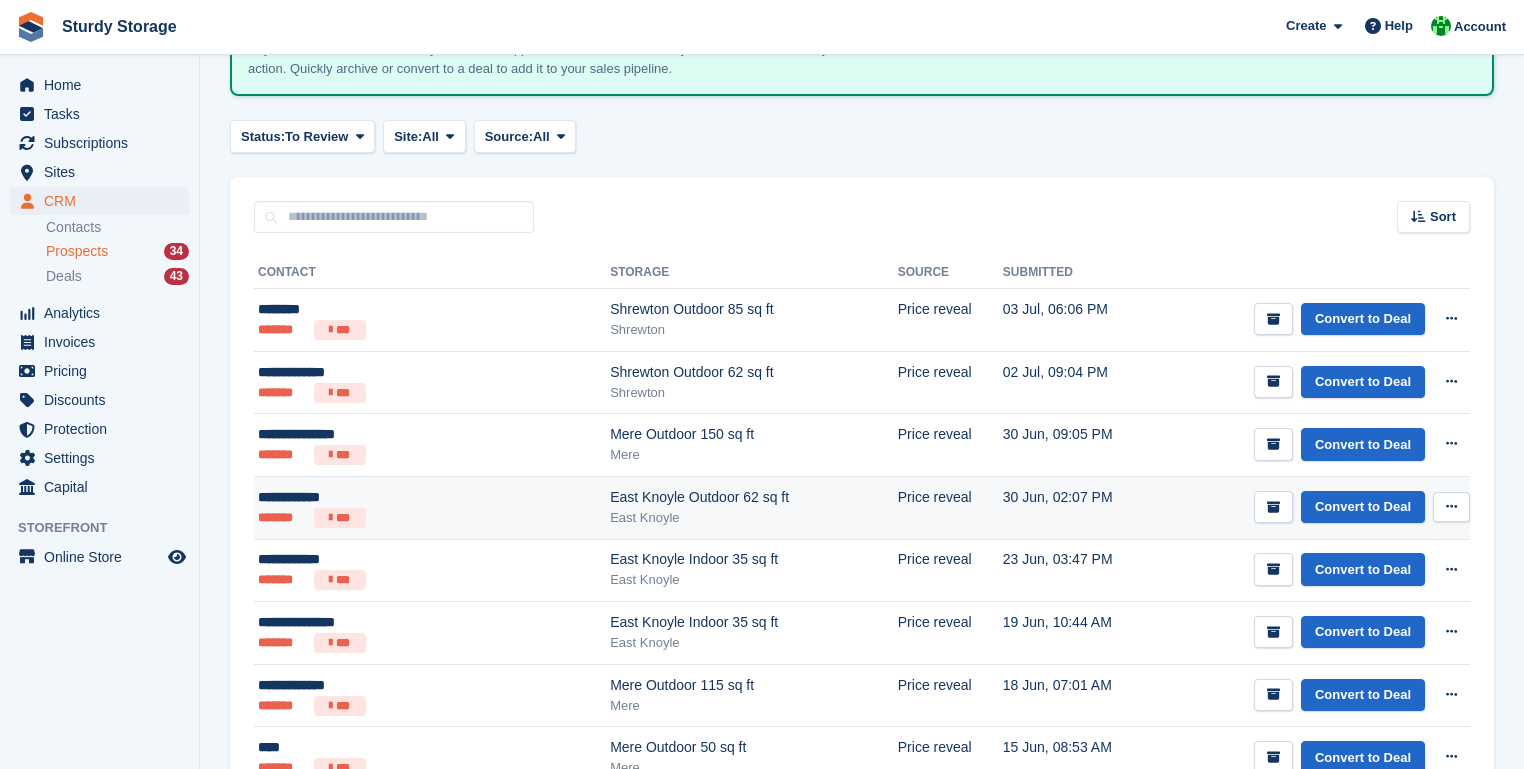 scroll, scrollTop: 320, scrollLeft: 0, axis: vertical 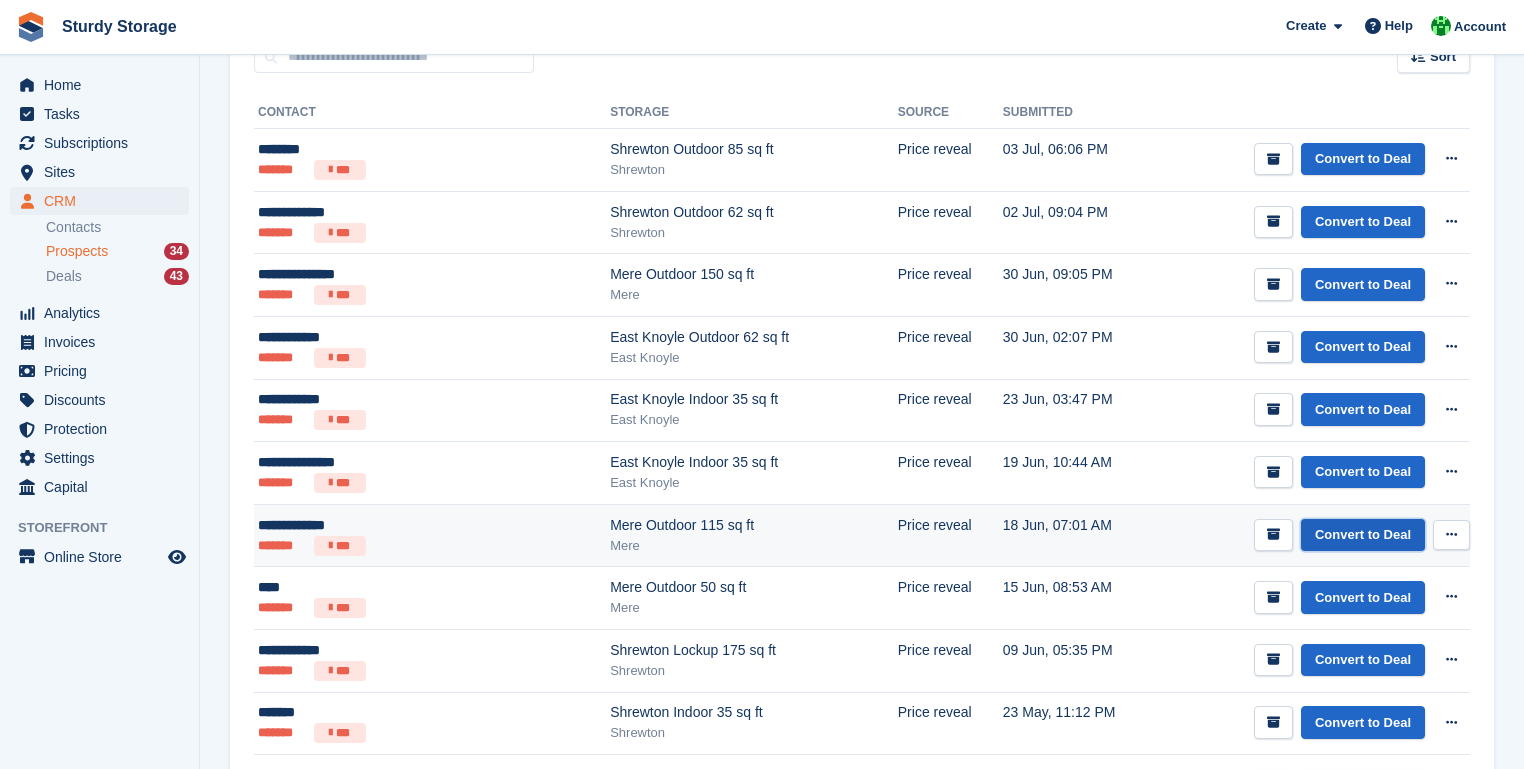 click on "Convert to Deal" at bounding box center [1363, 535] 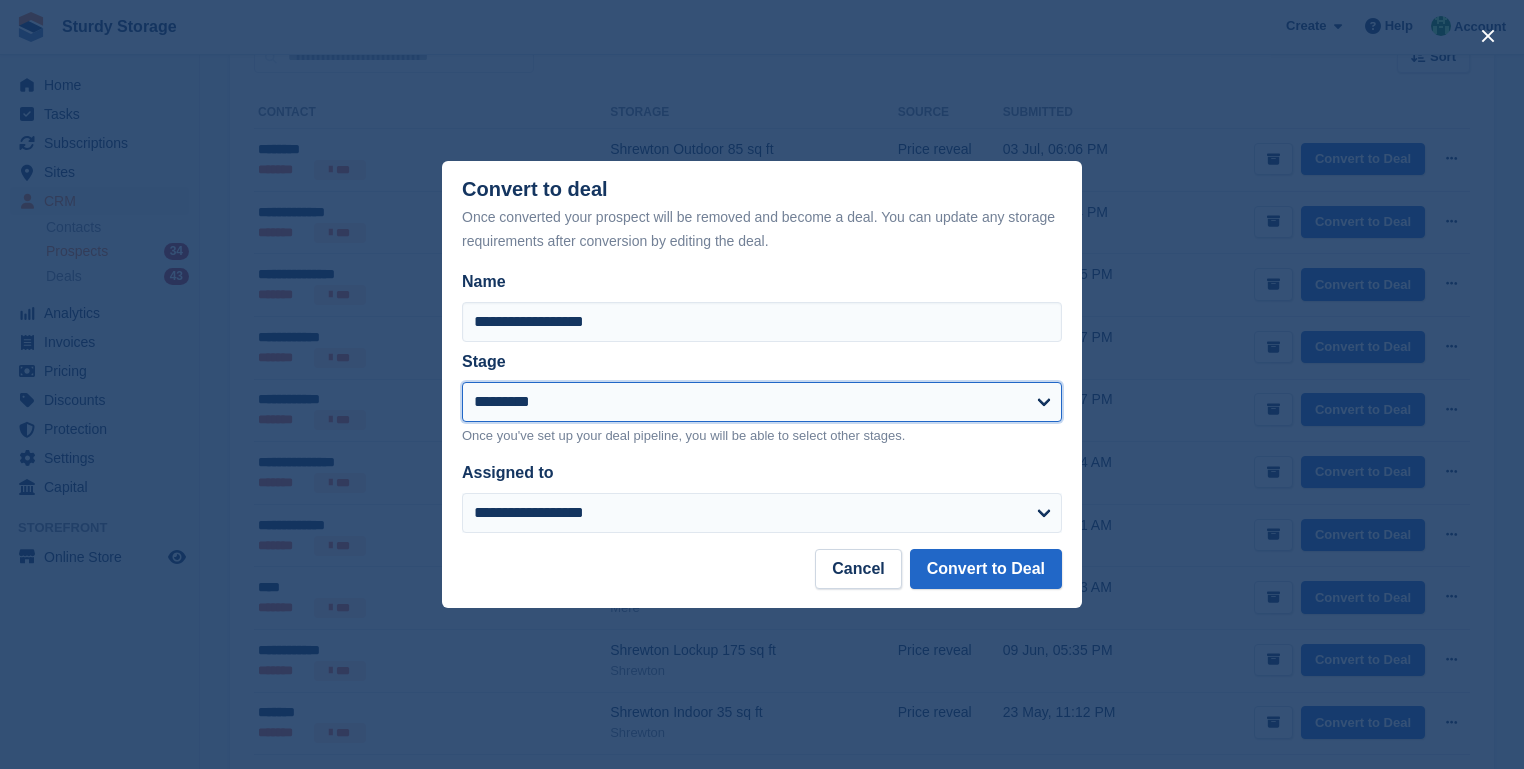 click on "**********" at bounding box center (762, 402) 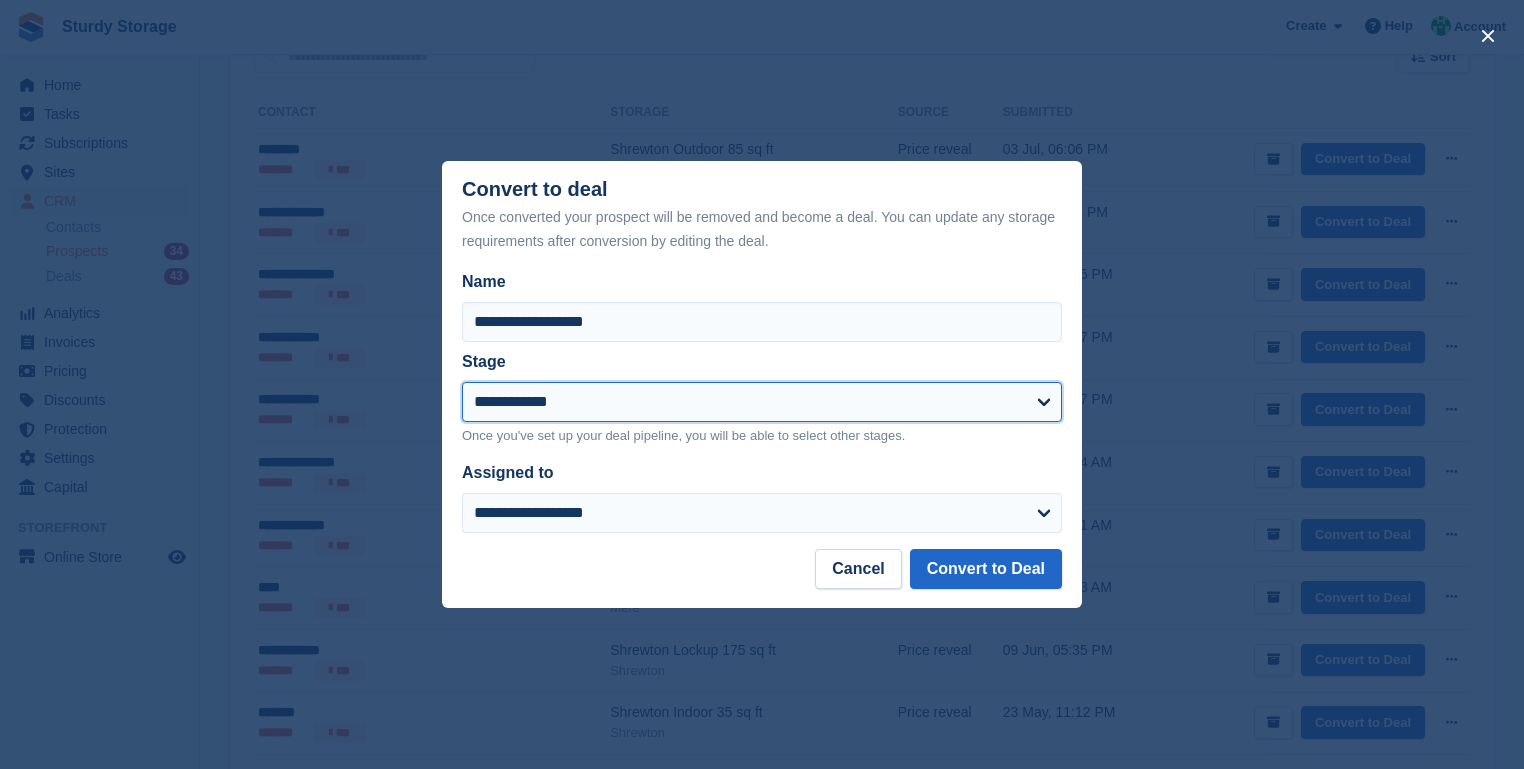 click on "**********" at bounding box center [762, 402] 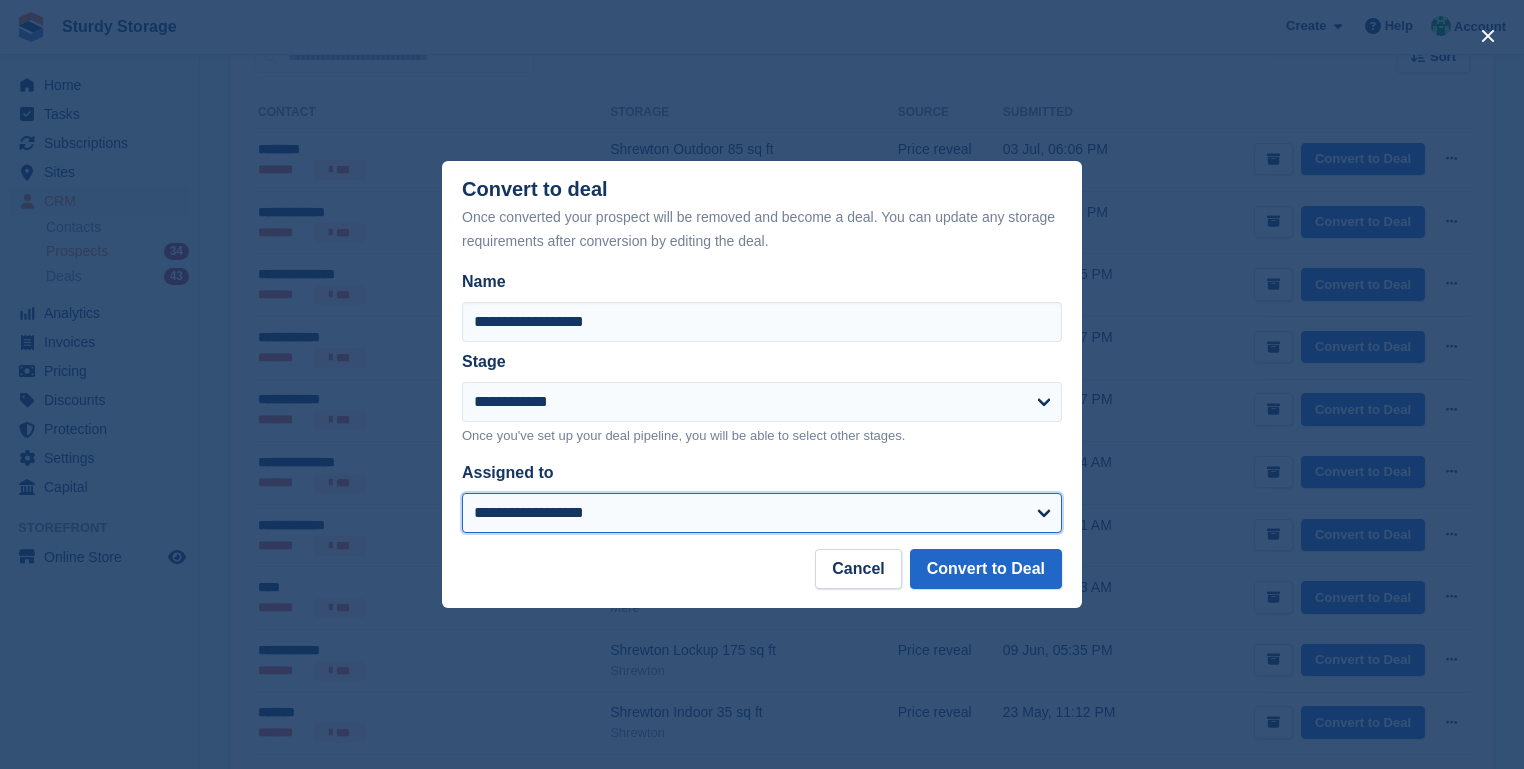 drag, startPoint x: 1044, startPoint y: 509, endPoint x: 1028, endPoint y: 520, distance: 19.416489 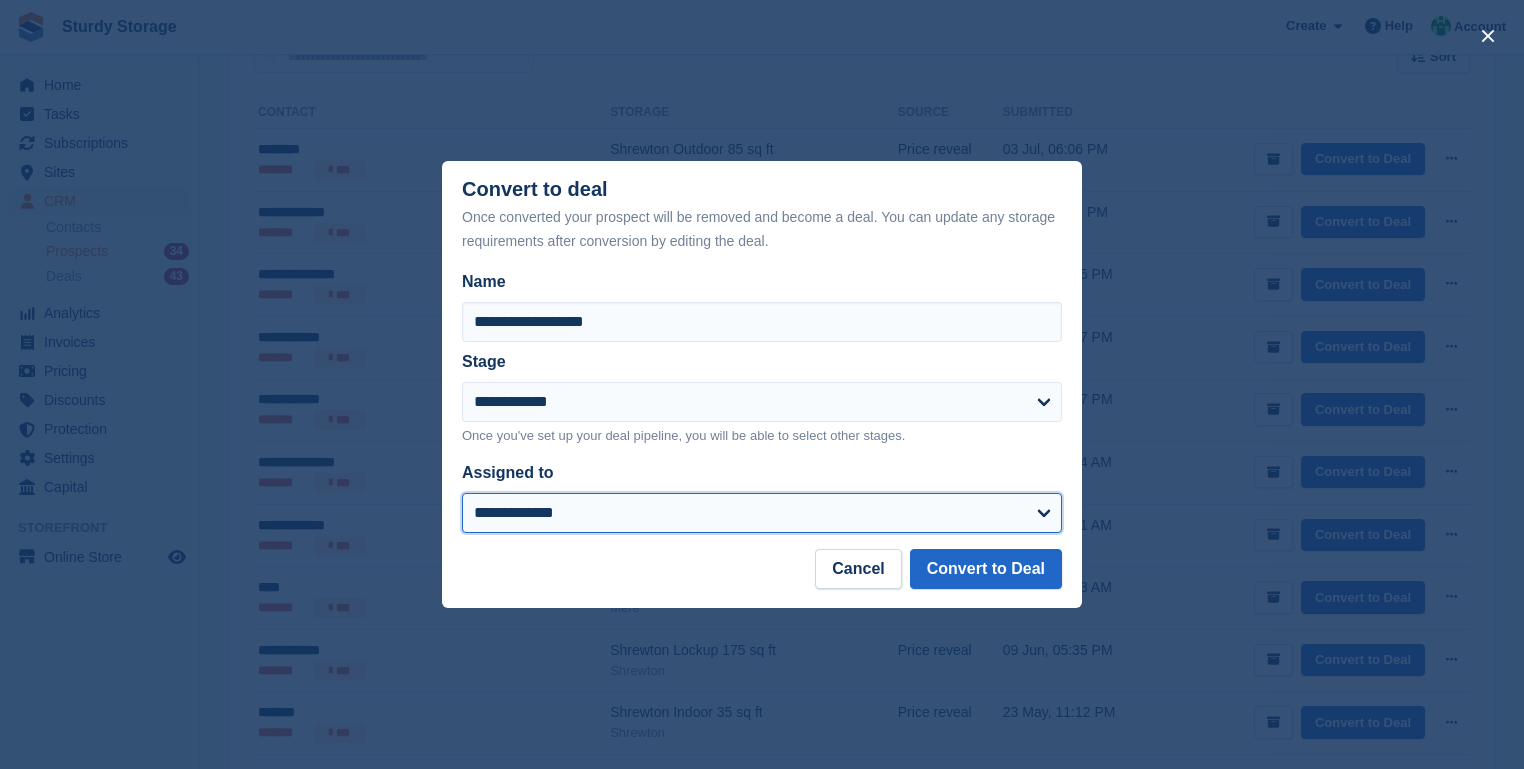 click on "**********" at bounding box center [762, 513] 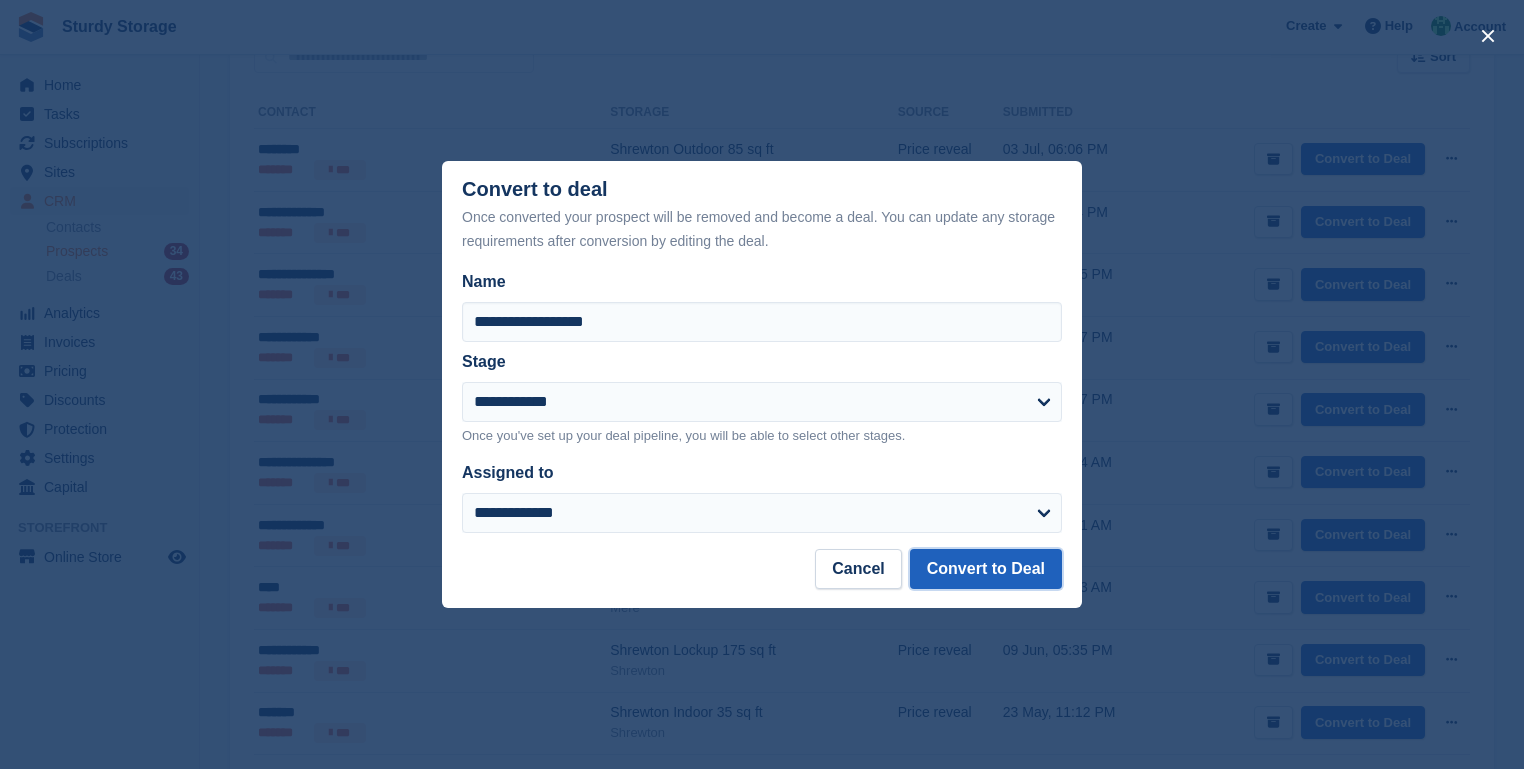 click on "Convert to Deal" at bounding box center (986, 569) 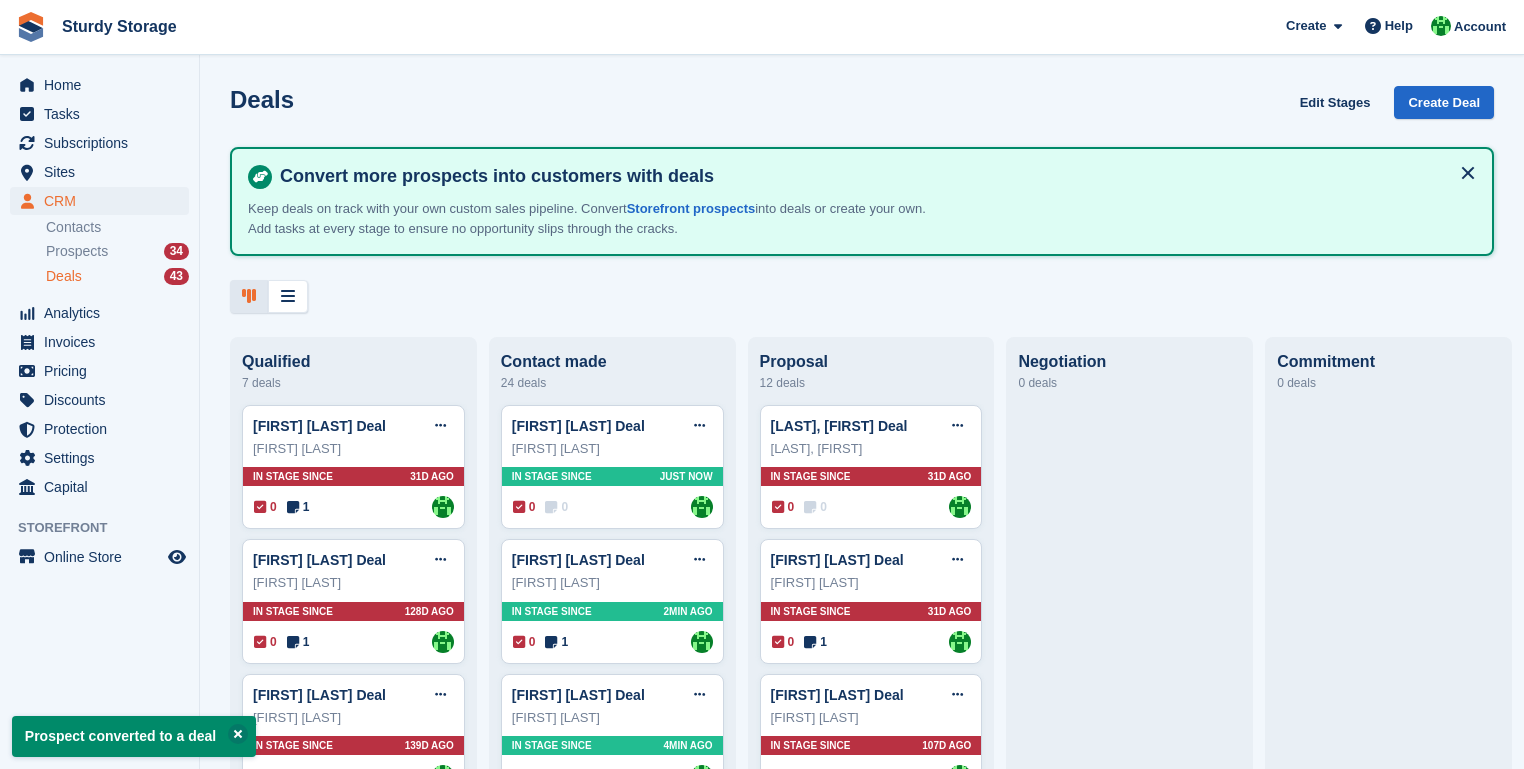 scroll, scrollTop: 0, scrollLeft: 0, axis: both 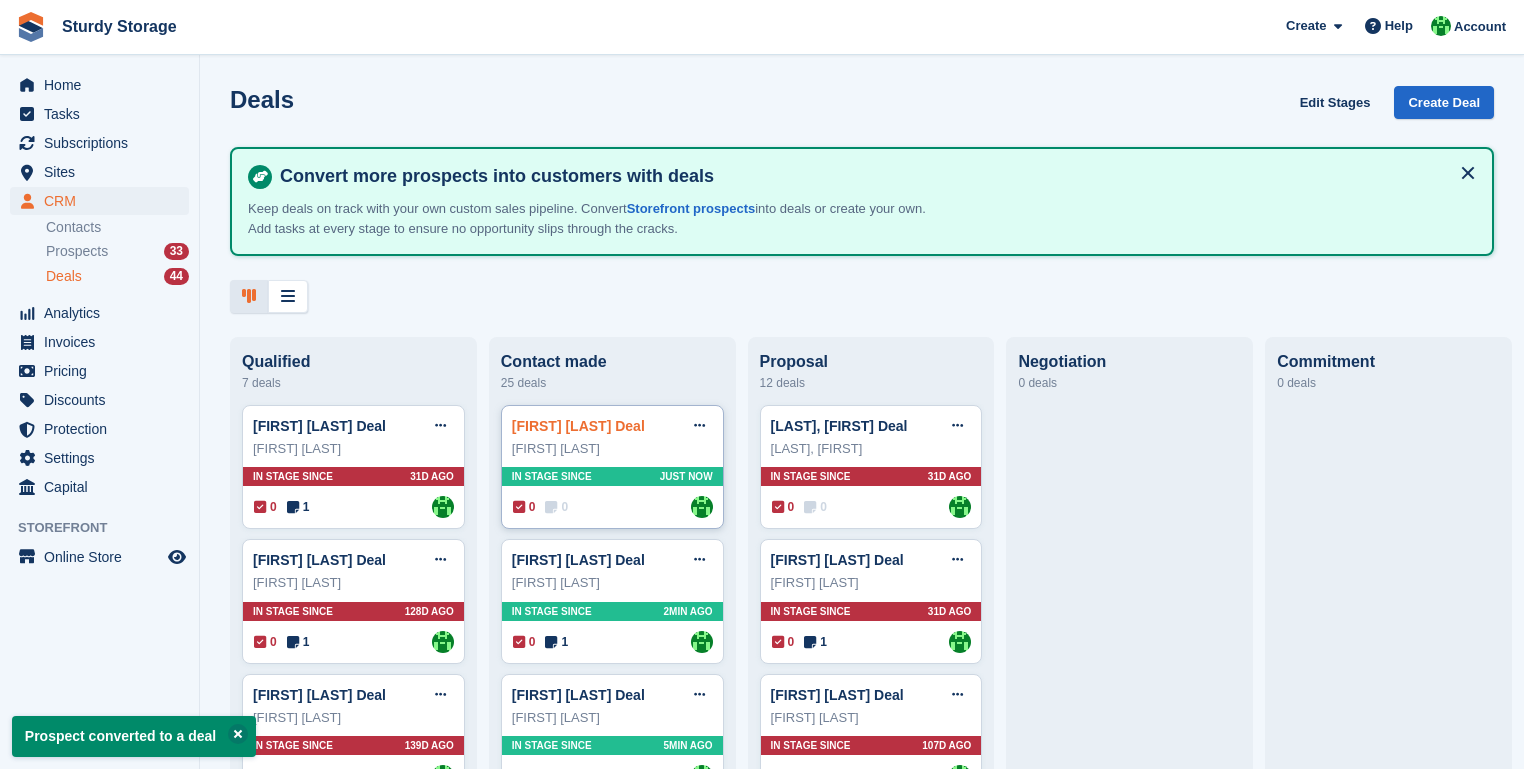 click on "Rachel Holmes Deal" at bounding box center [578, 426] 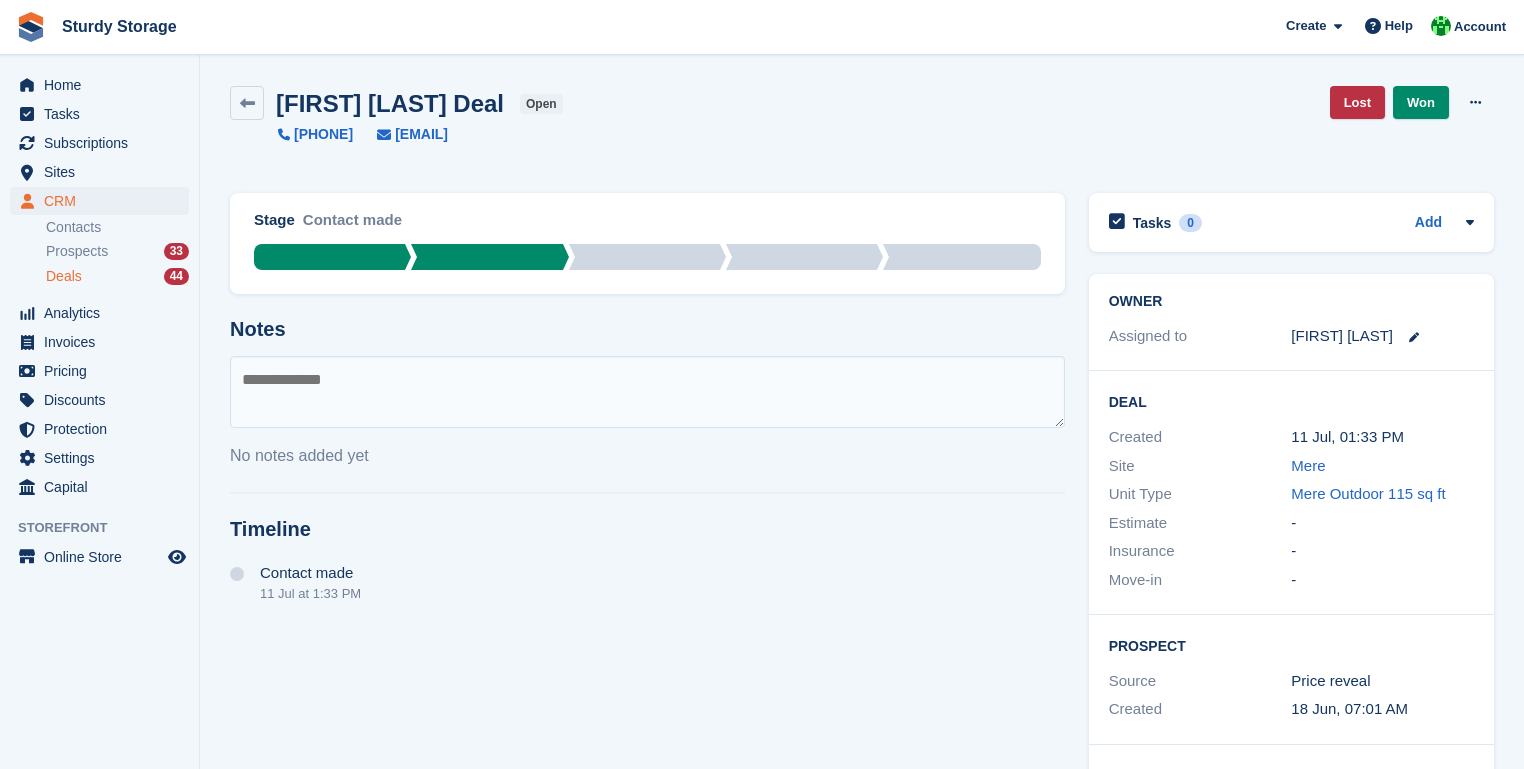 click at bounding box center [647, 392] 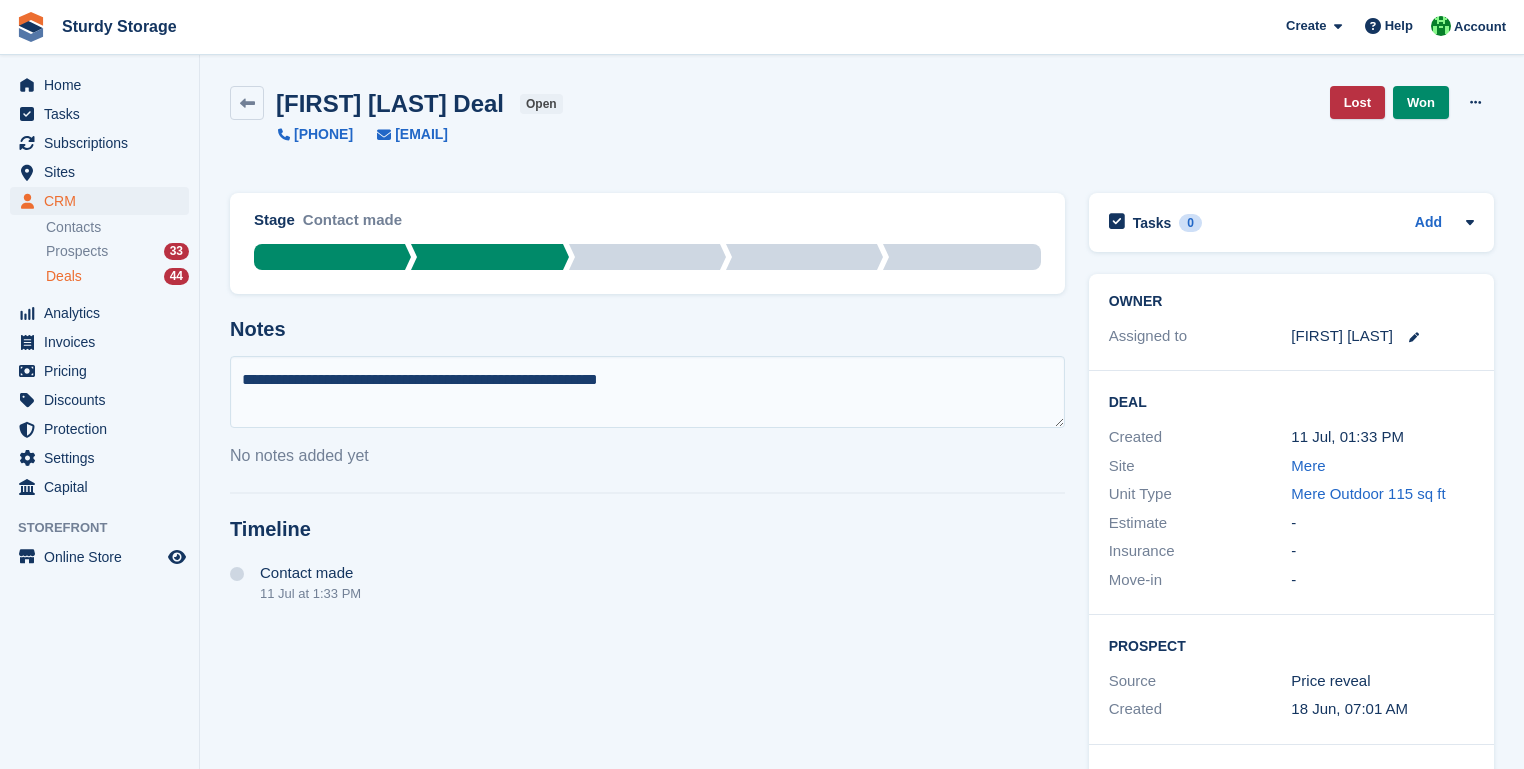 type on "**********" 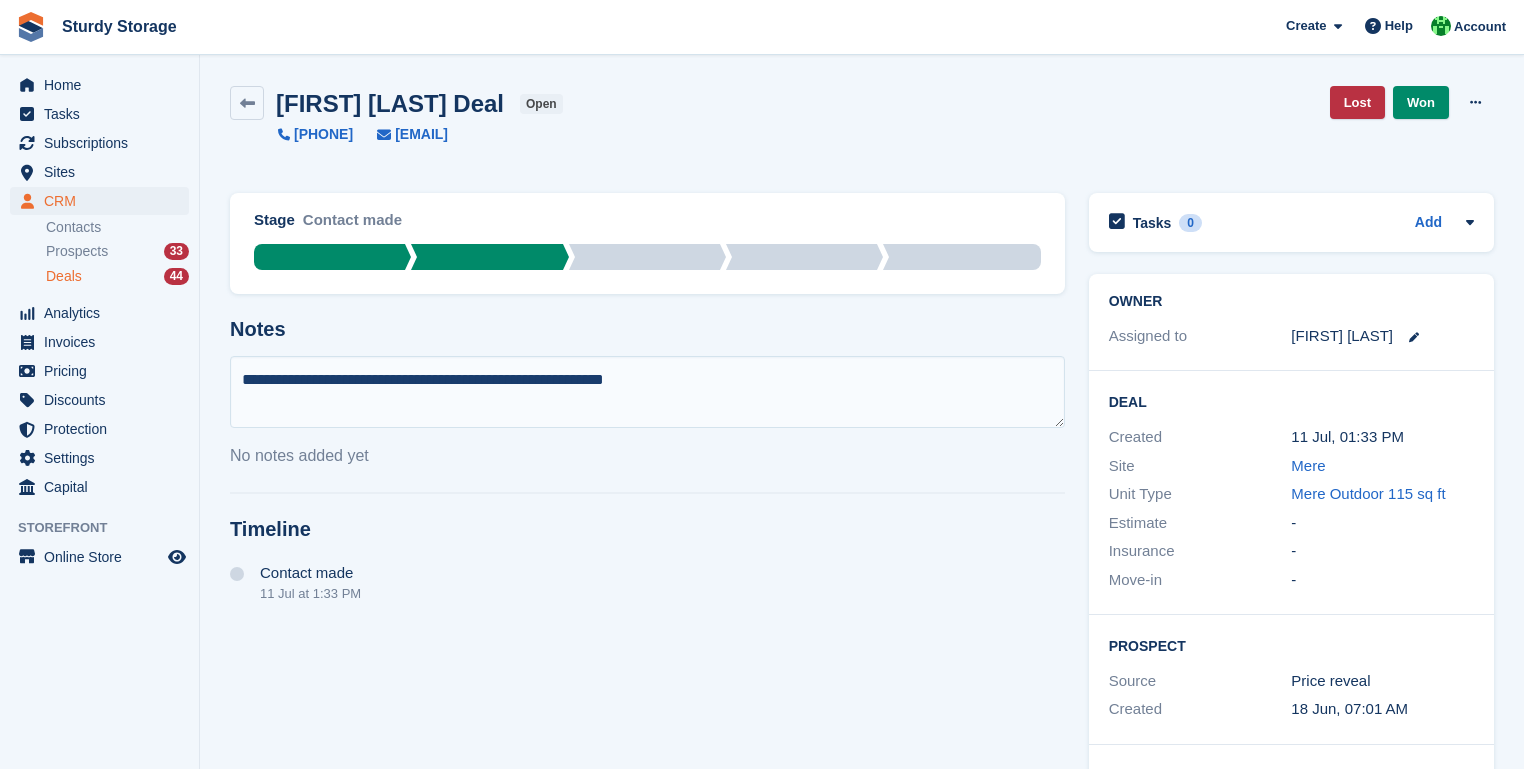 type 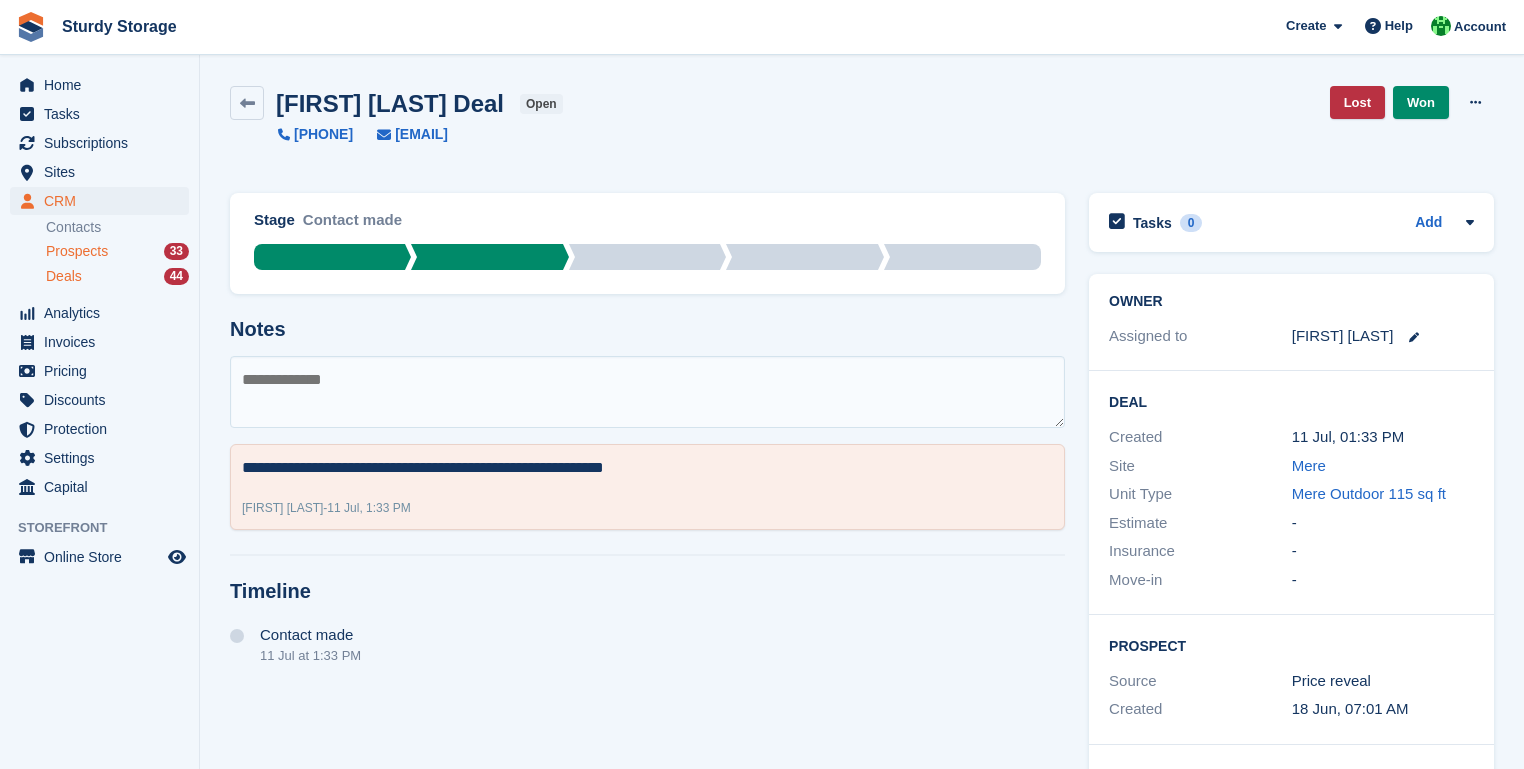 click on "Prospects" at bounding box center (77, 251) 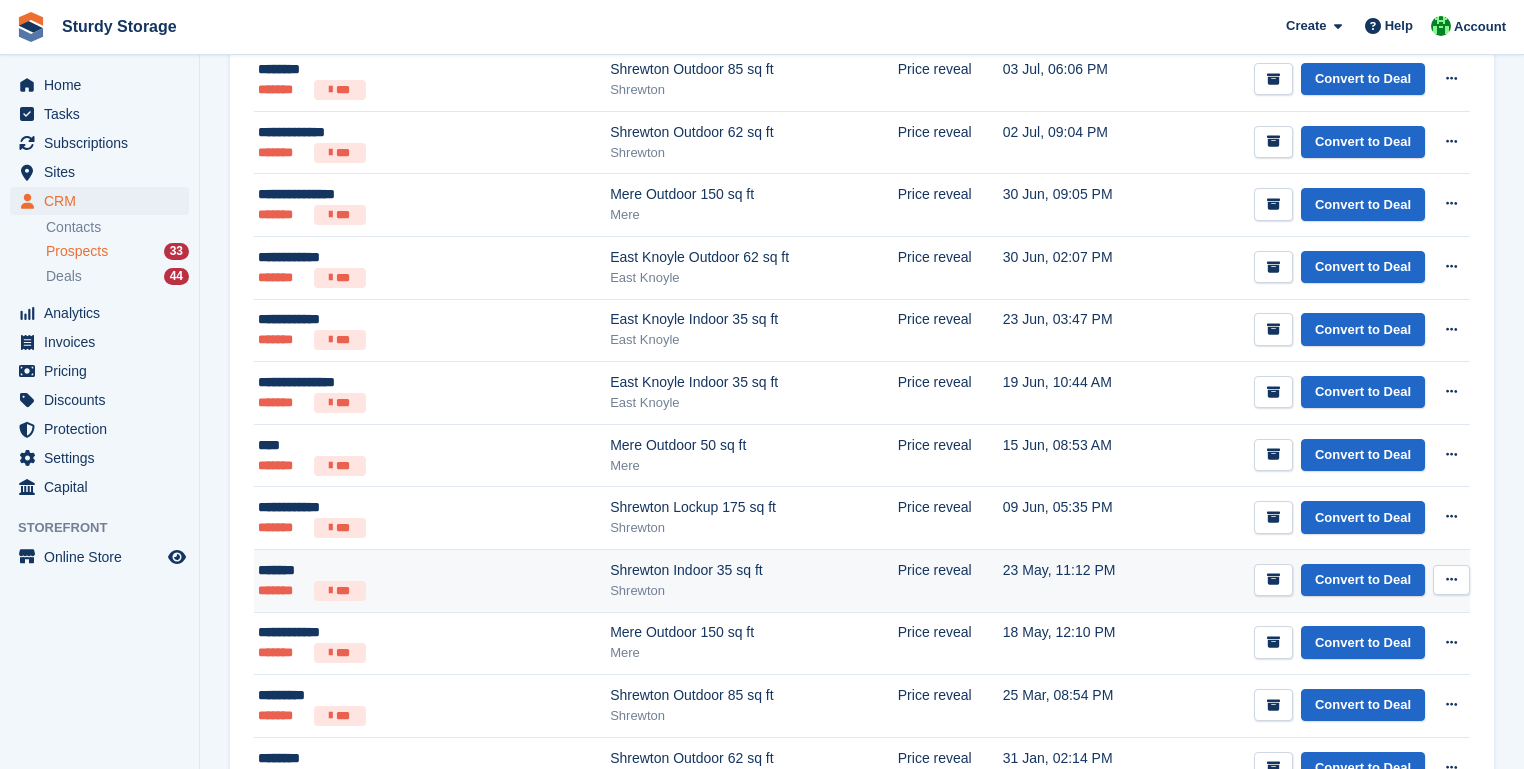 scroll, scrollTop: 480, scrollLeft: 0, axis: vertical 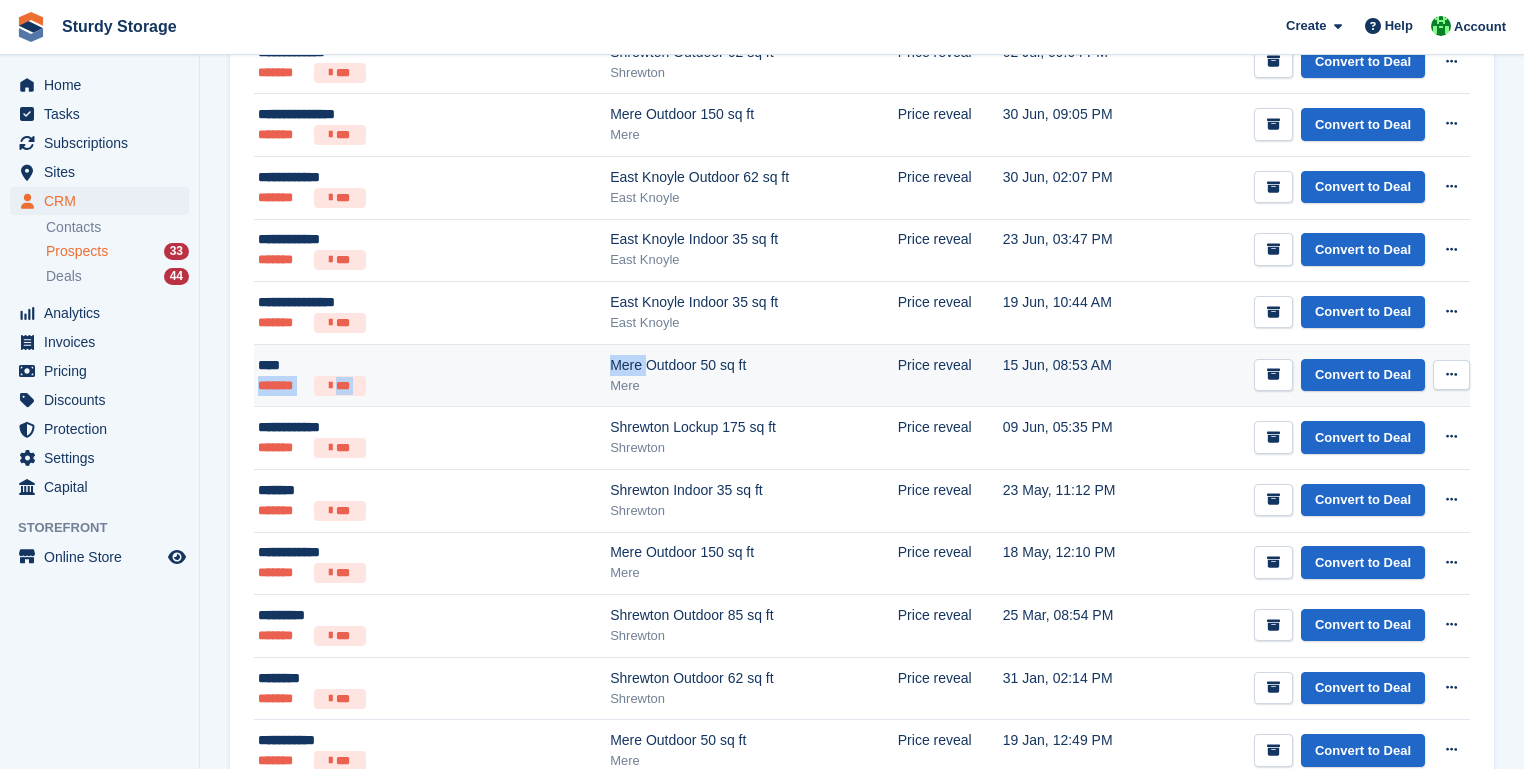 drag, startPoint x: 543, startPoint y: 369, endPoint x: 338, endPoint y: 369, distance: 205 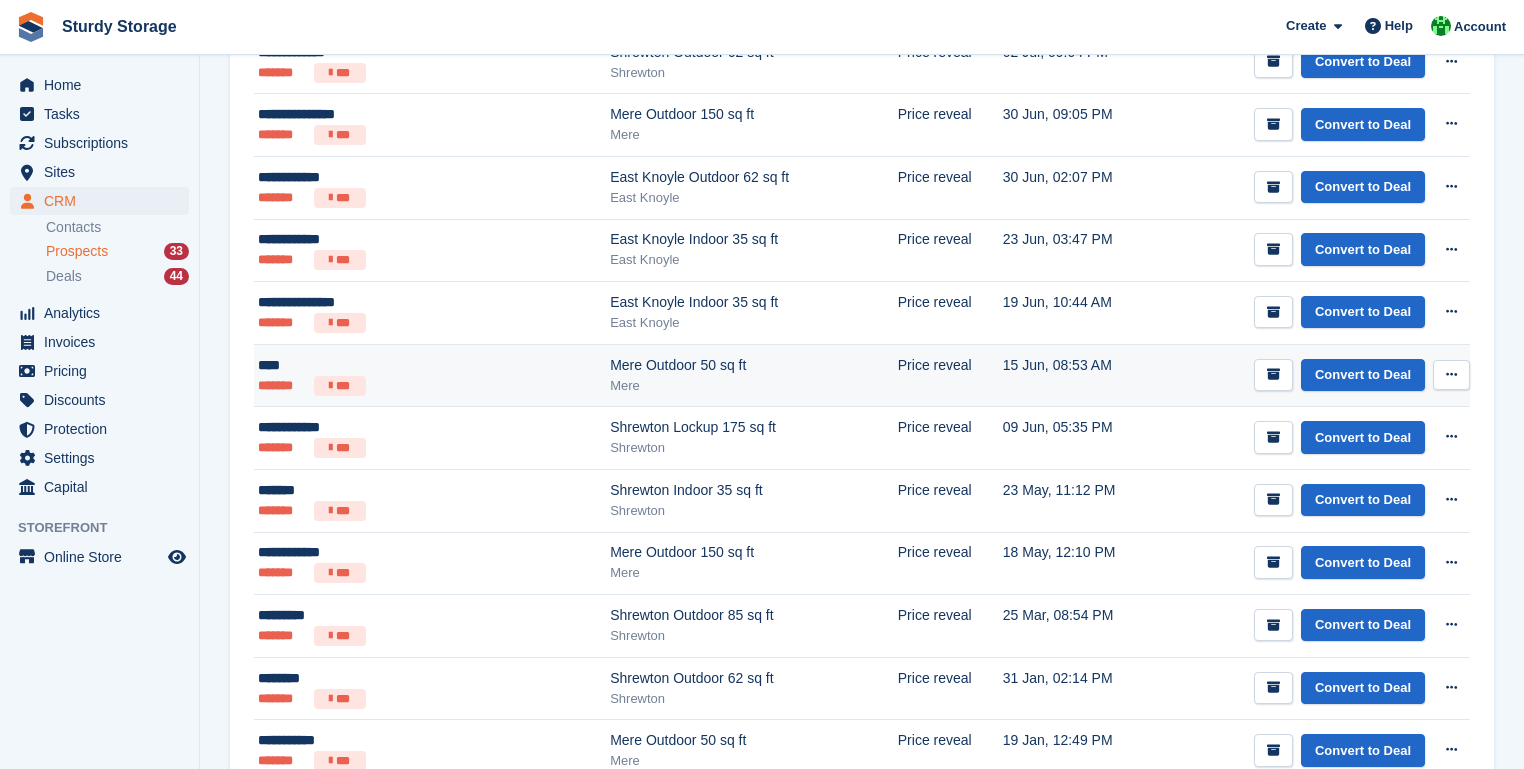 click on "****" at bounding box center [381, 365] 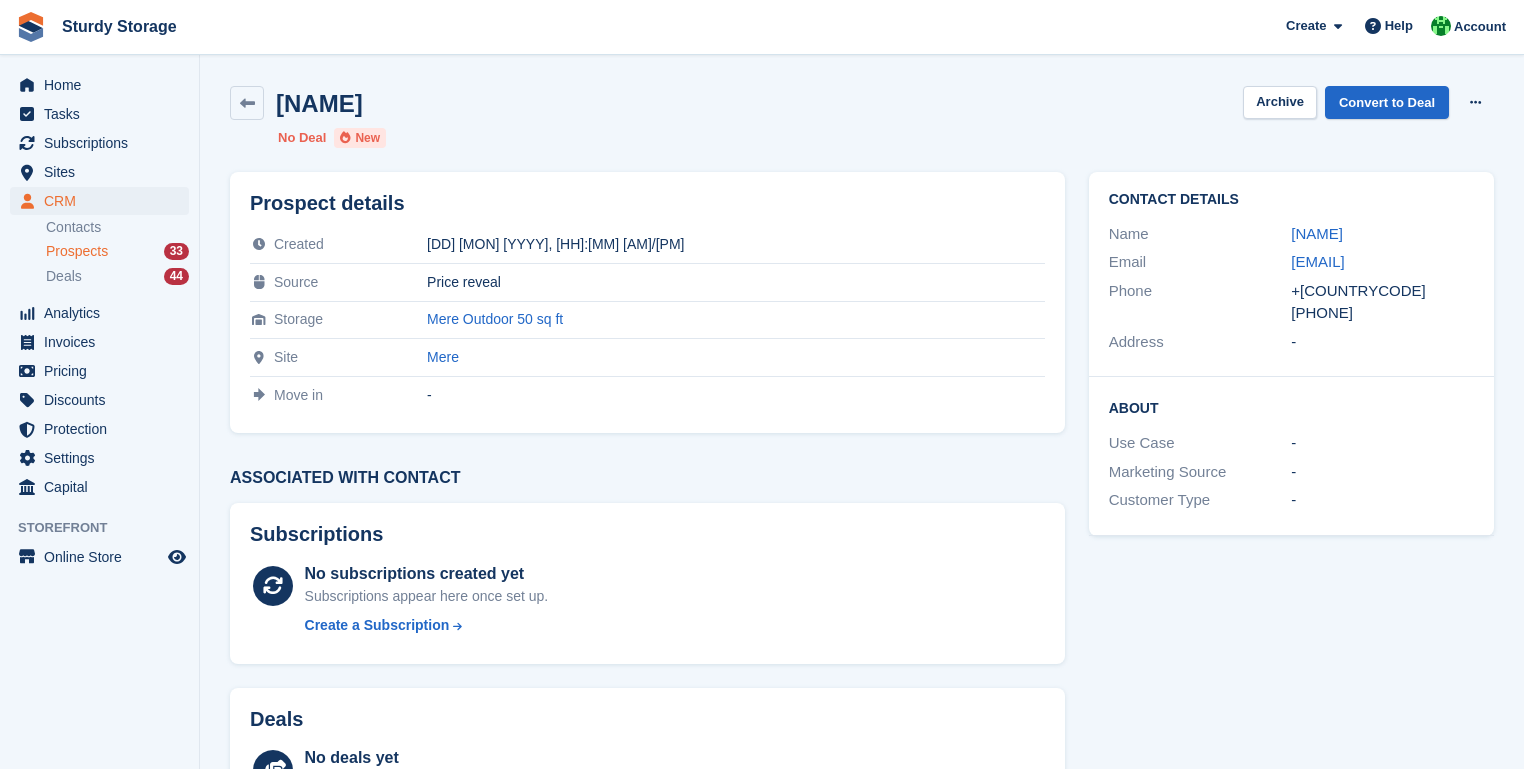 scroll, scrollTop: 0, scrollLeft: 0, axis: both 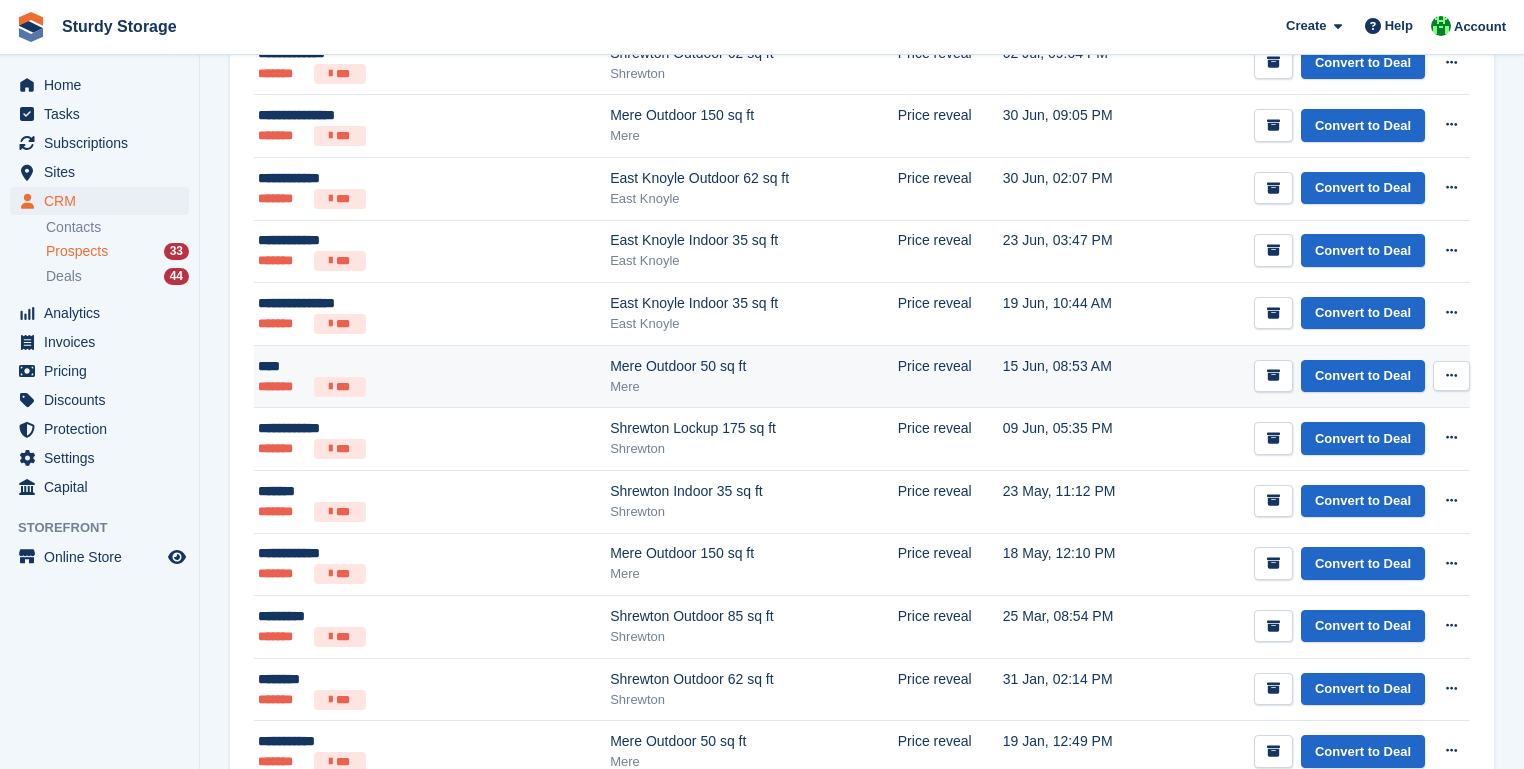 click at bounding box center (1451, 375) 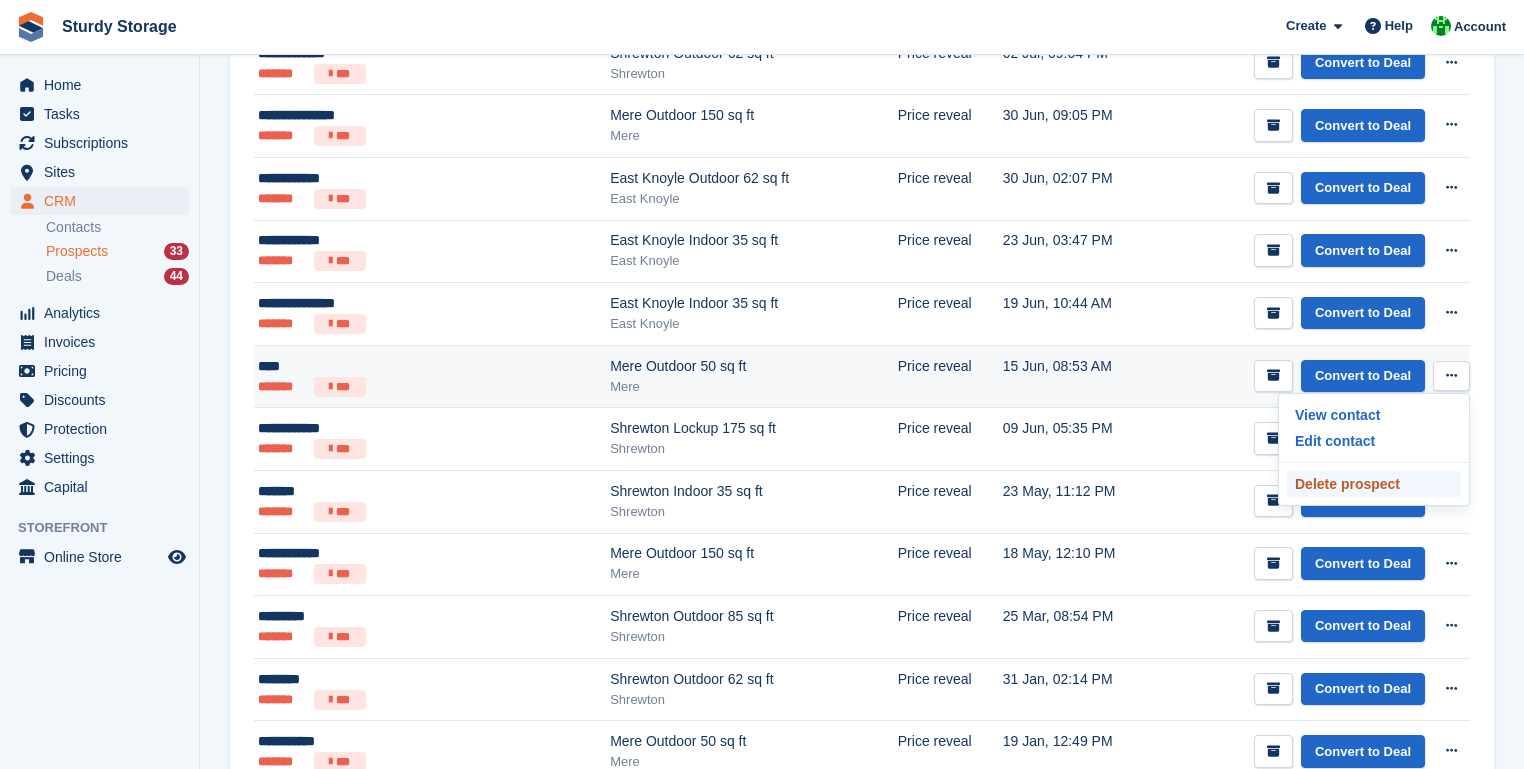 click on "Delete prospect" at bounding box center (1374, 484) 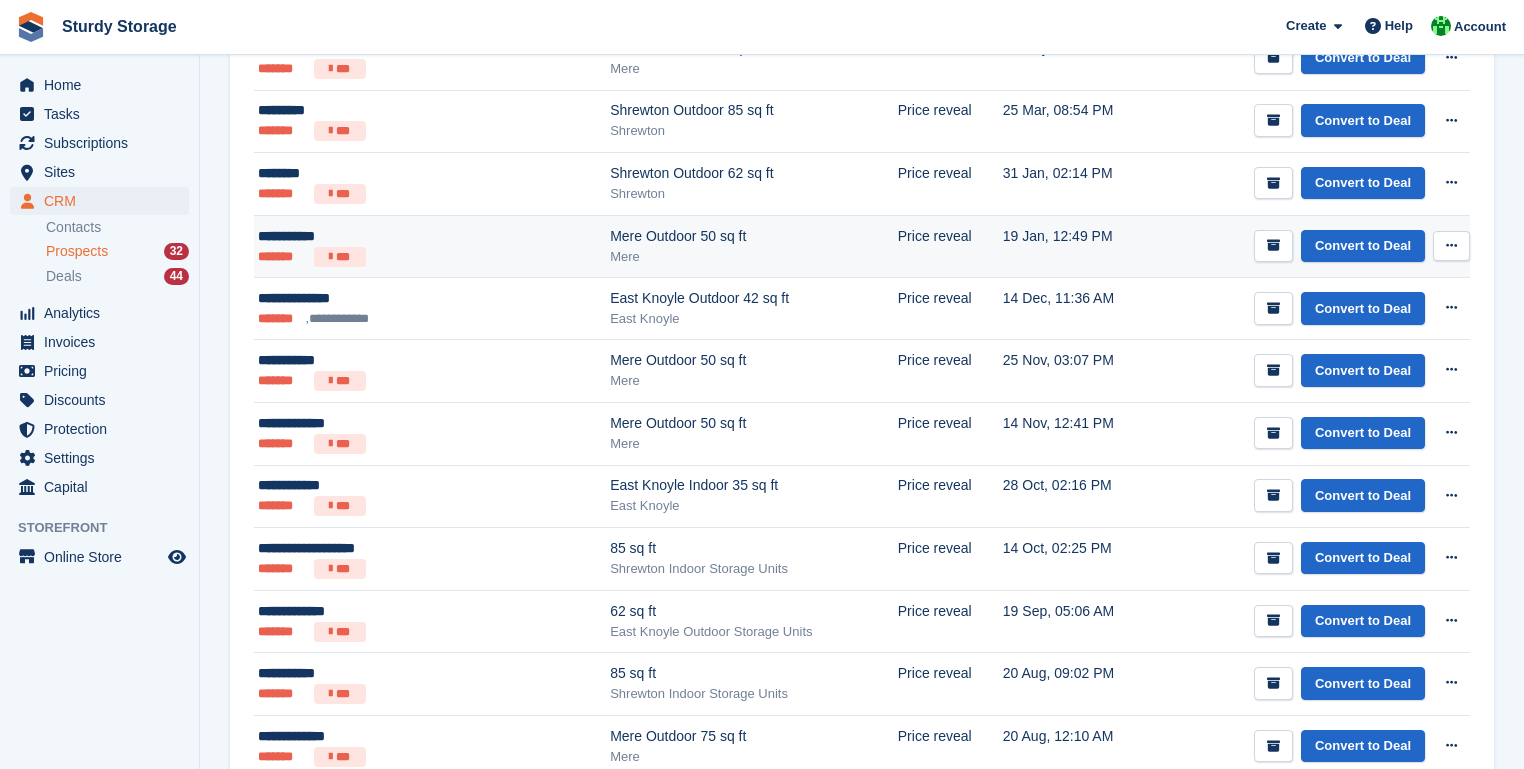 scroll, scrollTop: 960, scrollLeft: 0, axis: vertical 